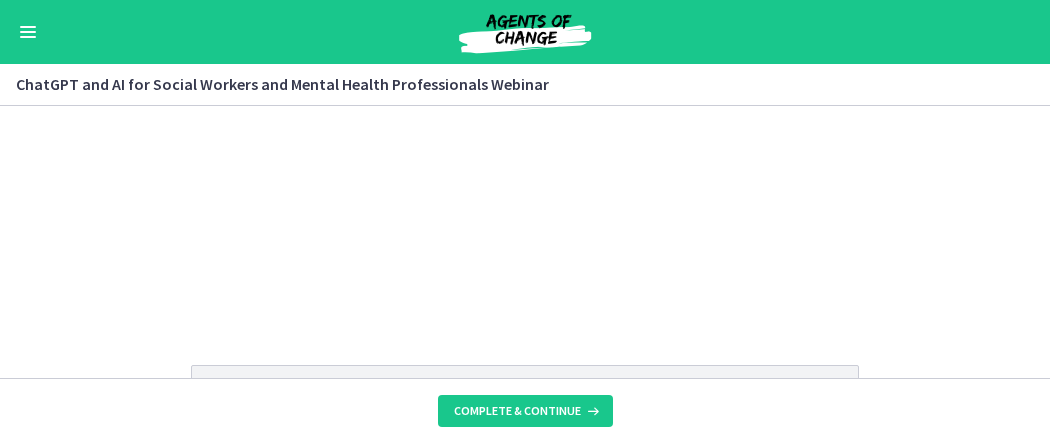 scroll, scrollTop: 0, scrollLeft: 0, axis: both 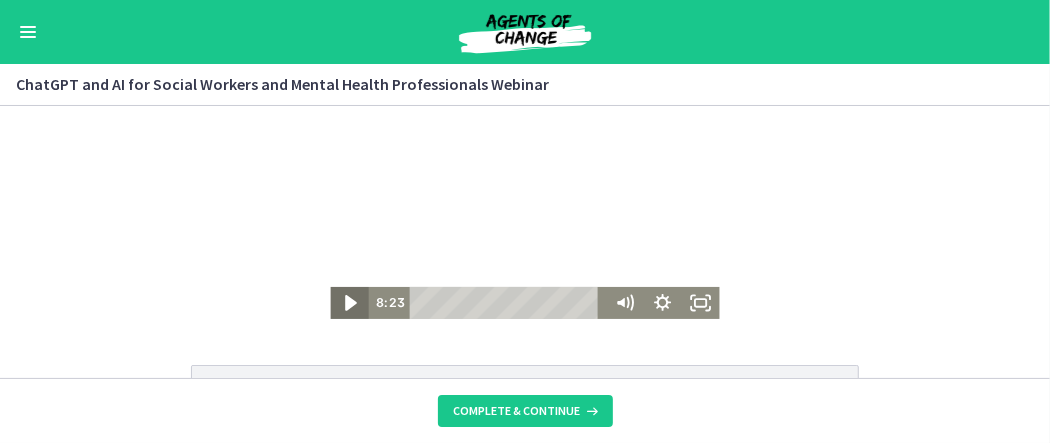 click 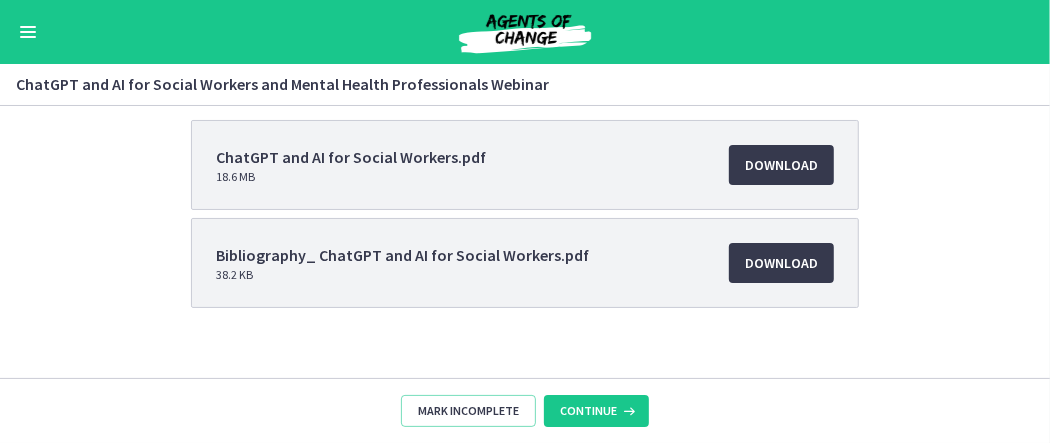 scroll, scrollTop: 268, scrollLeft: 0, axis: vertical 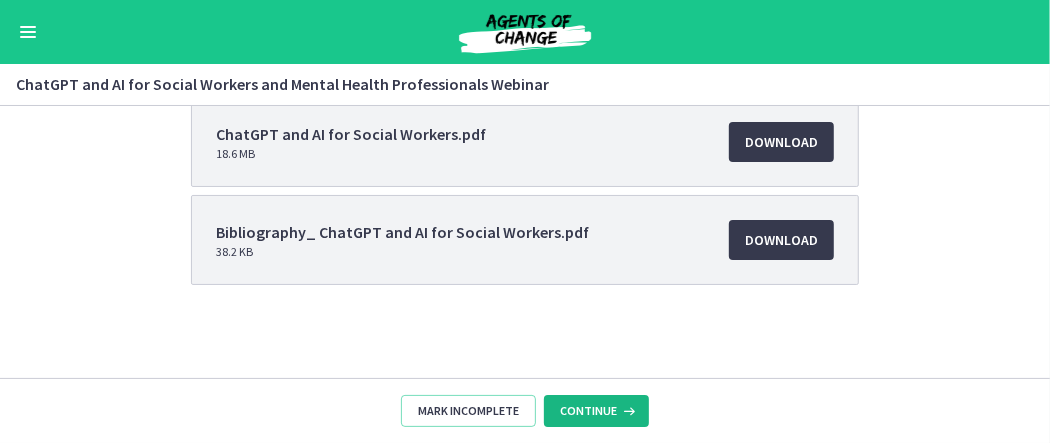 click at bounding box center [627, 411] 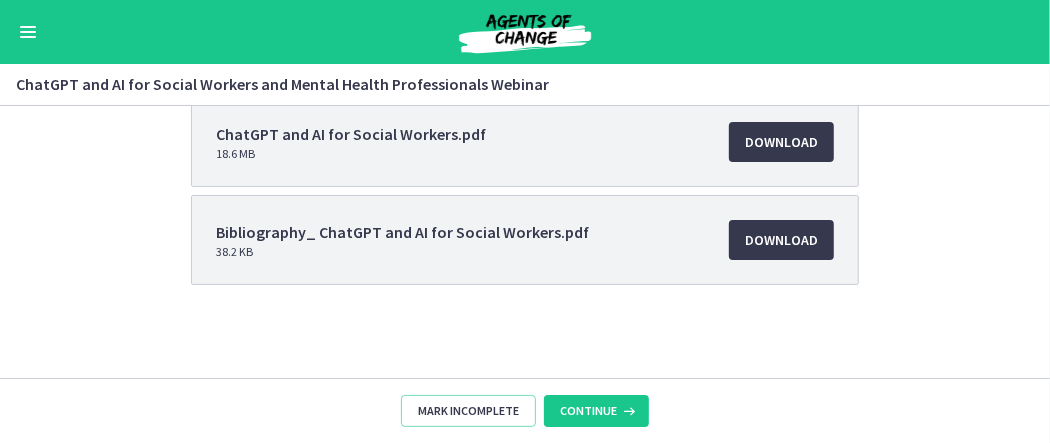 scroll, scrollTop: 0, scrollLeft: 0, axis: both 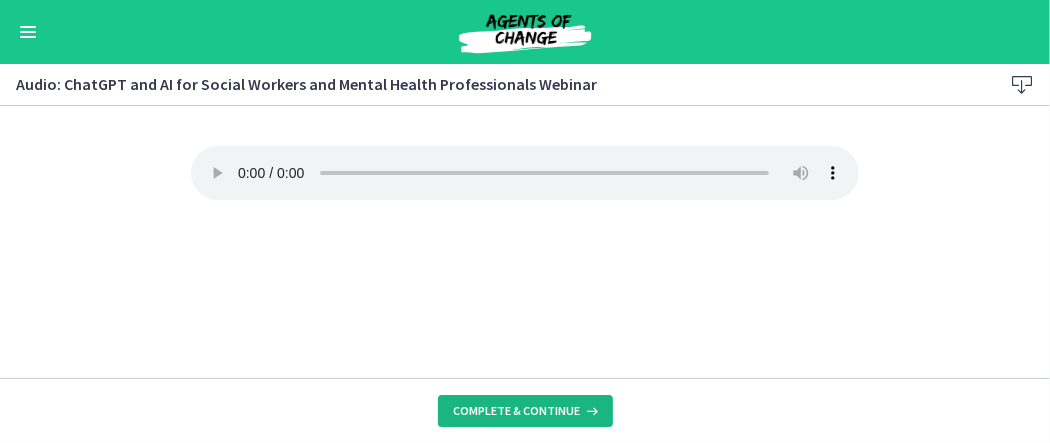 click on "Complete & continue" at bounding box center (525, 411) 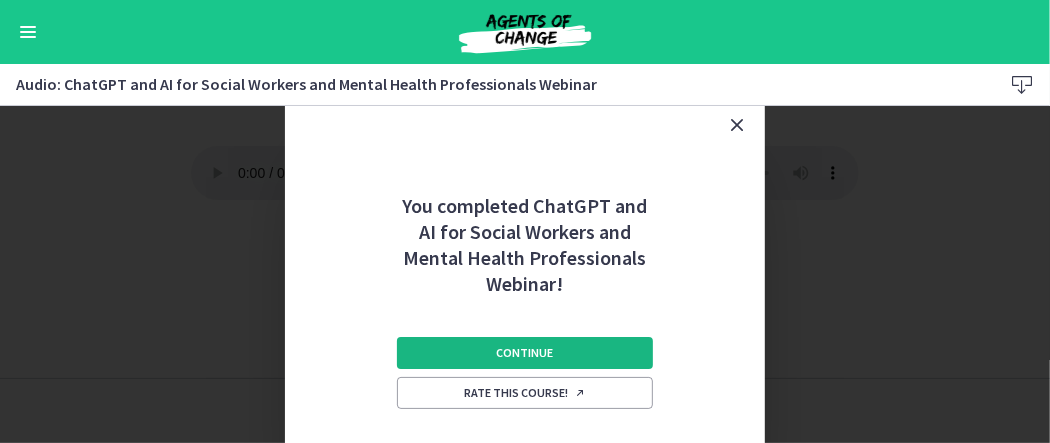 click on "Continue" at bounding box center (525, 353) 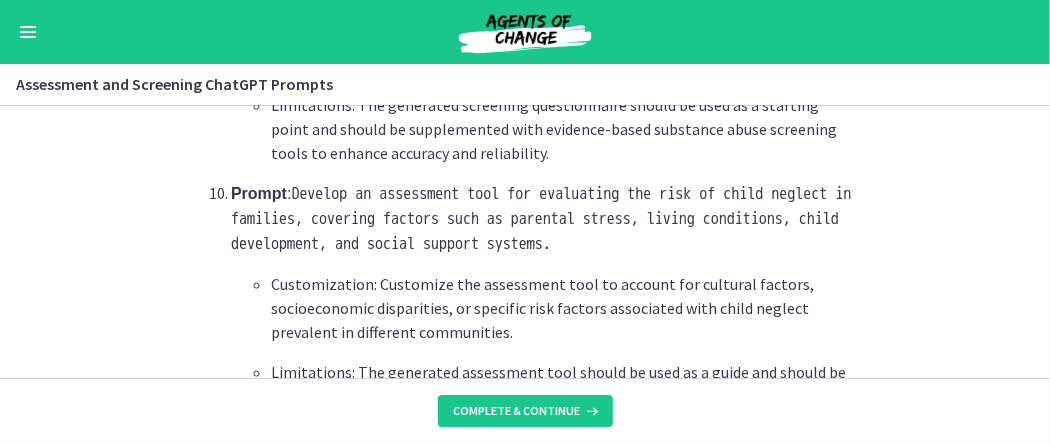 scroll, scrollTop: 3100, scrollLeft: 0, axis: vertical 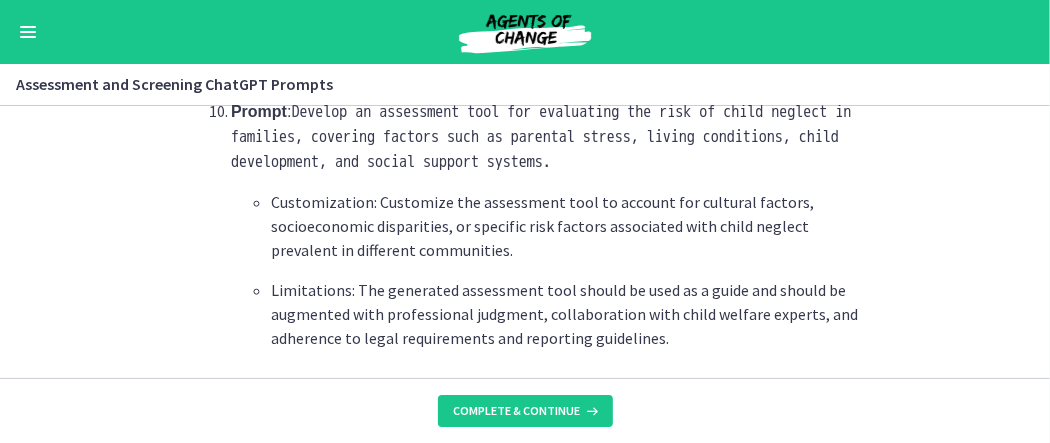 click on "Complete & continue" at bounding box center [525, 410] 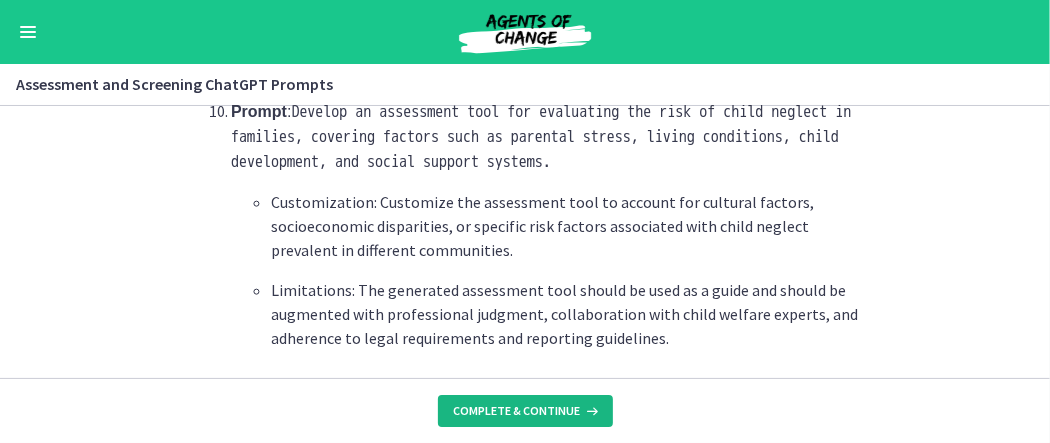 click on "Complete & continue" at bounding box center (517, 411) 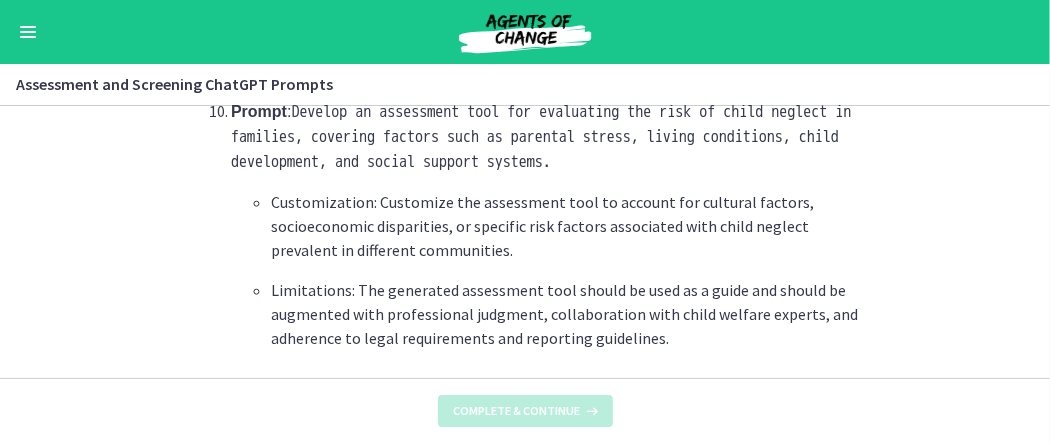 scroll, scrollTop: 0, scrollLeft: 0, axis: both 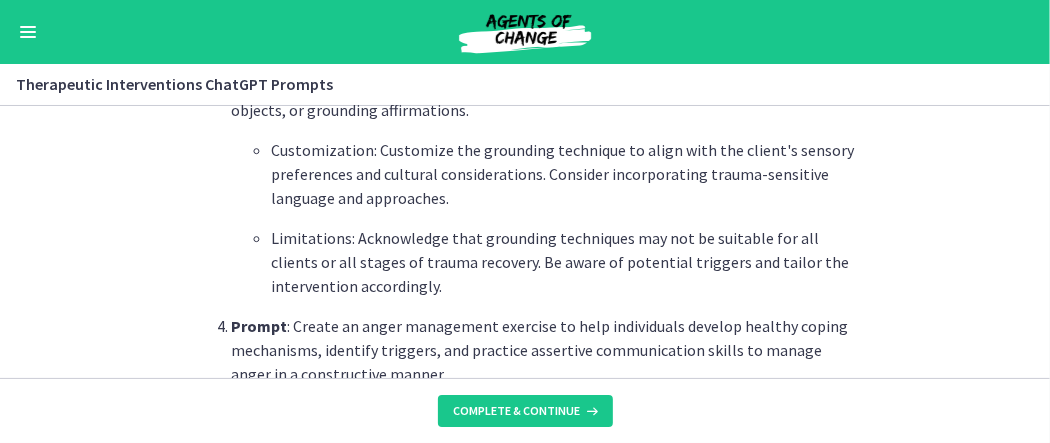 click at bounding box center (28, 32) 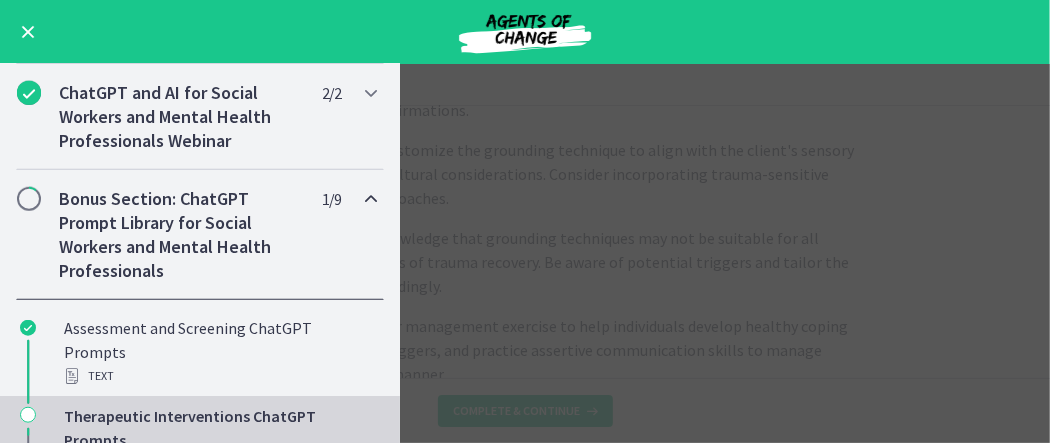 scroll, scrollTop: 942, scrollLeft: 0, axis: vertical 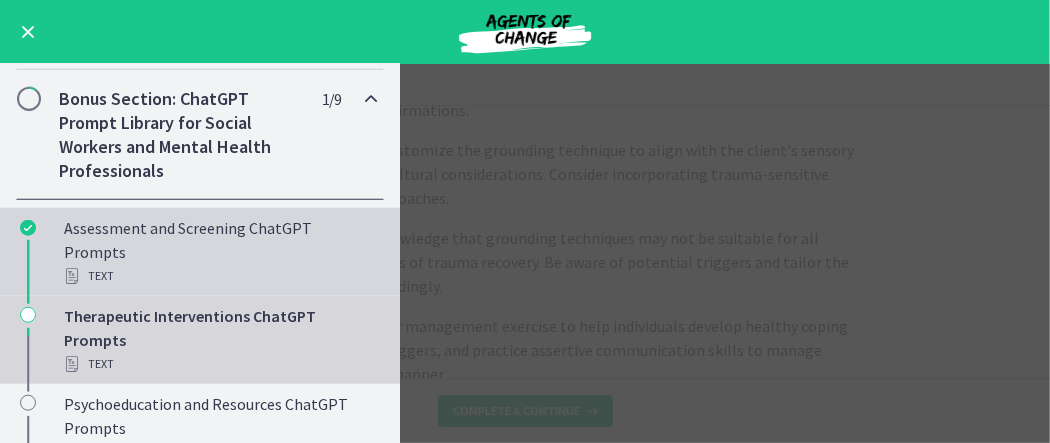 click on "Text" at bounding box center [220, 276] 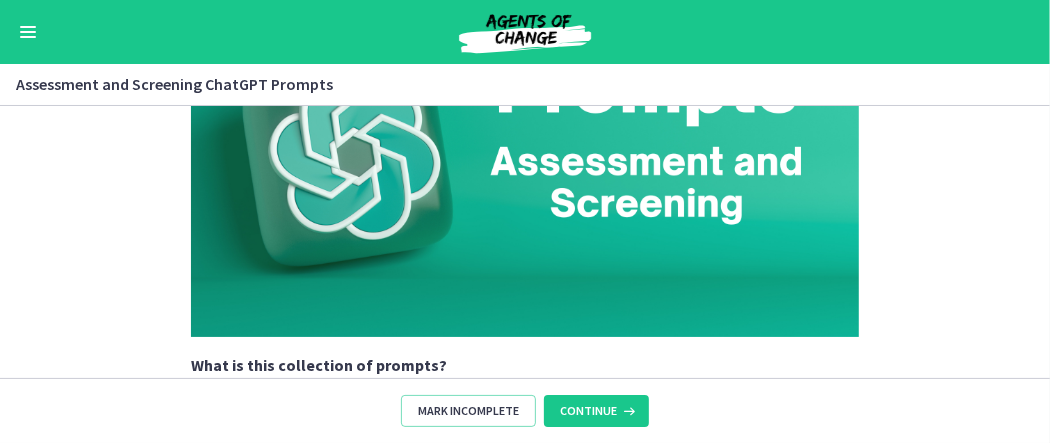 scroll, scrollTop: 200, scrollLeft: 0, axis: vertical 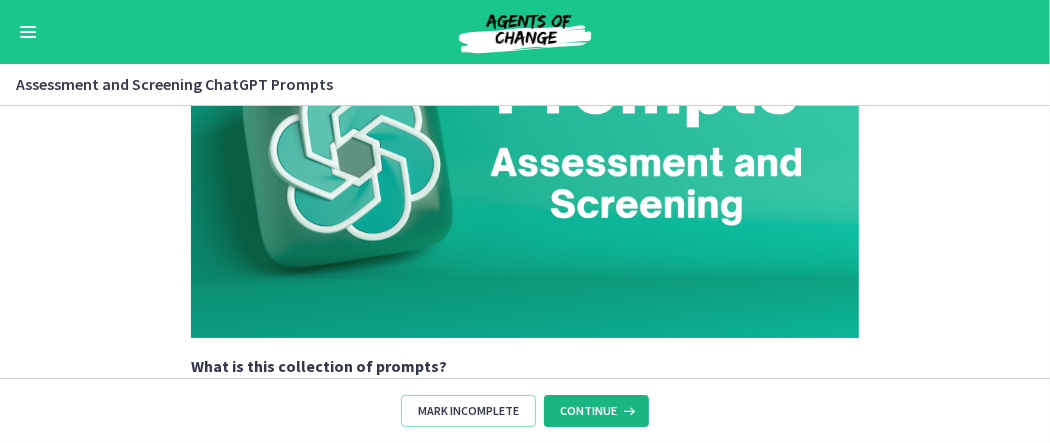 click on "Continue" at bounding box center [596, 411] 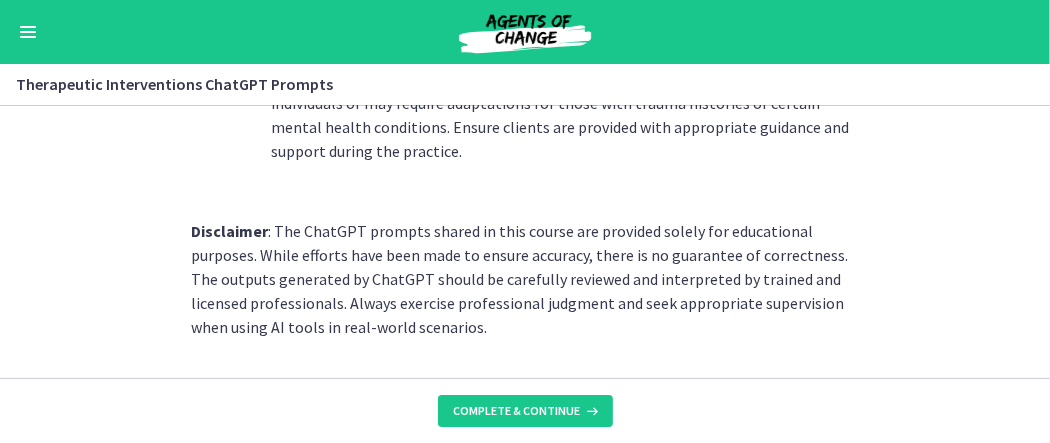 scroll, scrollTop: 3166, scrollLeft: 0, axis: vertical 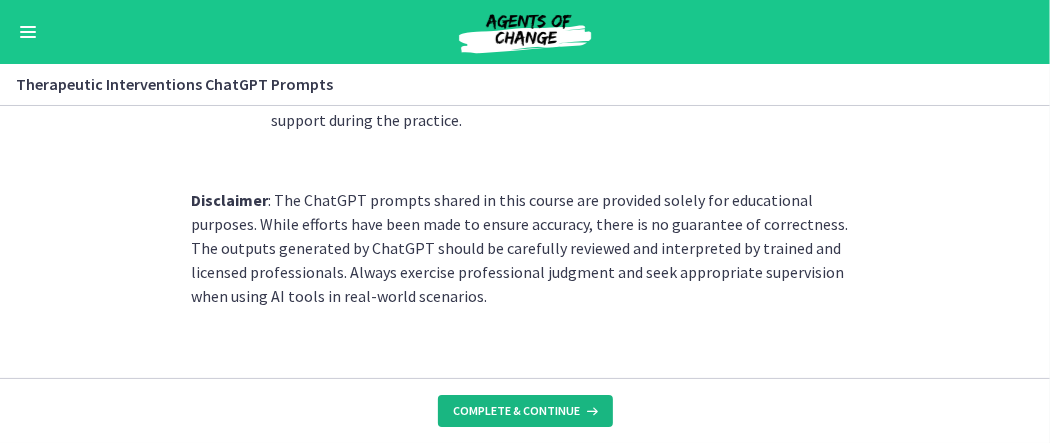 click on "Complete & continue" at bounding box center [525, 411] 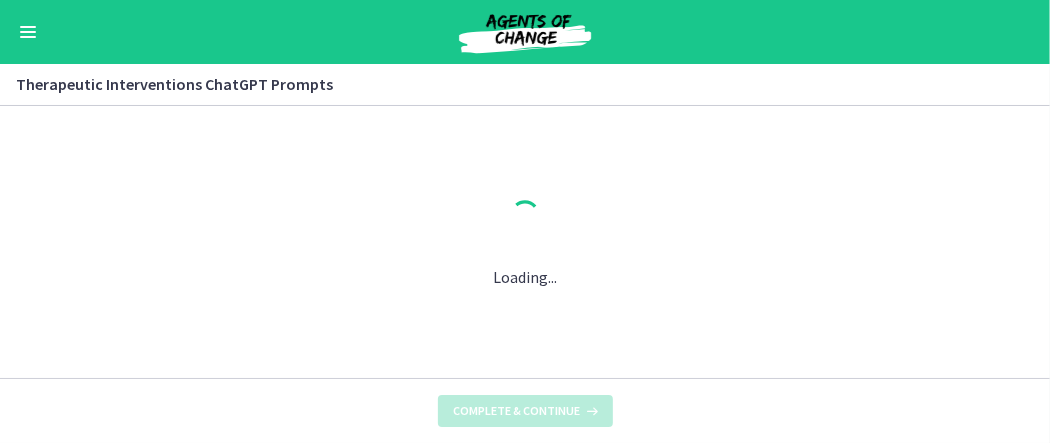 scroll, scrollTop: 0, scrollLeft: 0, axis: both 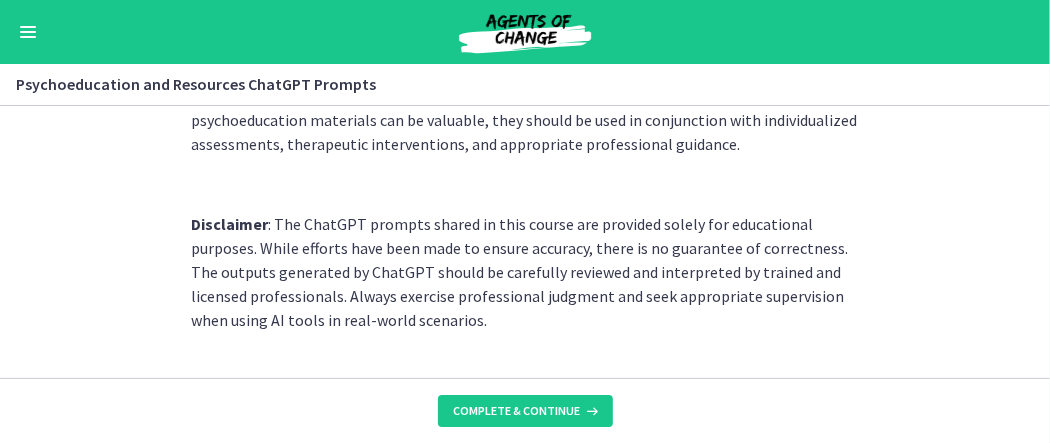 click at bounding box center (28, 37) 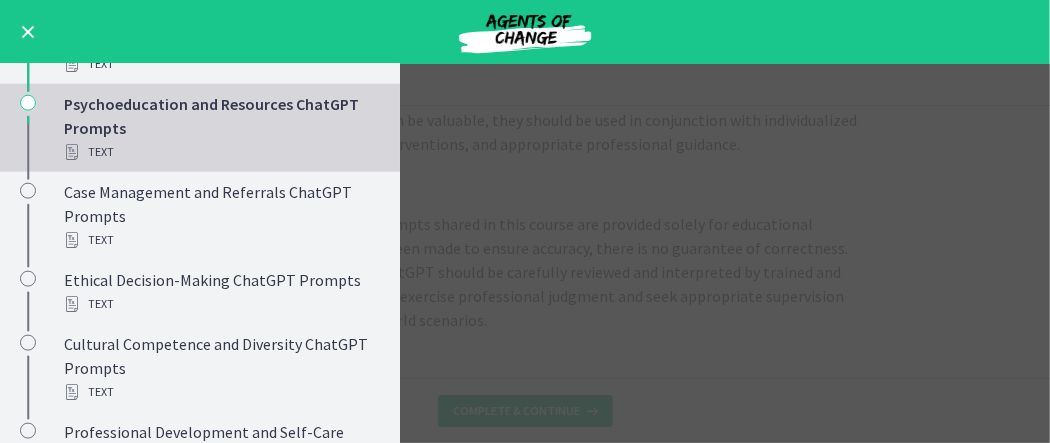 scroll, scrollTop: 1142, scrollLeft: 0, axis: vertical 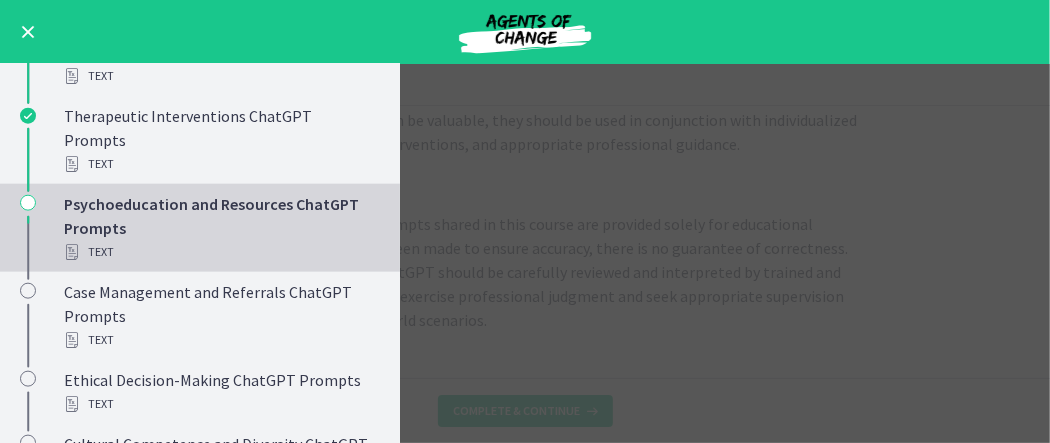 click on "Go to Dashboard" at bounding box center [525, 32] 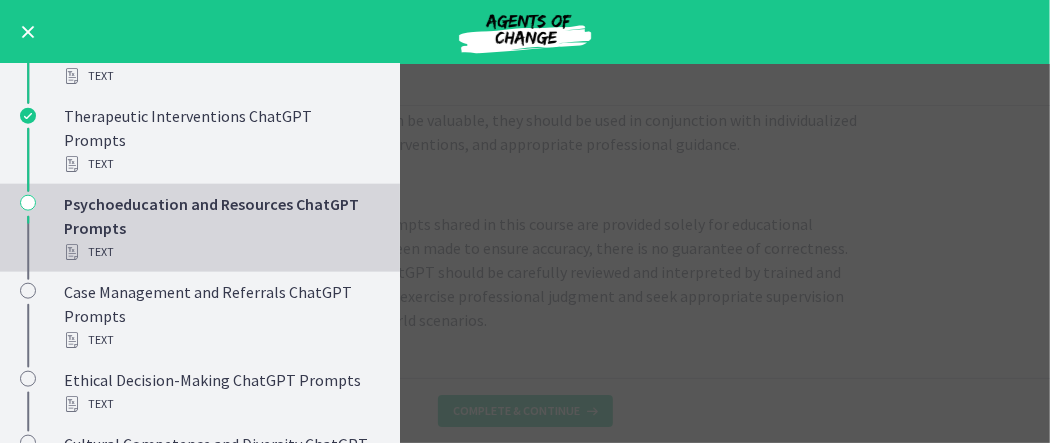 click at bounding box center (28, 32) 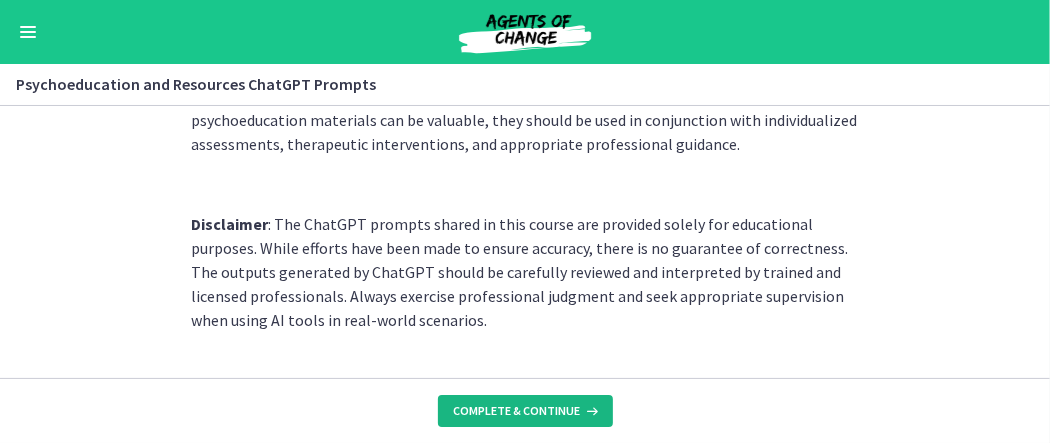 click on "Complete & continue" at bounding box center (517, 411) 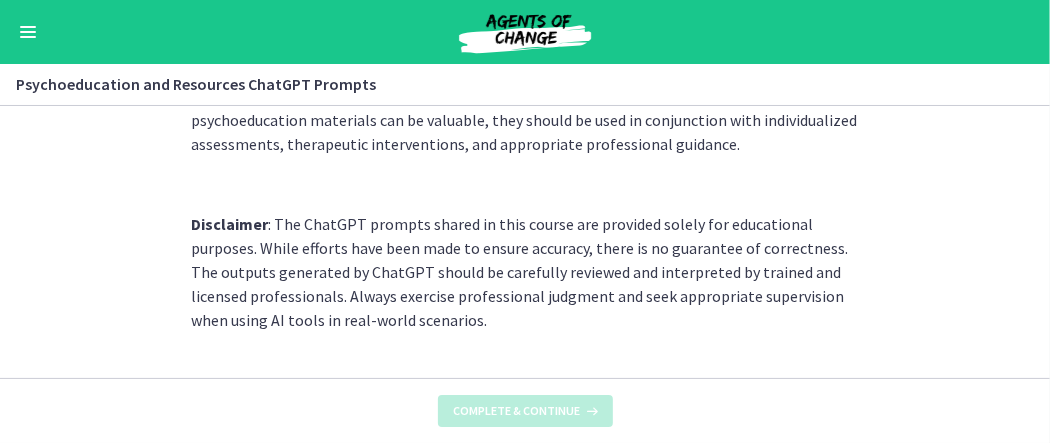 scroll, scrollTop: 0, scrollLeft: 0, axis: both 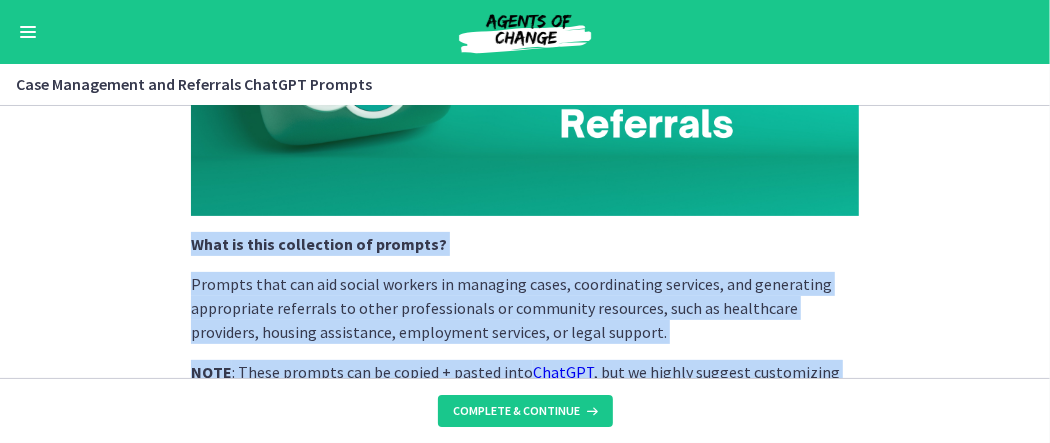 drag, startPoint x: 565, startPoint y: 208, endPoint x: 175, endPoint y: 246, distance: 391.84692 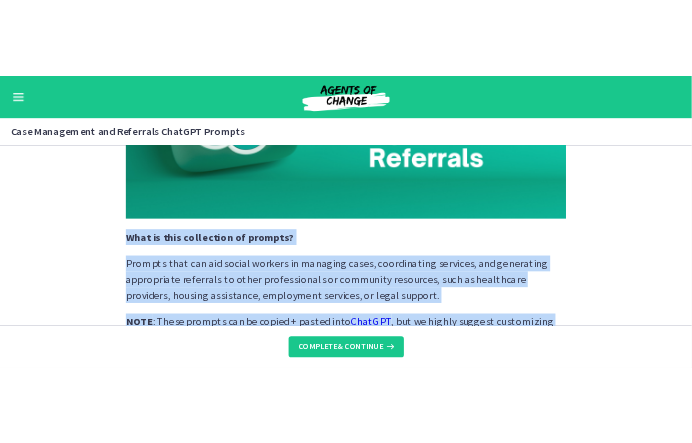 scroll, scrollTop: 522, scrollLeft: 0, axis: vertical 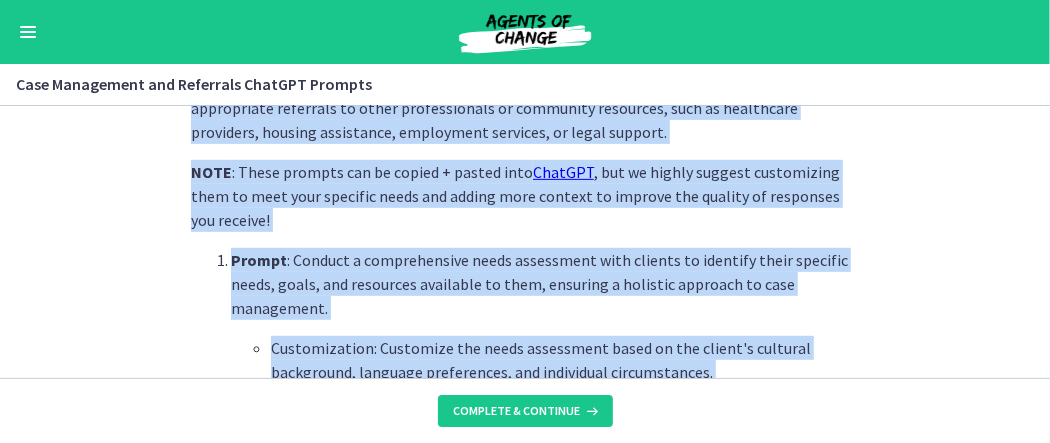 click on "What is this collection of prompts?
Prompts that can aid social workers in managing cases, coordinating services, and generating appropriate referrals to other professionals or community resources, such as healthcare providers, housing assistance, employment services, or legal support.
NOTE : These prompts can be copied + pasted into  ChatGPT , but we highly suggest customizing them to meet your specific needs and adding more context to improve the quality of responses you receive!
Prompt : Conduct a comprehensive needs assessment with clients to identify their specific needs, goals, and resources available to them, ensuring a holistic approach to case management.
Customization: Customize the needs assessment based on the client's cultural background, language preferences, and individual circumstances.
Prompt
Prompt
Prompt
Prompt
Prompt
Prompt" at bounding box center (525, 242) 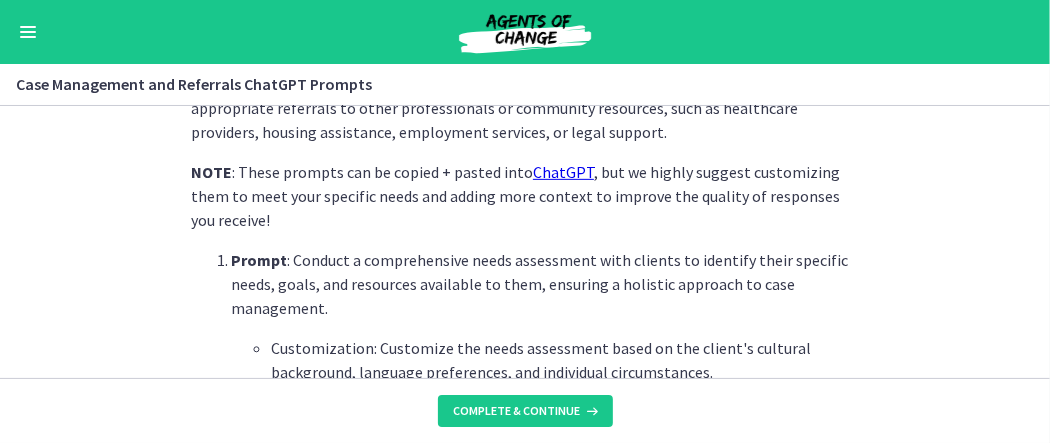 drag, startPoint x: 794, startPoint y: 100, endPoint x: 880, endPoint y: 173, distance: 112.805145 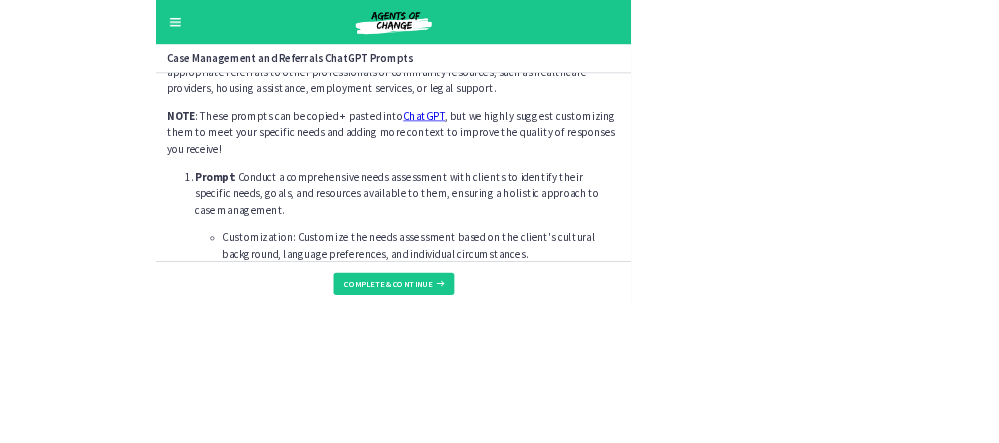 scroll, scrollTop: 522, scrollLeft: 0, axis: vertical 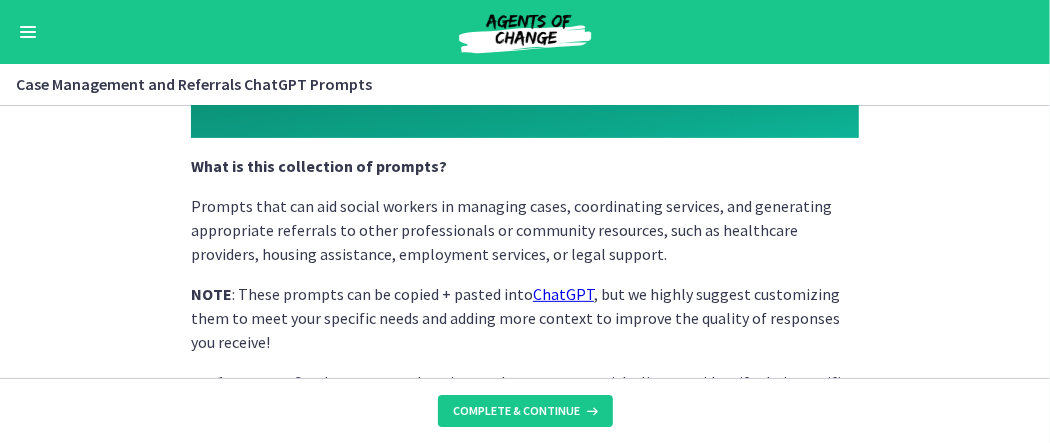 click at bounding box center (28, 32) 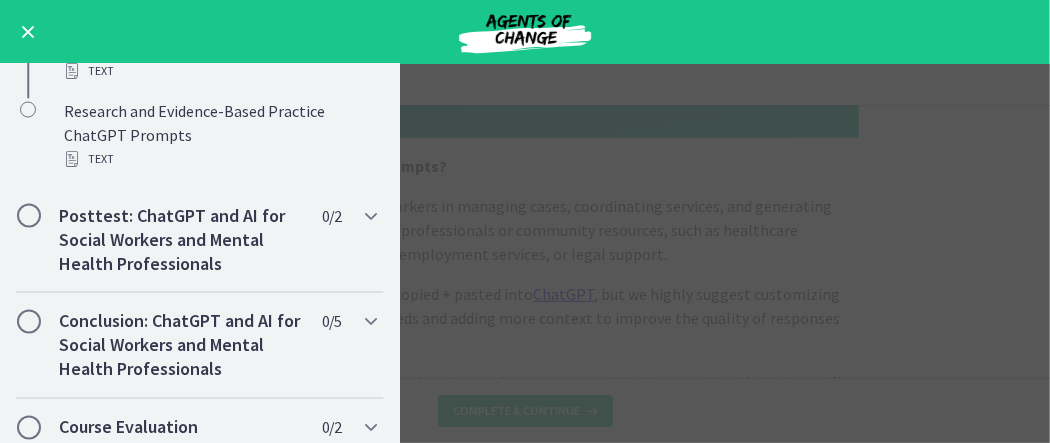 scroll, scrollTop: 1742, scrollLeft: 0, axis: vertical 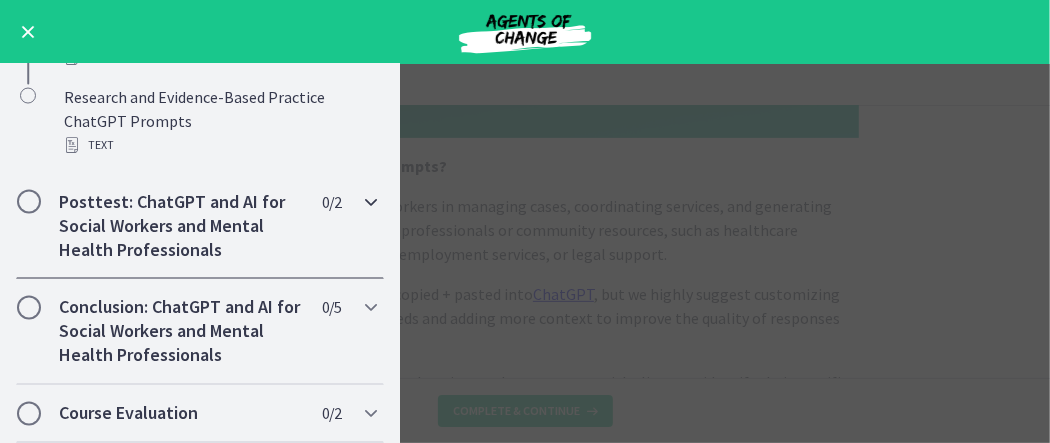 click at bounding box center (371, 202) 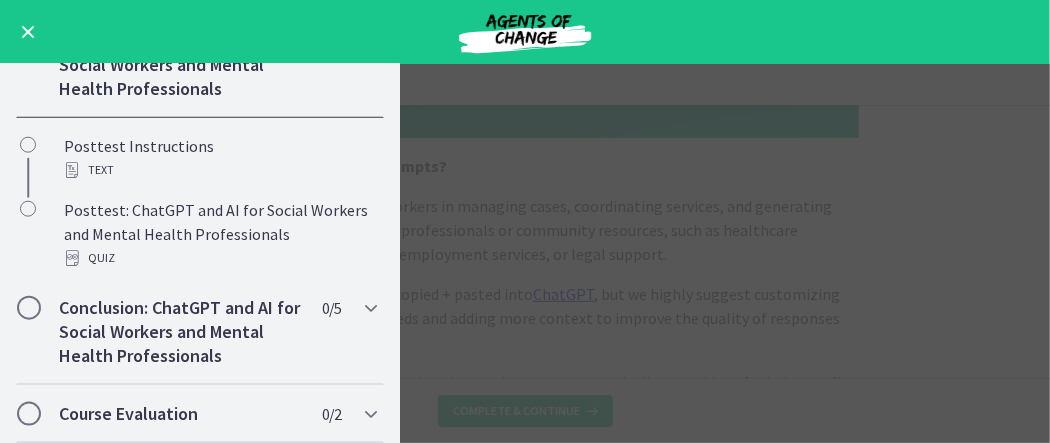 scroll, scrollTop: 1101, scrollLeft: 0, axis: vertical 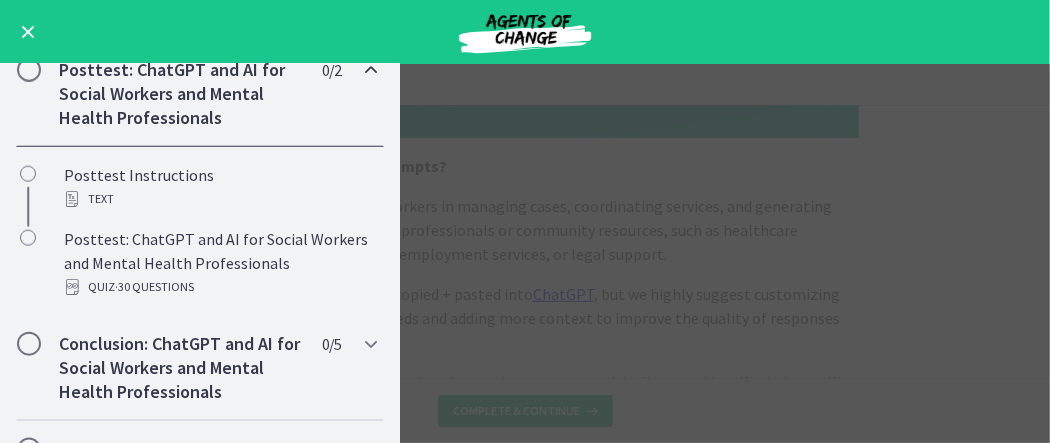 click at bounding box center [371, 70] 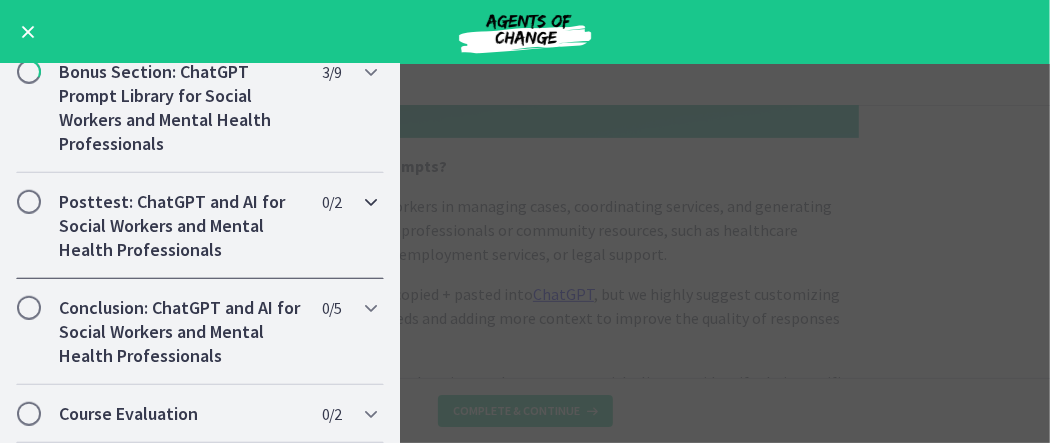scroll, scrollTop: 982, scrollLeft: 0, axis: vertical 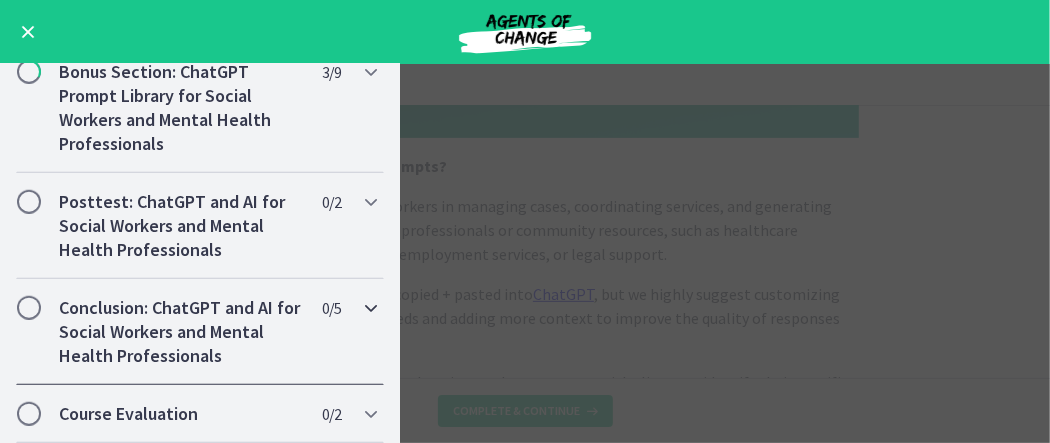 click at bounding box center (371, 308) 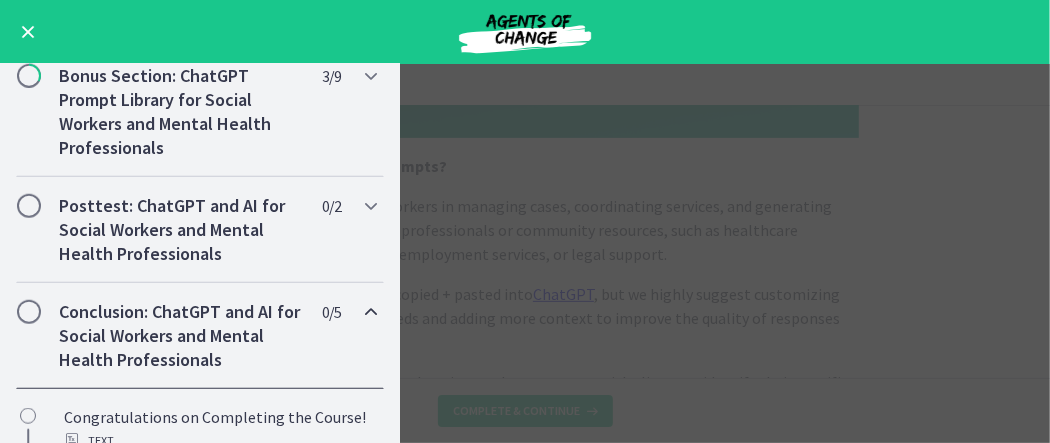 scroll, scrollTop: 938, scrollLeft: 0, axis: vertical 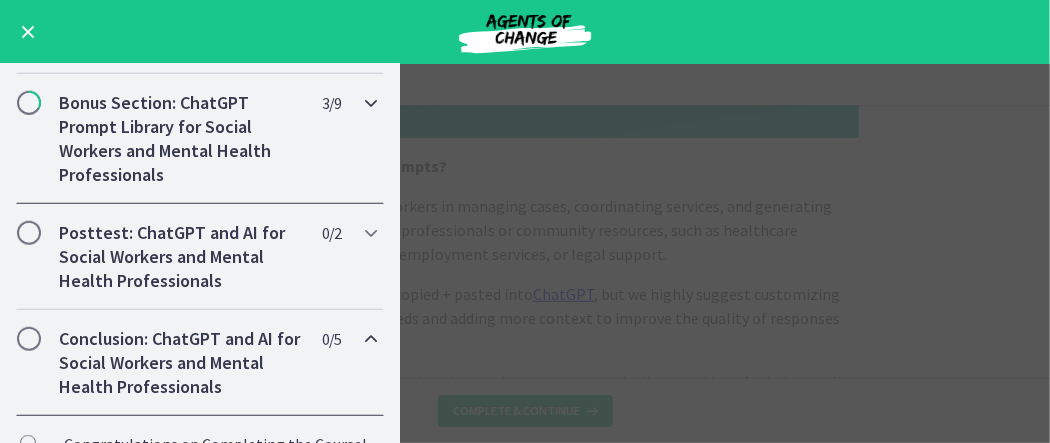 click at bounding box center [371, 103] 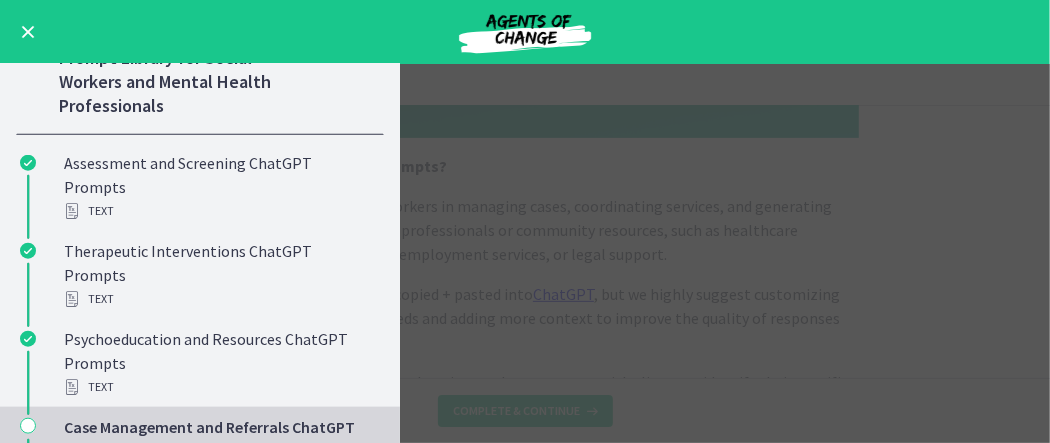 scroll, scrollTop: 938, scrollLeft: 0, axis: vertical 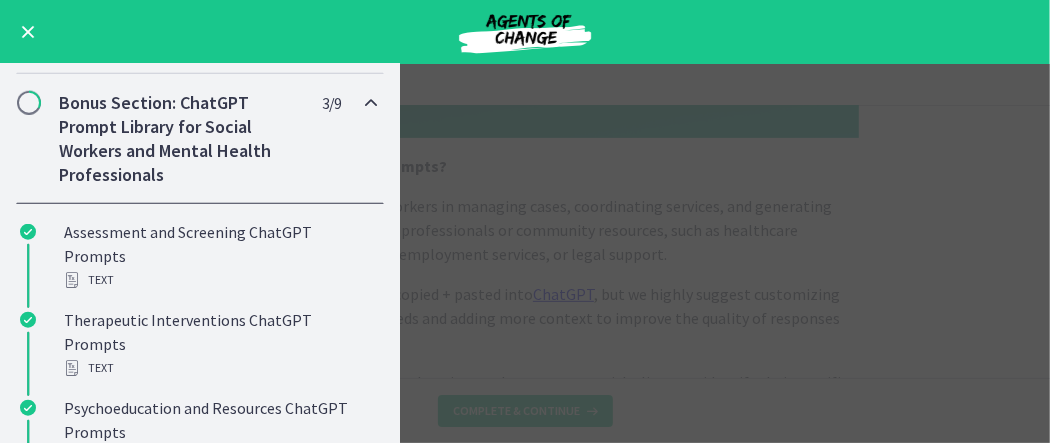 click at bounding box center (371, 103) 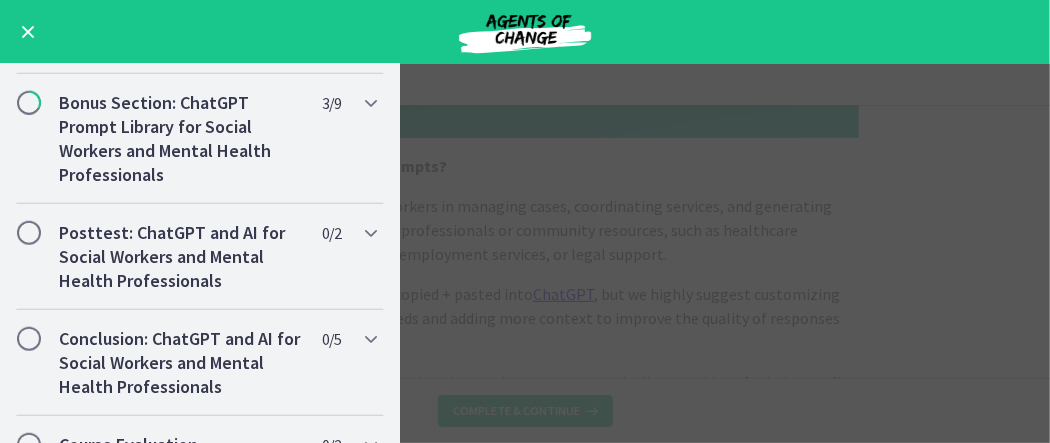 click at bounding box center (28, 32) 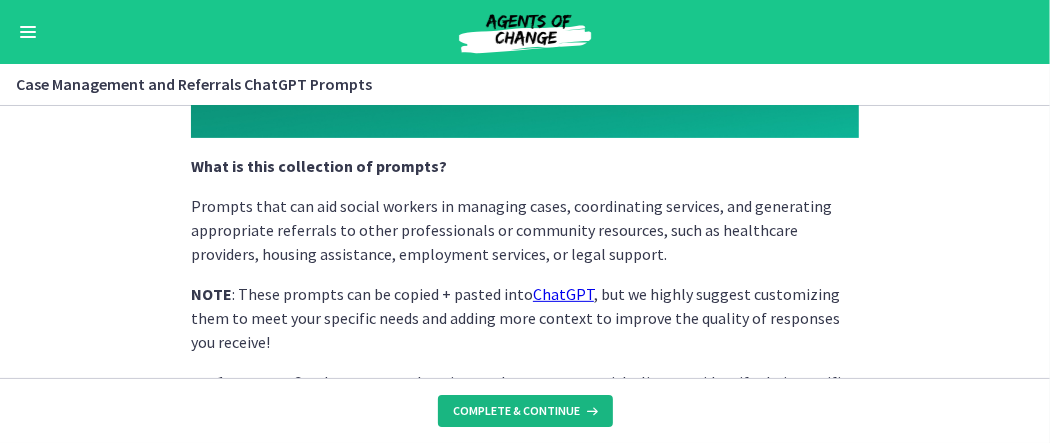 click at bounding box center [591, 411] 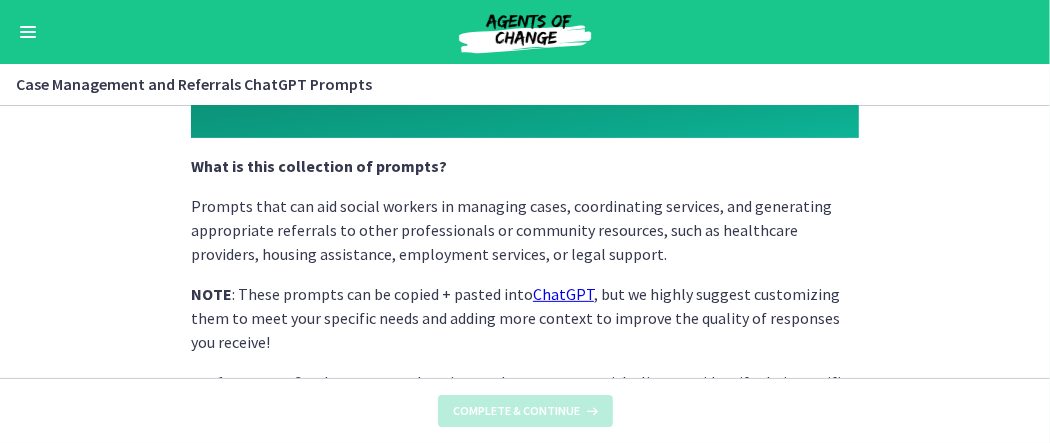 scroll, scrollTop: 0, scrollLeft: 0, axis: both 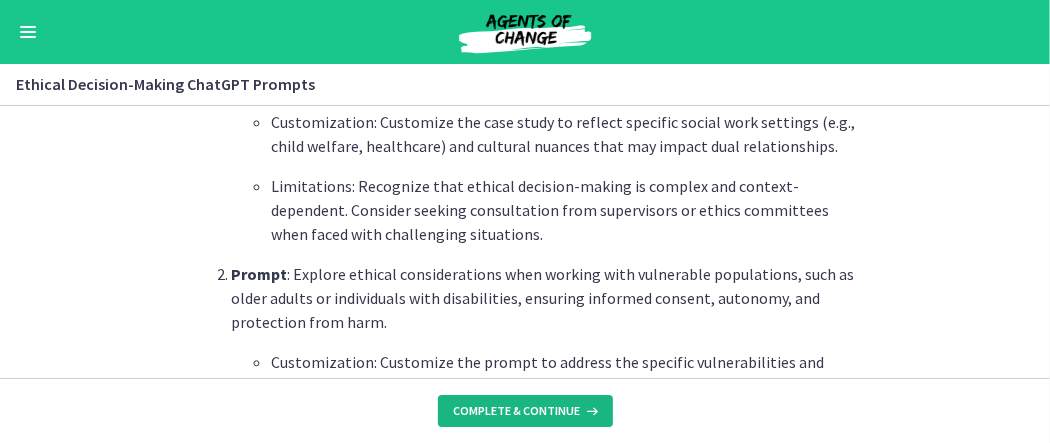 click on "Complete & continue" at bounding box center [525, 411] 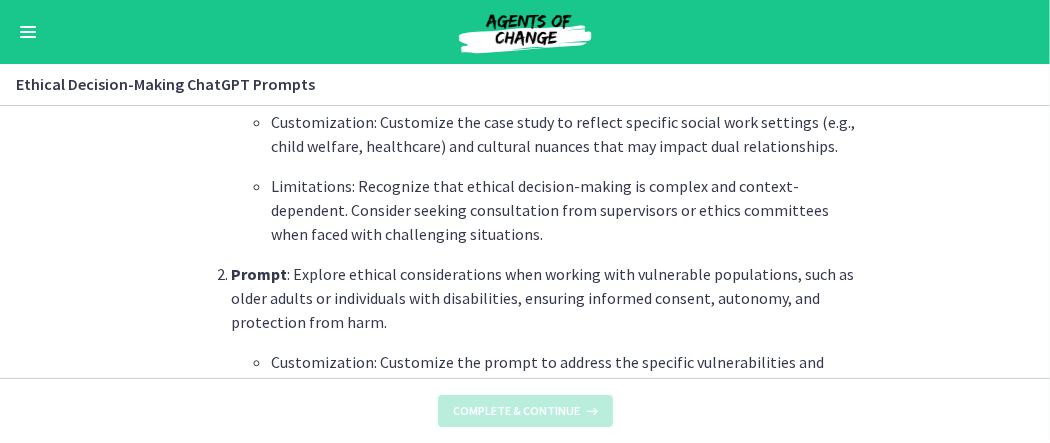 scroll, scrollTop: 0, scrollLeft: 0, axis: both 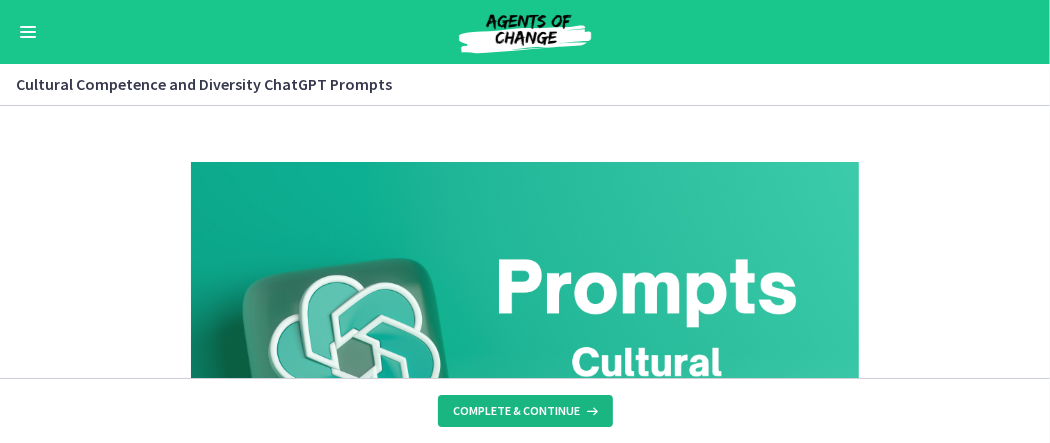 click at bounding box center (591, 411) 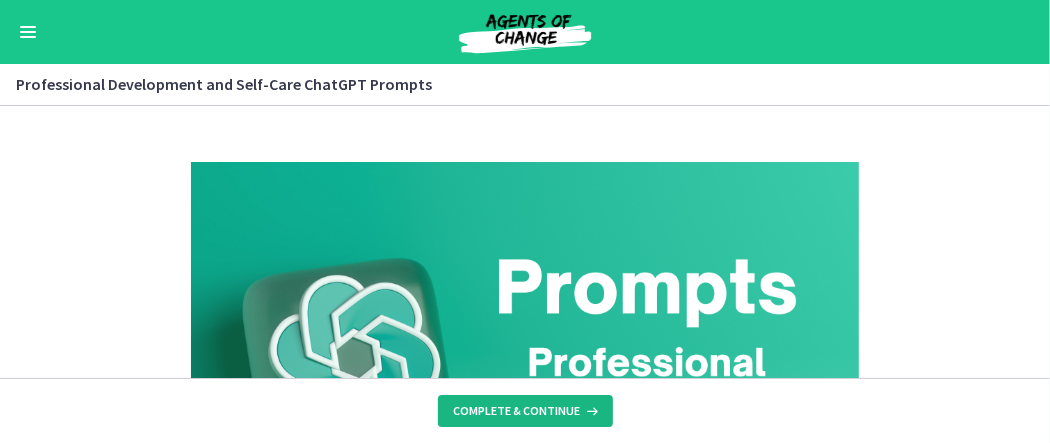 click at bounding box center (591, 411) 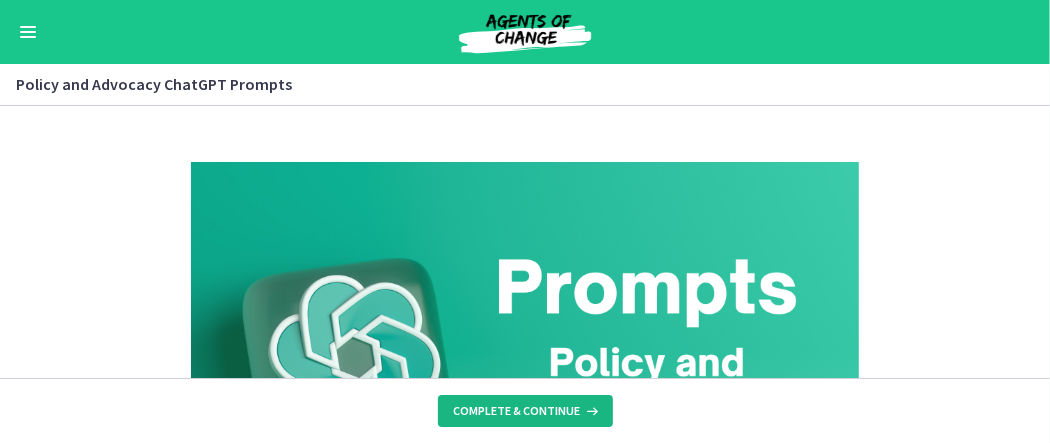 click at bounding box center [591, 411] 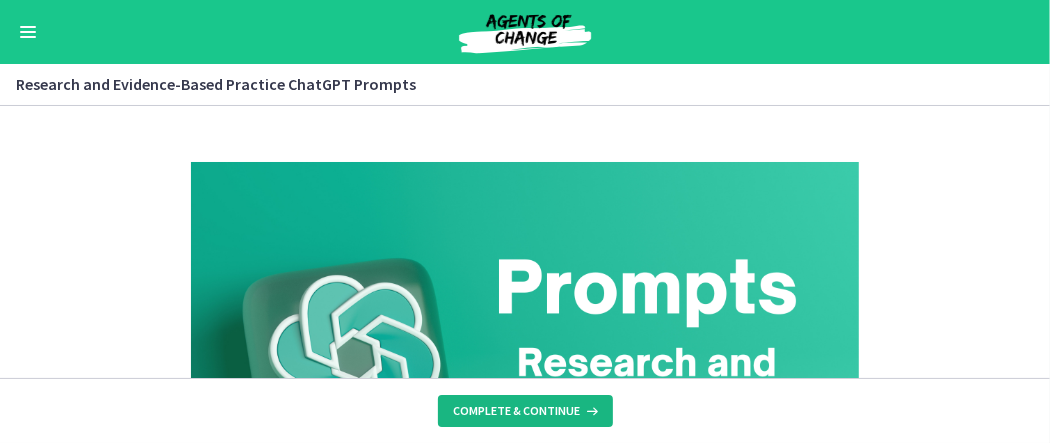 click at bounding box center (591, 411) 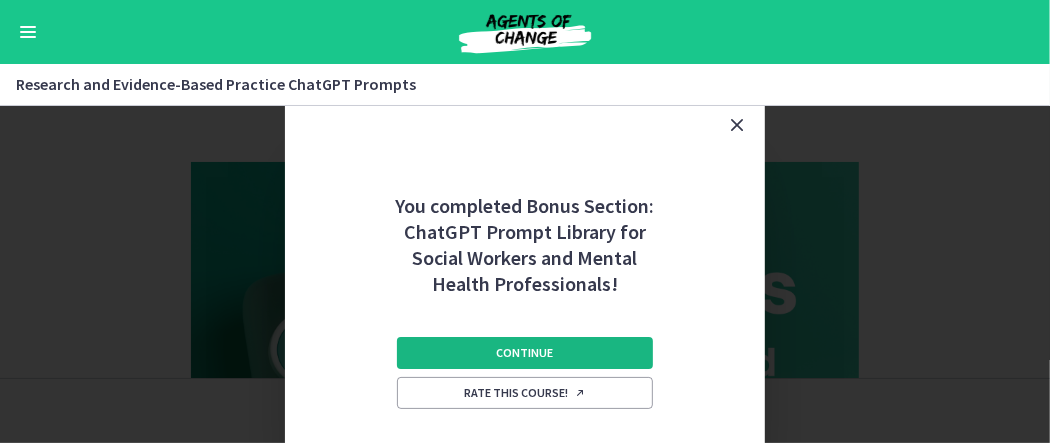 click on "Continue" at bounding box center (525, 353) 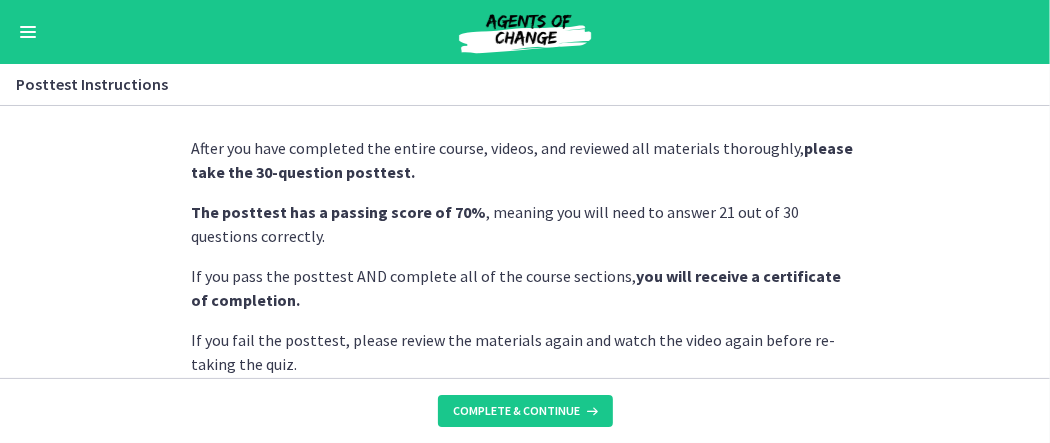 scroll, scrollTop: 0, scrollLeft: 0, axis: both 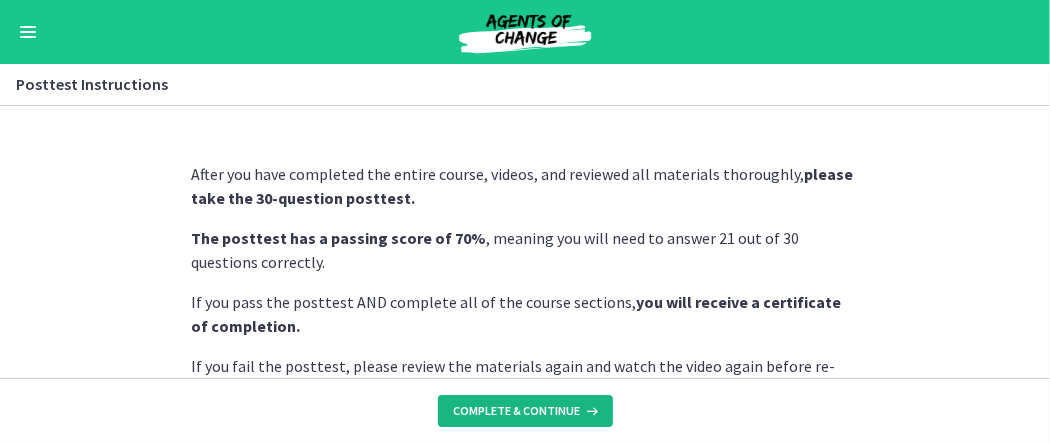 click on "Complete & continue" at bounding box center [517, 411] 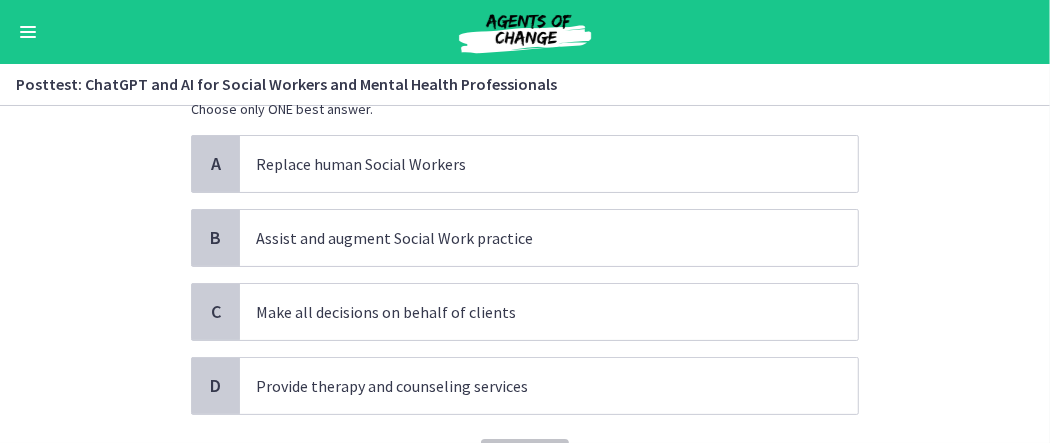 scroll, scrollTop: 100, scrollLeft: 0, axis: vertical 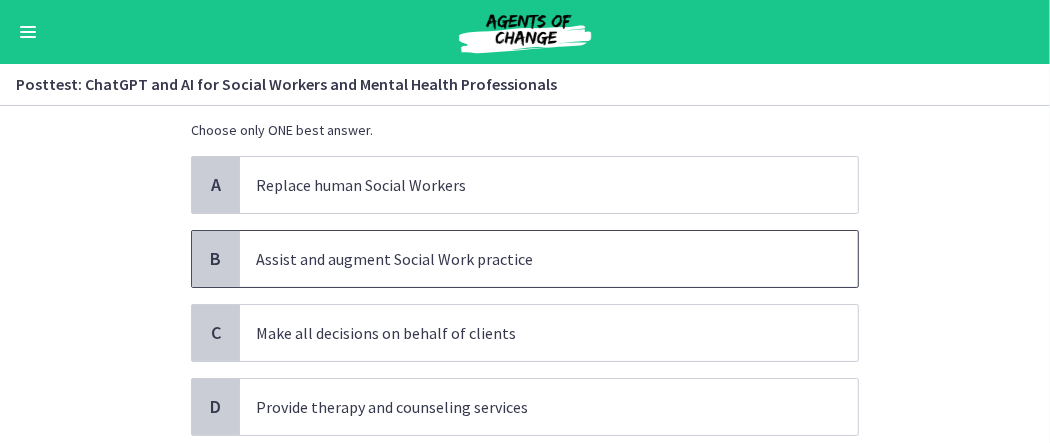 click on "Assist and augment Social Work practice" at bounding box center [529, 259] 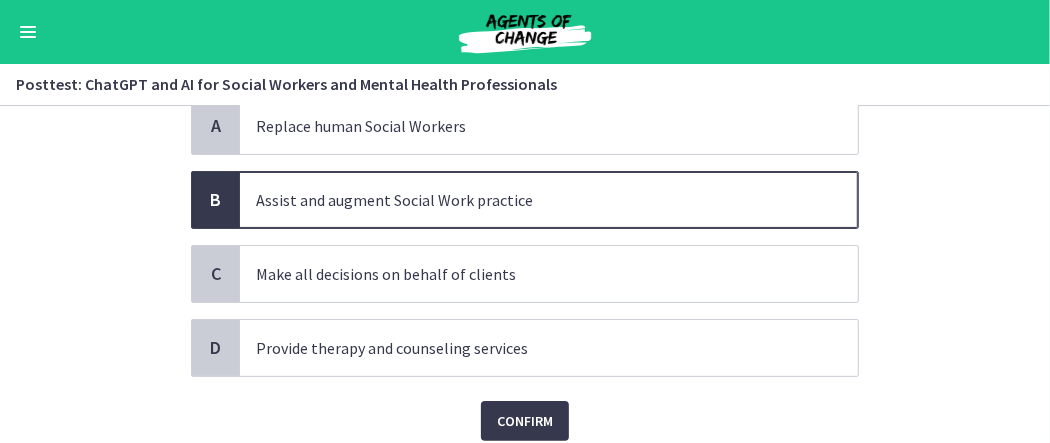 scroll, scrollTop: 200, scrollLeft: 0, axis: vertical 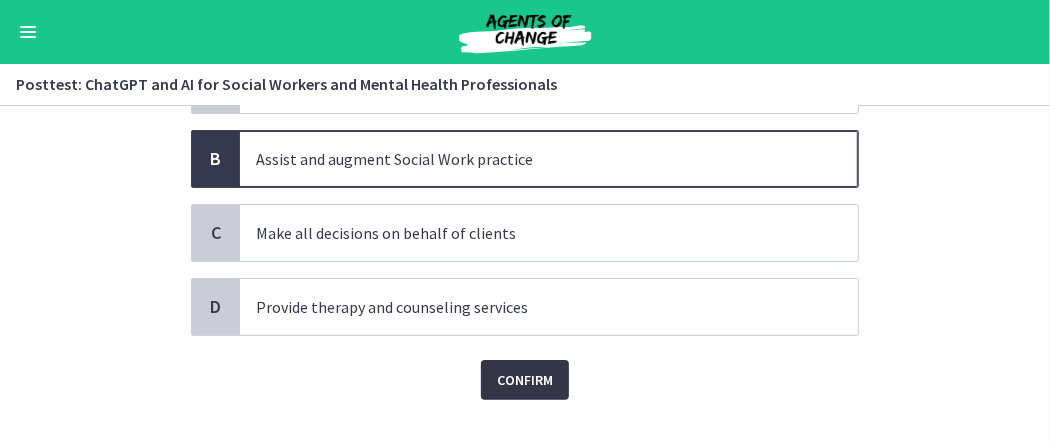 click on "Confirm" at bounding box center [525, 380] 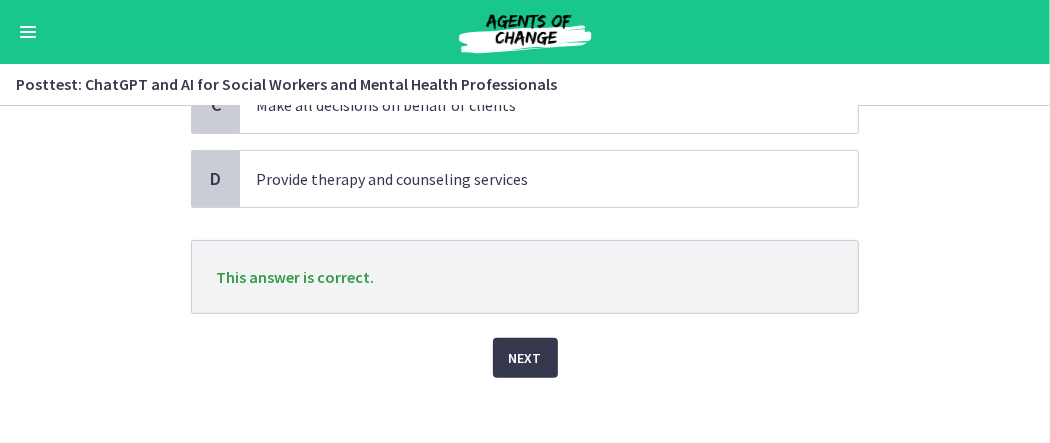 scroll, scrollTop: 338, scrollLeft: 0, axis: vertical 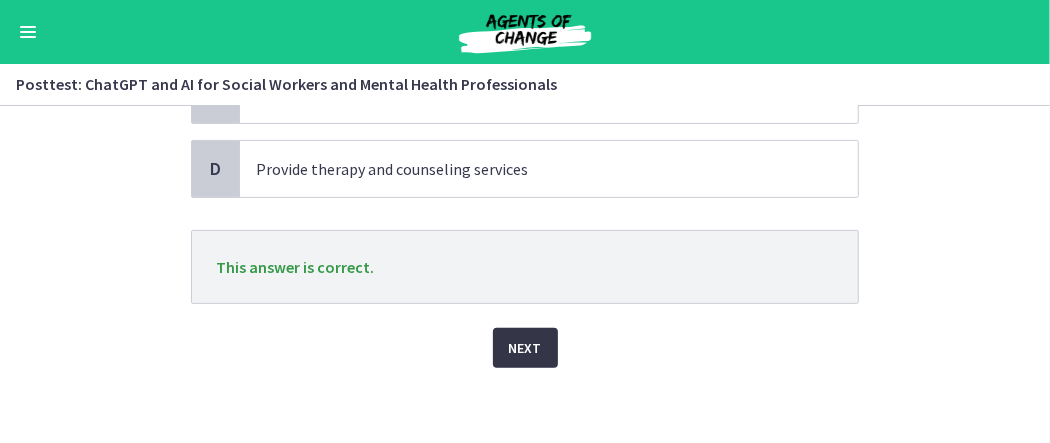 click on "Next" at bounding box center (525, 348) 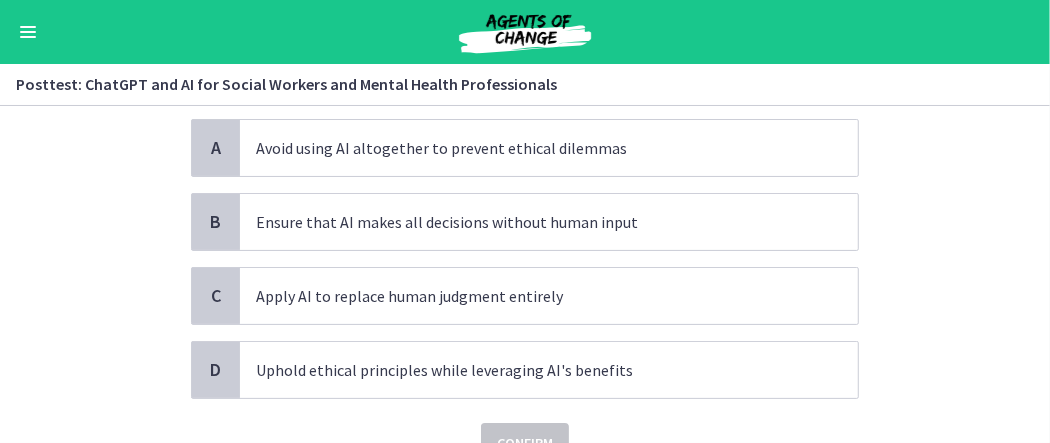 scroll, scrollTop: 200, scrollLeft: 0, axis: vertical 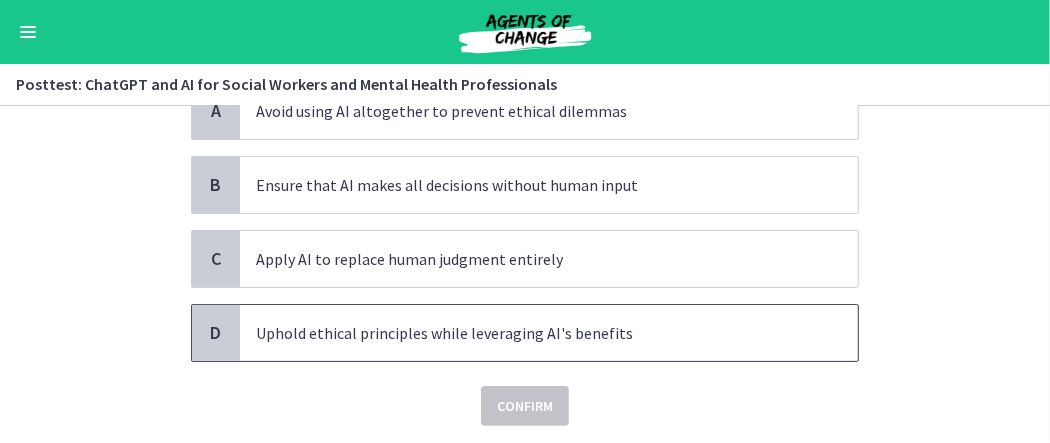 click on "Uphold ethical principles while leveraging AI's benefits" at bounding box center [529, 333] 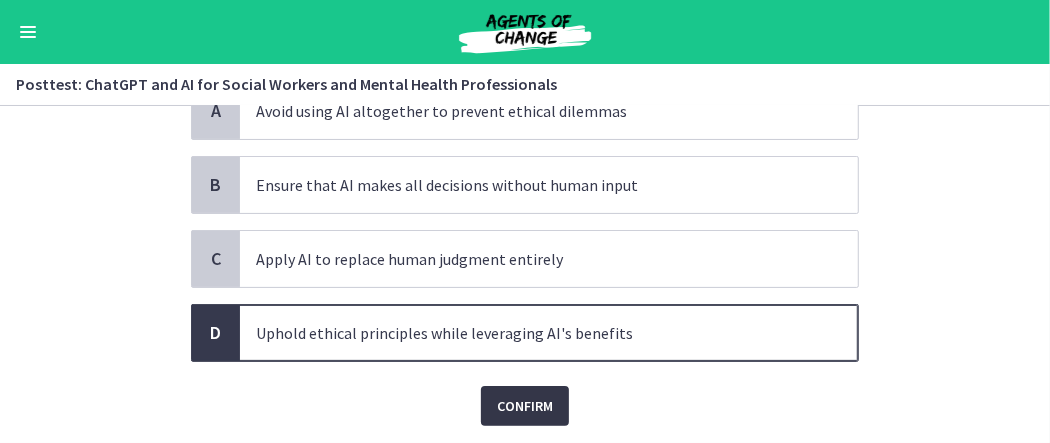 click on "Confirm" at bounding box center [525, 406] 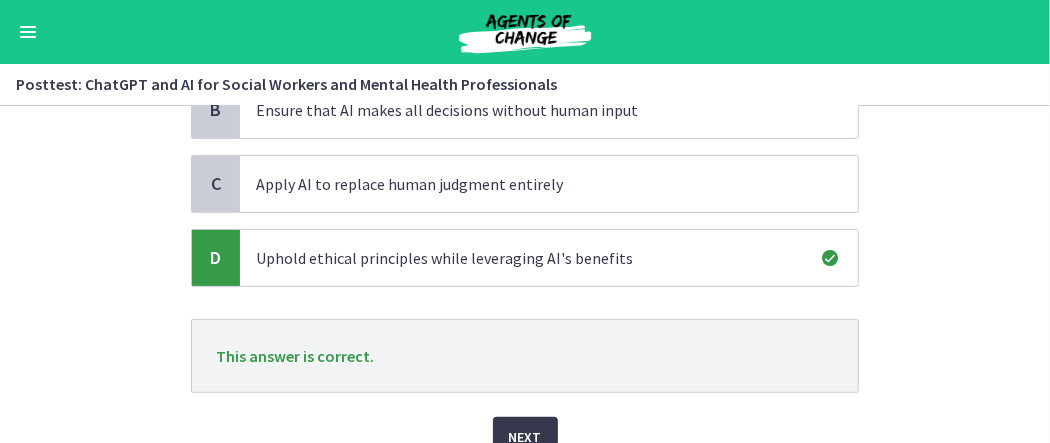 scroll, scrollTop: 300, scrollLeft: 0, axis: vertical 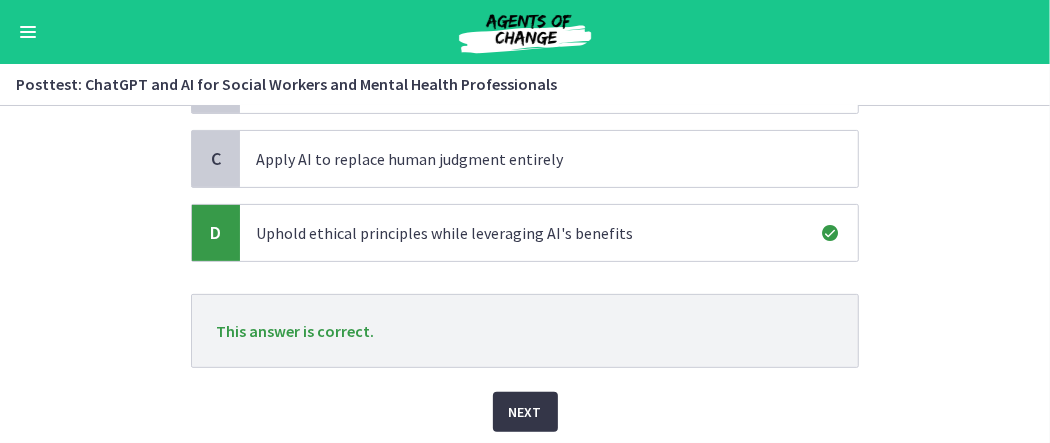 click on "Next" at bounding box center (525, 412) 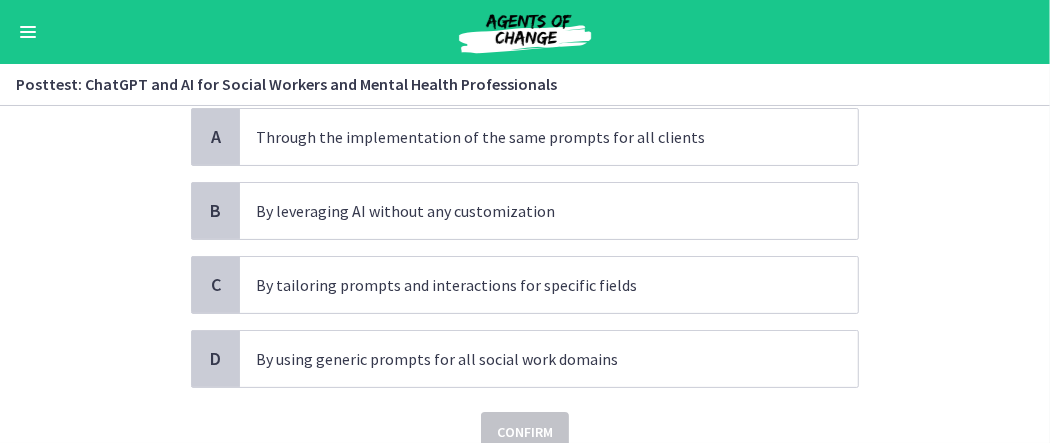 scroll, scrollTop: 200, scrollLeft: 0, axis: vertical 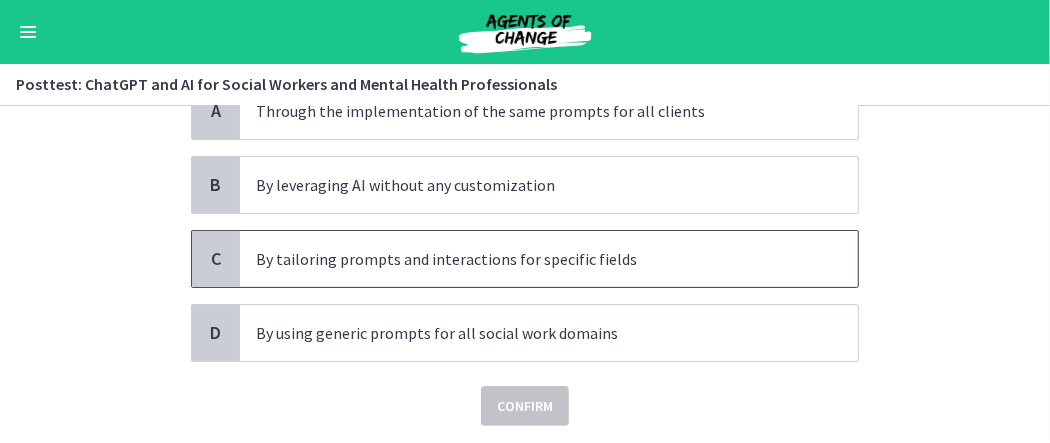 click on "By tailoring prompts and interactions for specific fields" at bounding box center (529, 259) 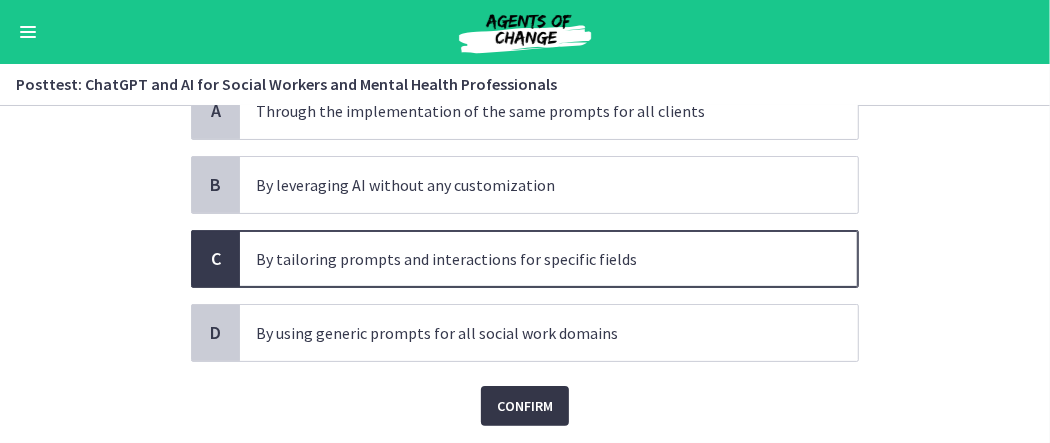 click on "Confirm" at bounding box center [525, 406] 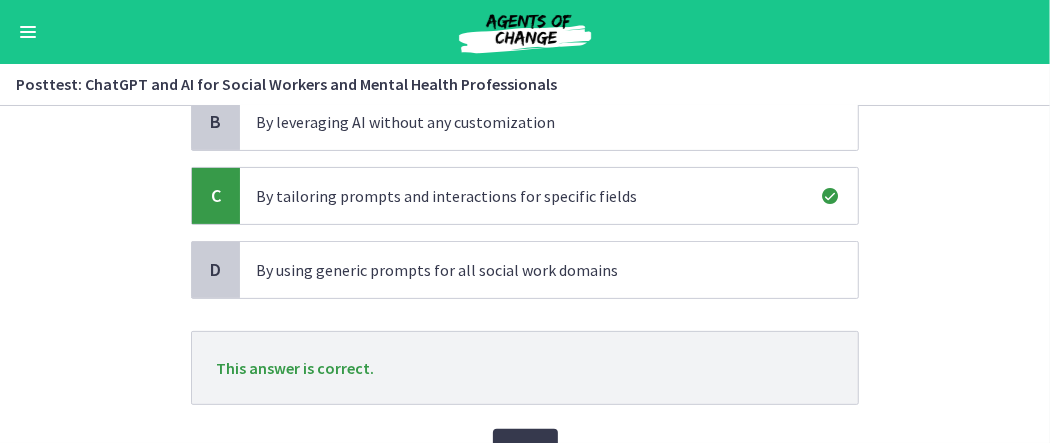 scroll, scrollTop: 300, scrollLeft: 0, axis: vertical 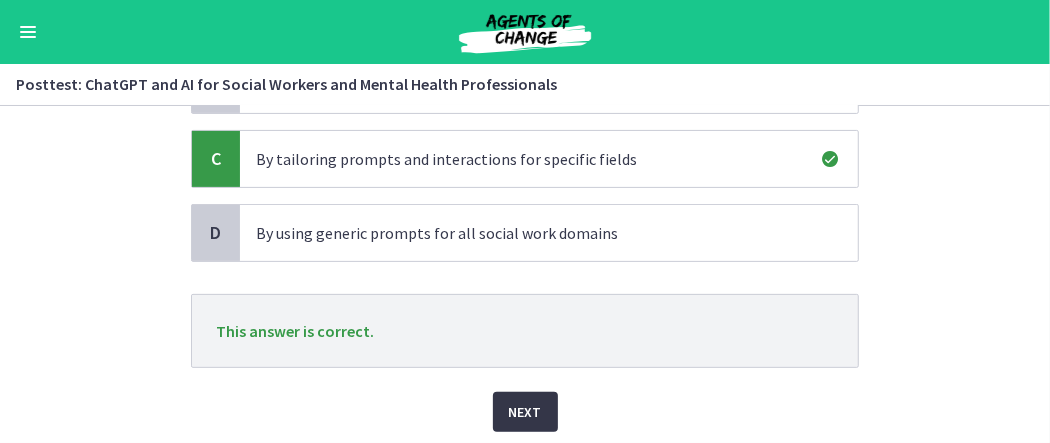 click on "Next" at bounding box center (525, 412) 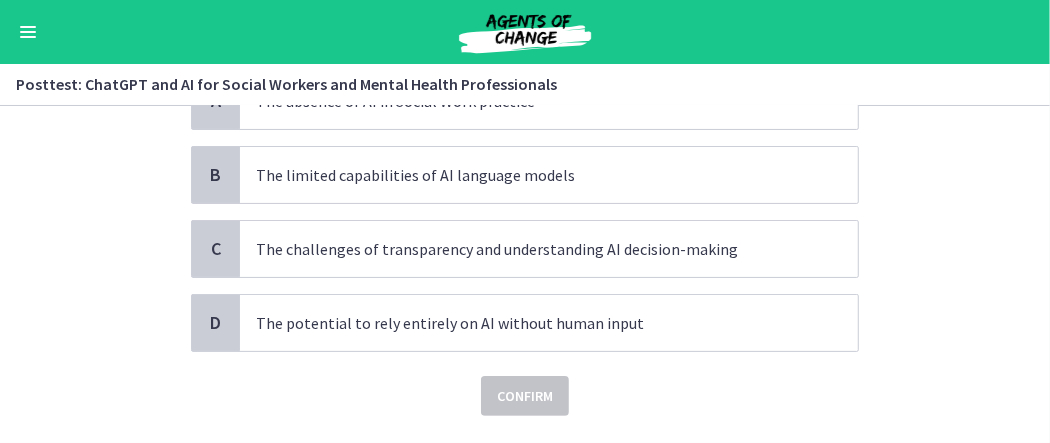 scroll, scrollTop: 200, scrollLeft: 0, axis: vertical 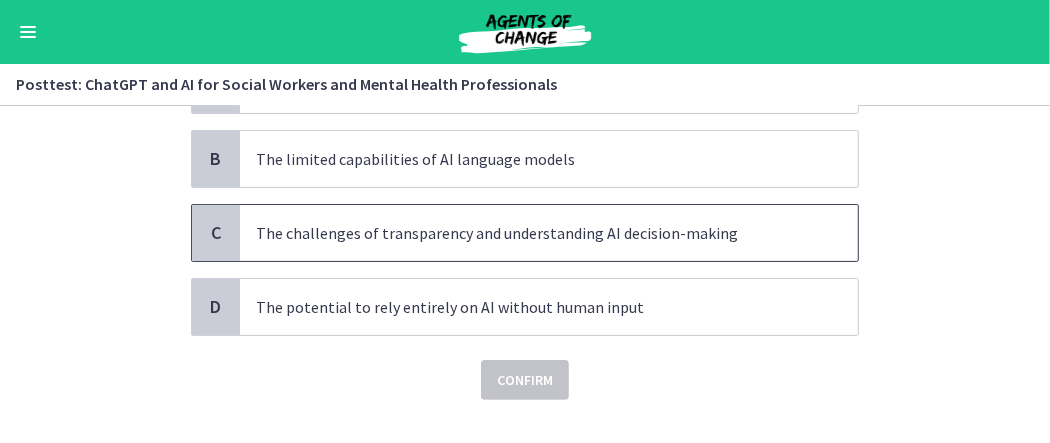 click on "The challenges of transparency and understanding AI decision-making" at bounding box center (529, 233) 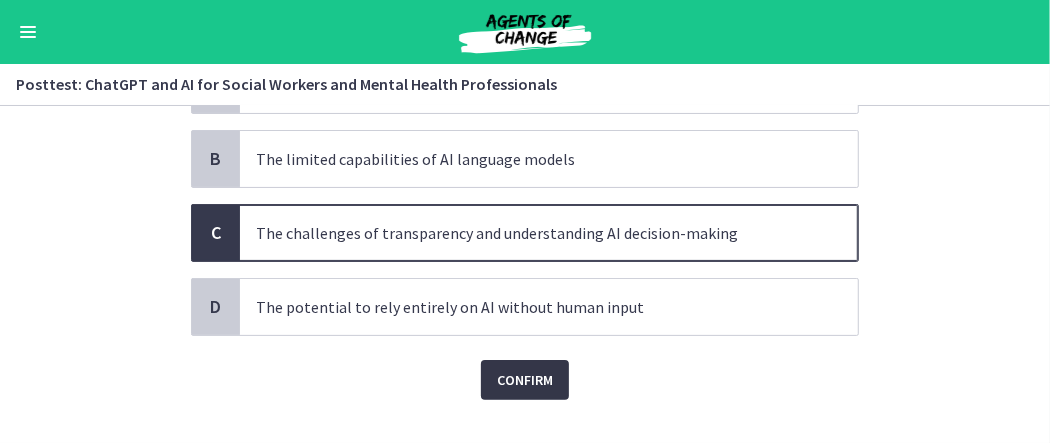click on "Confirm" at bounding box center (525, 380) 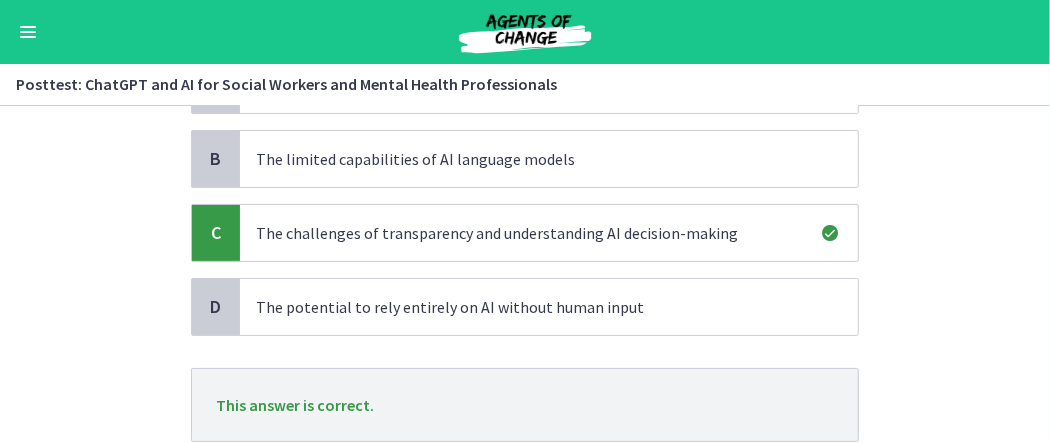 scroll, scrollTop: 300, scrollLeft: 0, axis: vertical 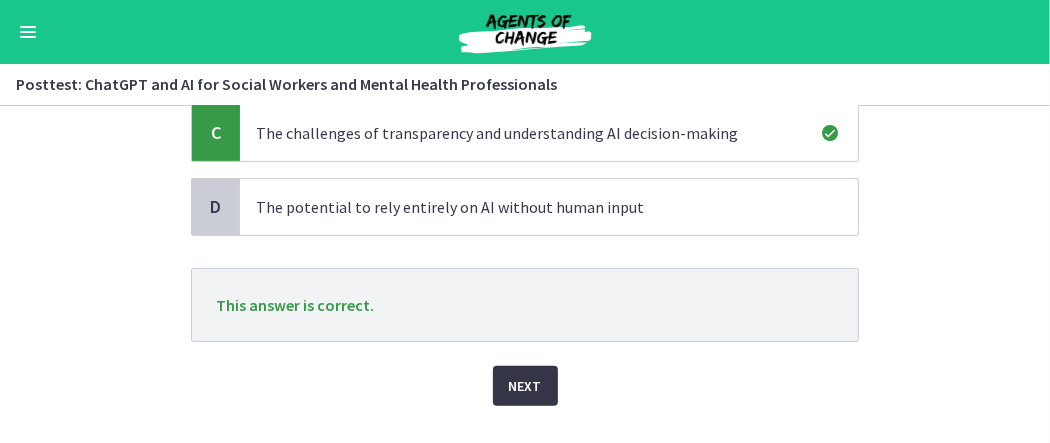click on "Next" at bounding box center [525, 386] 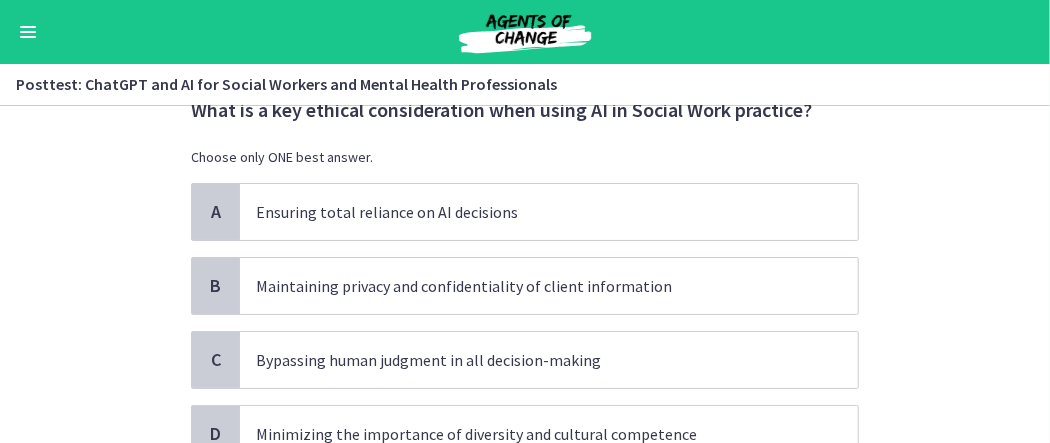 scroll, scrollTop: 100, scrollLeft: 0, axis: vertical 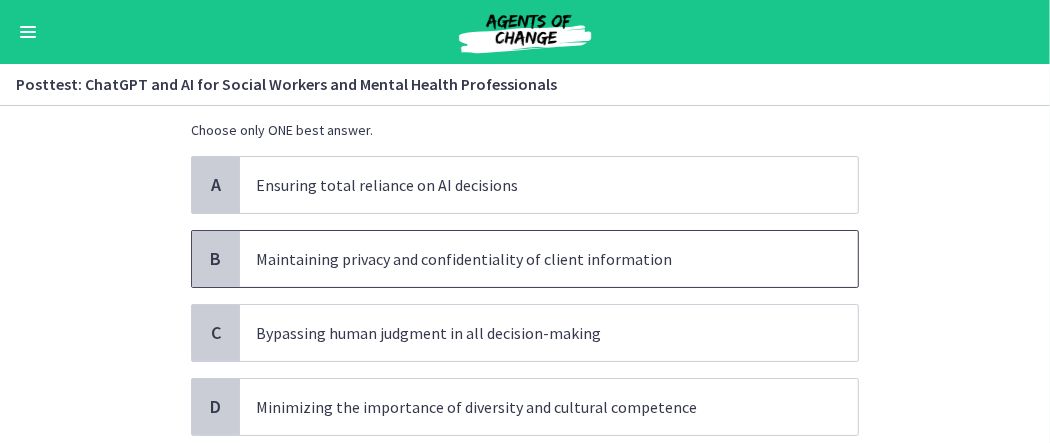 click on "Maintaining privacy and confidentiality of client information" at bounding box center [529, 259] 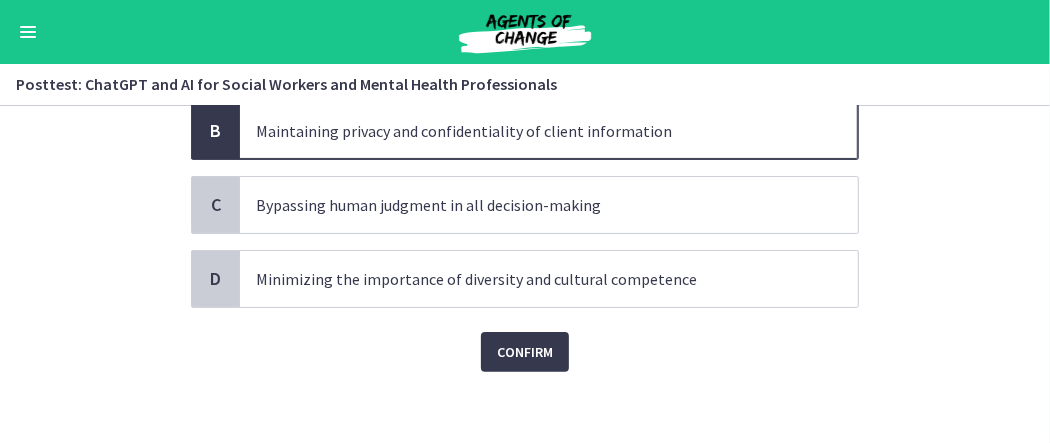 scroll, scrollTop: 233, scrollLeft: 0, axis: vertical 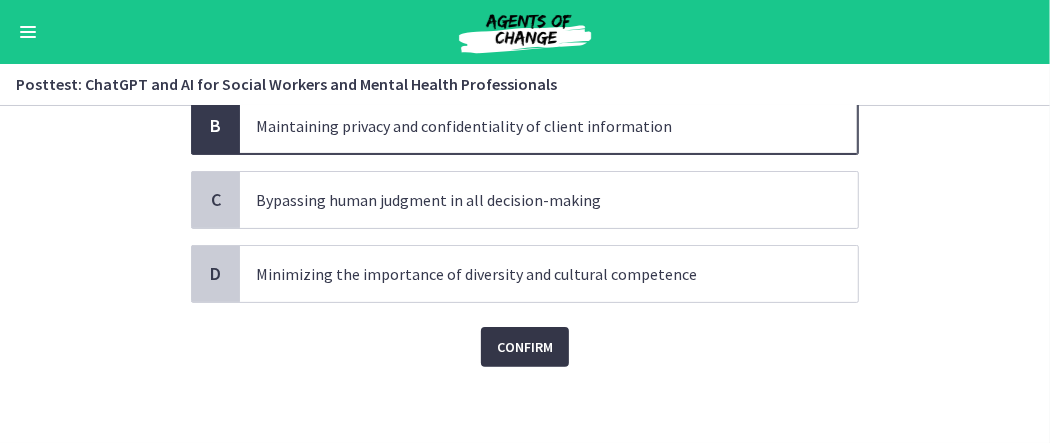 click on "Confirm" at bounding box center (525, 347) 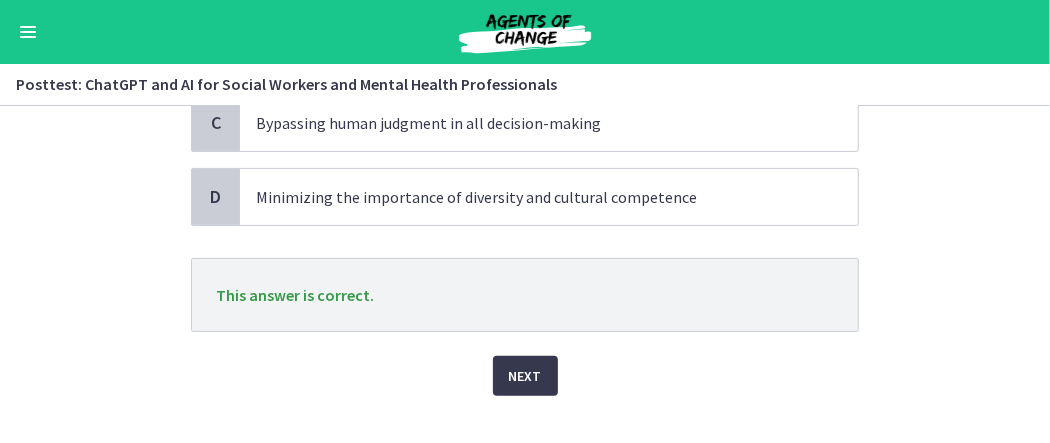 scroll, scrollTop: 333, scrollLeft: 0, axis: vertical 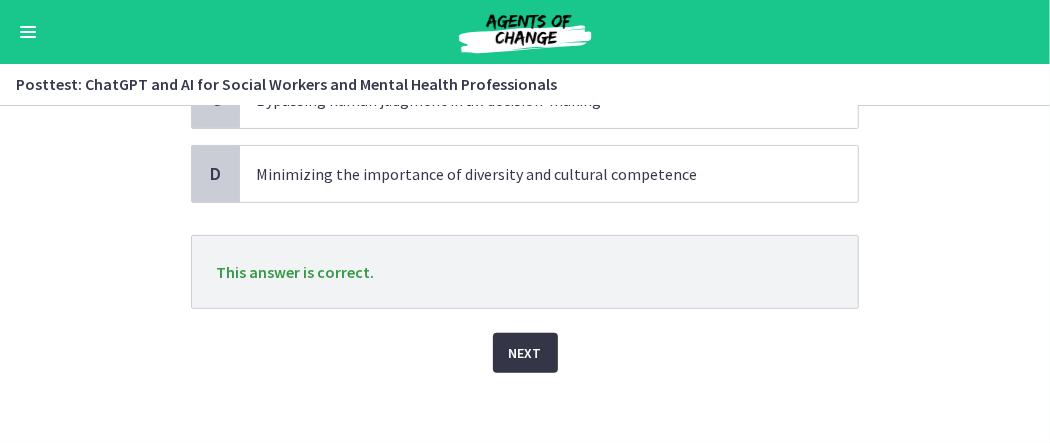 click on "Next" at bounding box center (525, 353) 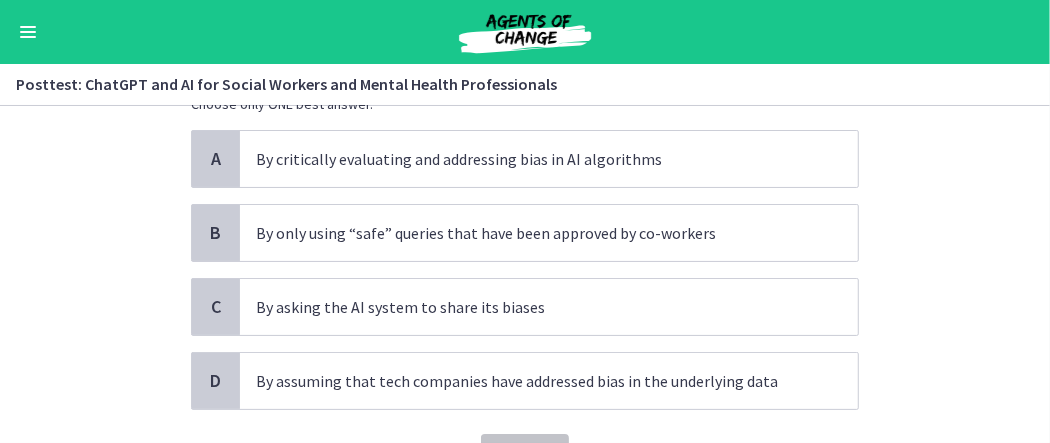 scroll, scrollTop: 100, scrollLeft: 0, axis: vertical 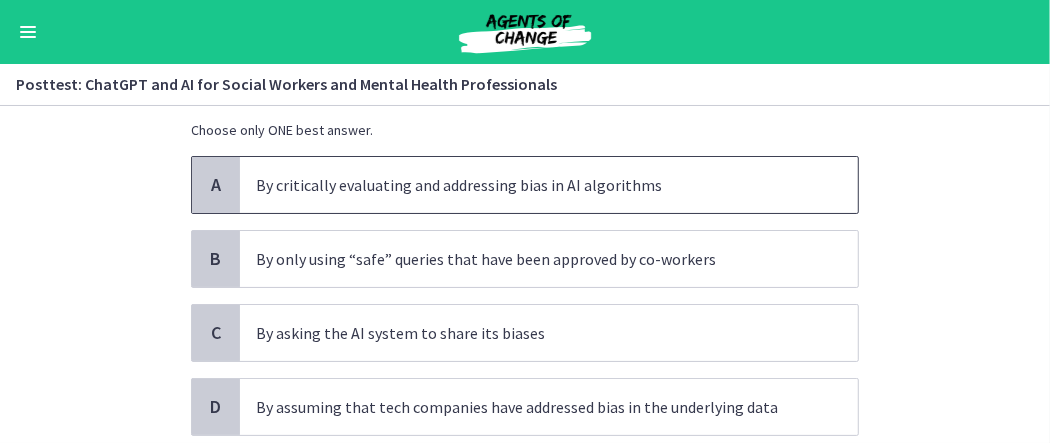 click on "By critically evaluating and addressing bias in AI algorithms" at bounding box center (529, 185) 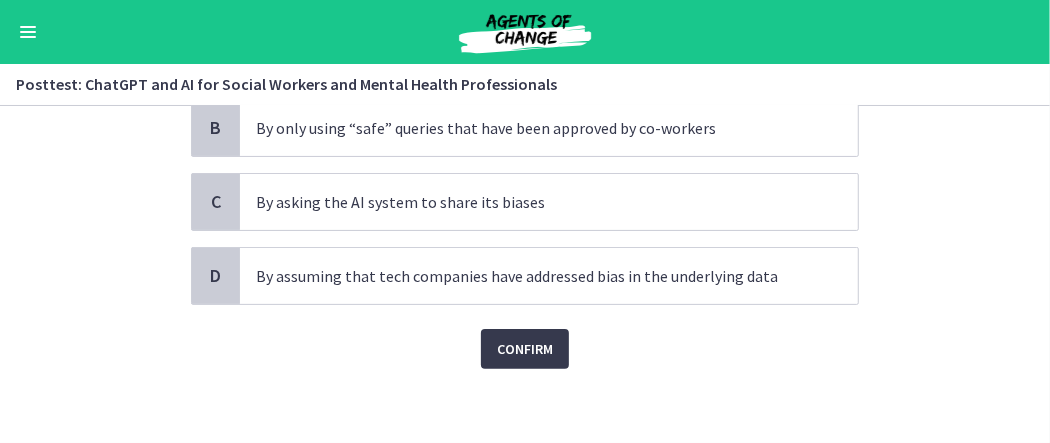 scroll, scrollTop: 233, scrollLeft: 0, axis: vertical 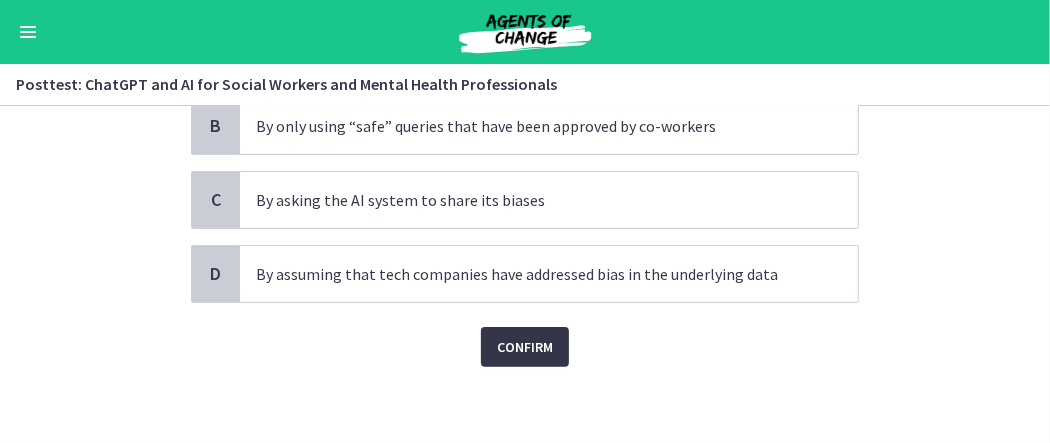 click on "Confirm" at bounding box center (525, 347) 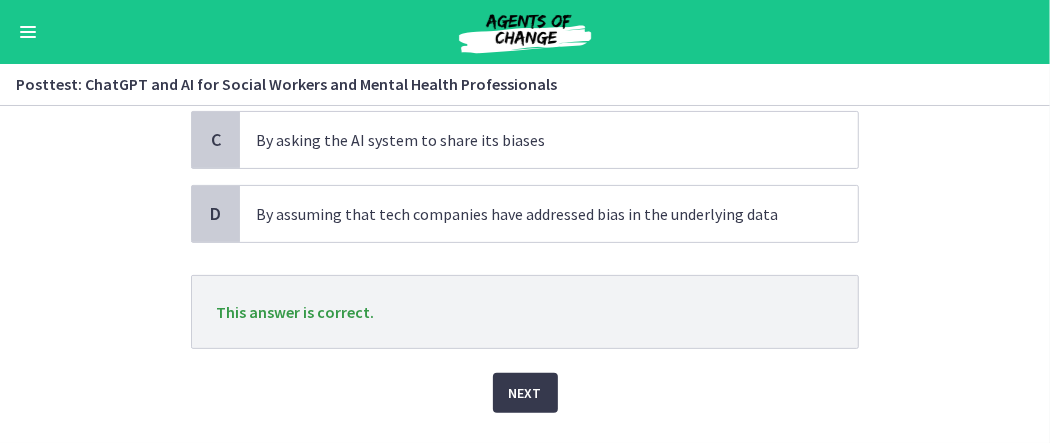 scroll, scrollTop: 333, scrollLeft: 0, axis: vertical 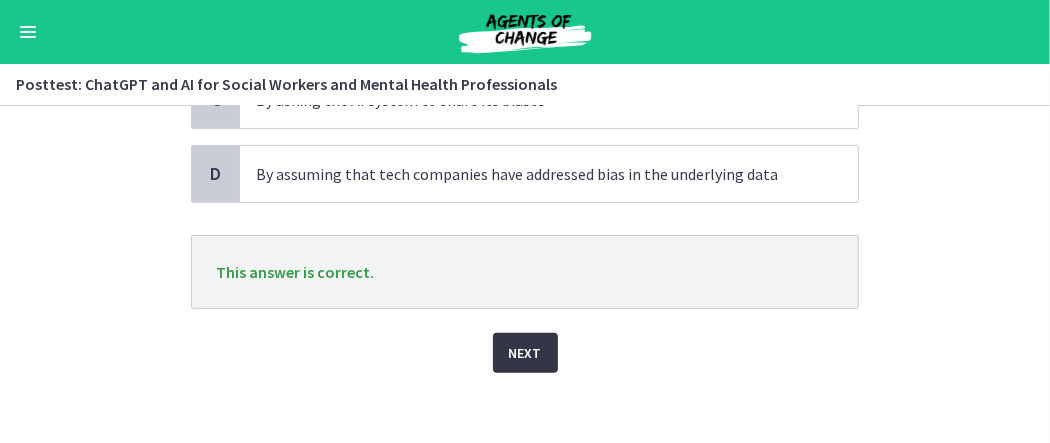 click on "Next" at bounding box center [525, 353] 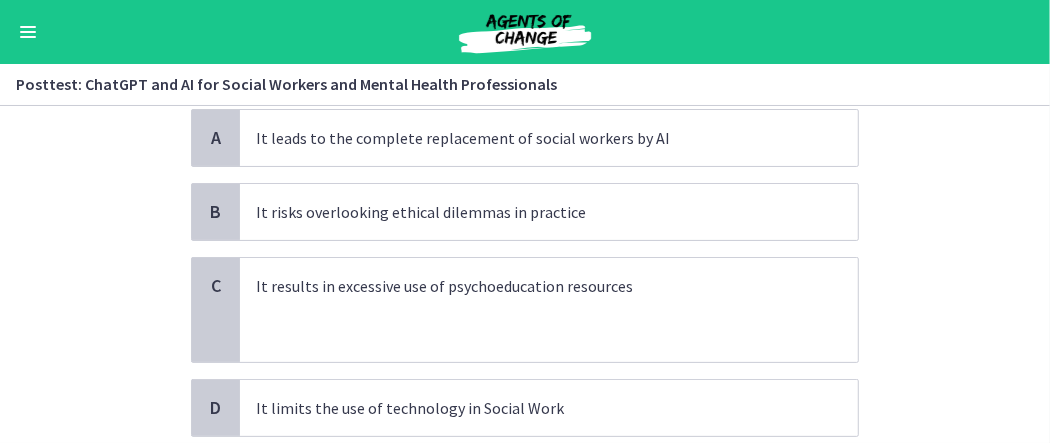 scroll, scrollTop: 200, scrollLeft: 0, axis: vertical 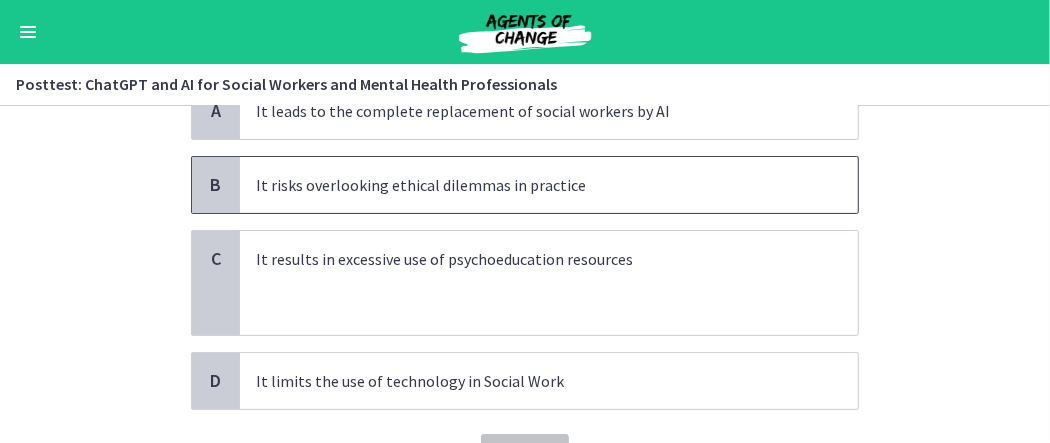 click on "It risks overlooking ethical dilemmas in practice" at bounding box center [529, 185] 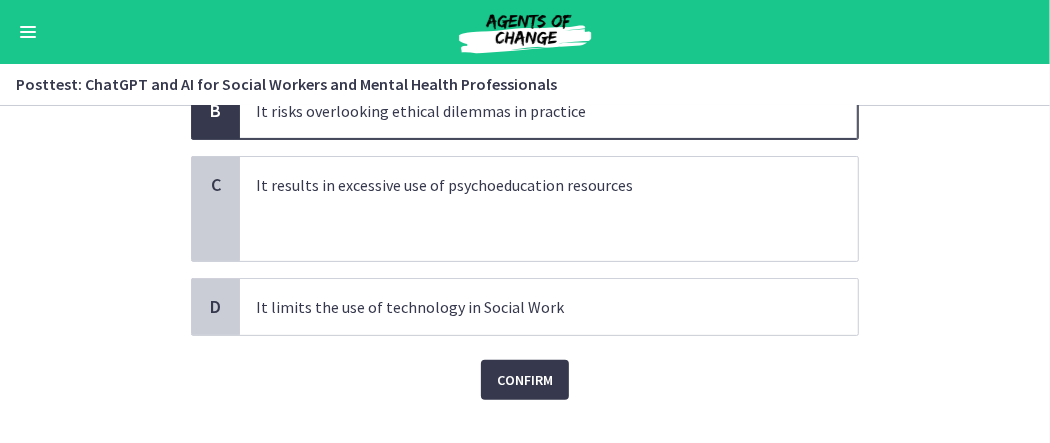 scroll, scrollTop: 300, scrollLeft: 0, axis: vertical 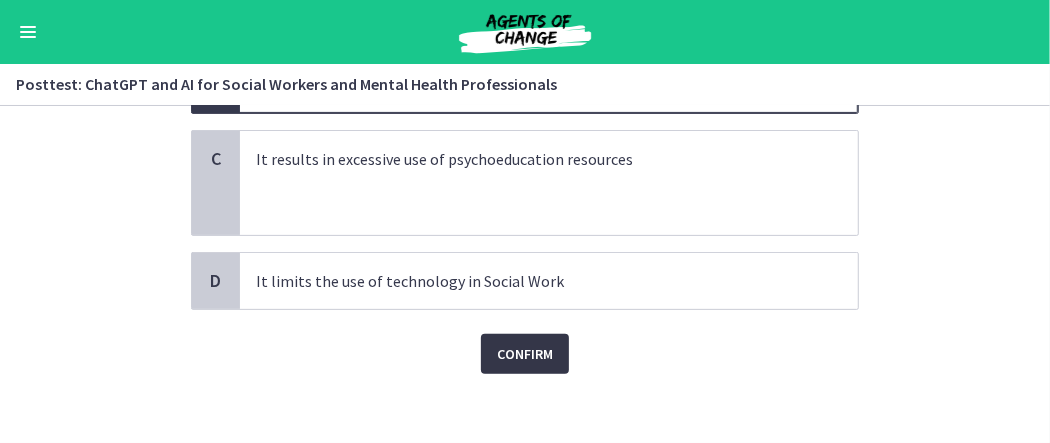 click on "Confirm" at bounding box center (525, 354) 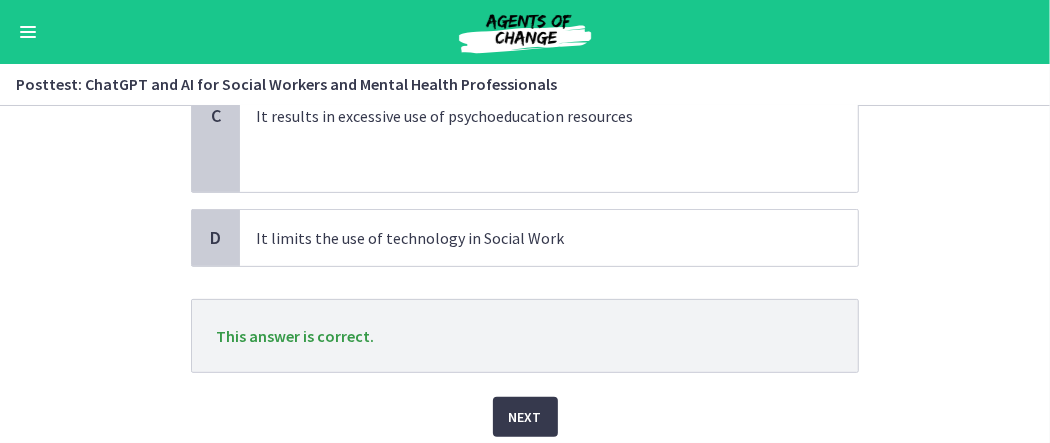 scroll, scrollTop: 400, scrollLeft: 0, axis: vertical 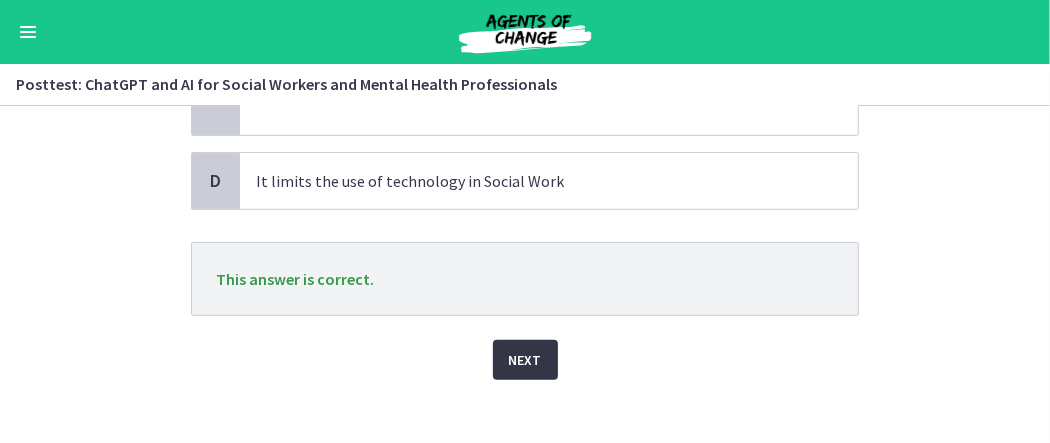 click on "Next" at bounding box center [525, 360] 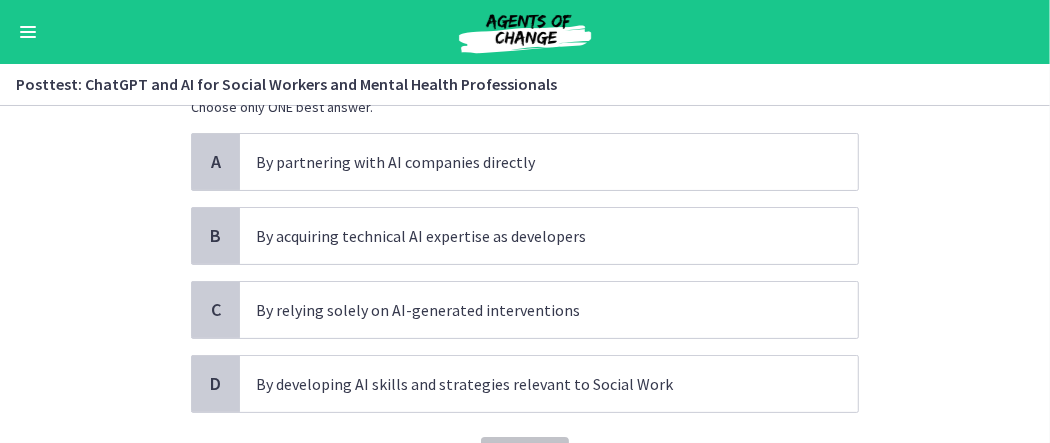 scroll, scrollTop: 200, scrollLeft: 0, axis: vertical 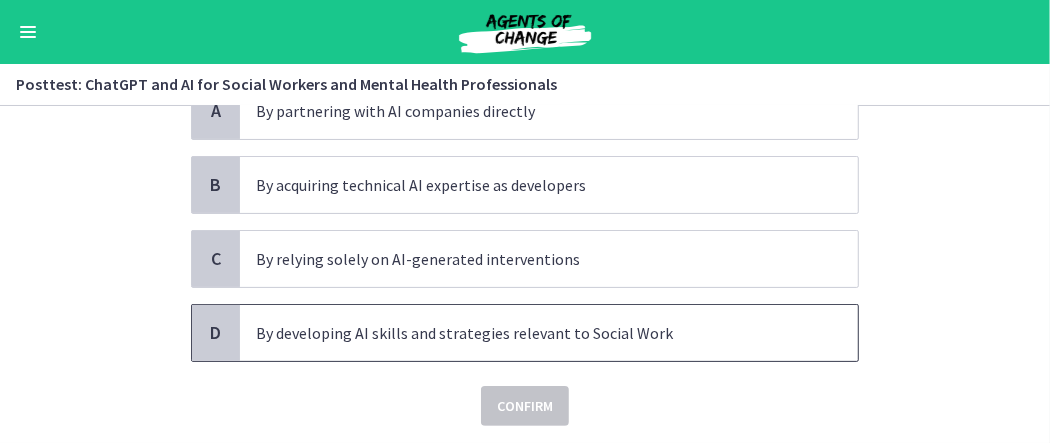 click on "By developing AI skills and strategies relevant to Social Work" at bounding box center [529, 333] 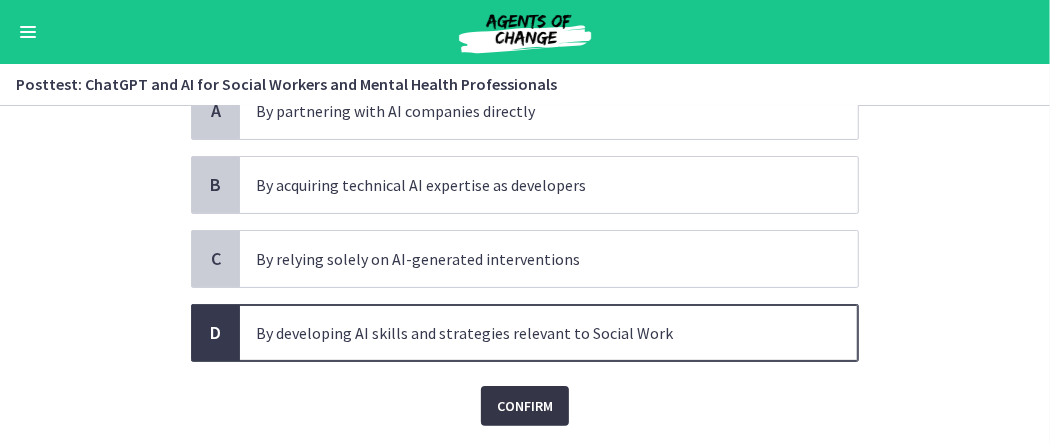 click on "Confirm" at bounding box center [525, 406] 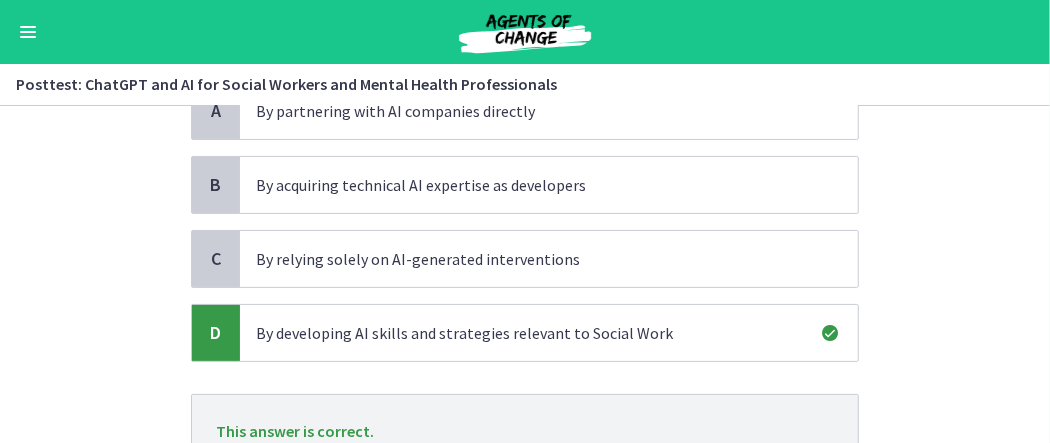 scroll, scrollTop: 300, scrollLeft: 0, axis: vertical 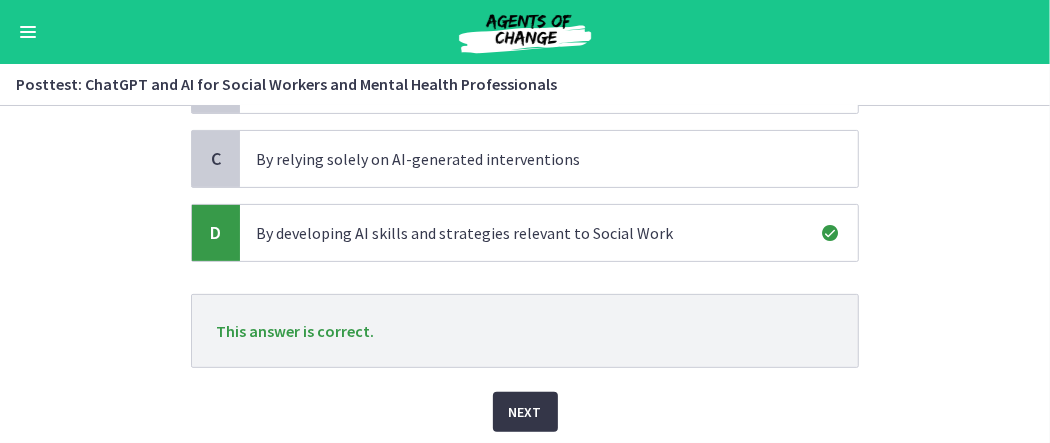 click on "Next" at bounding box center (525, 412) 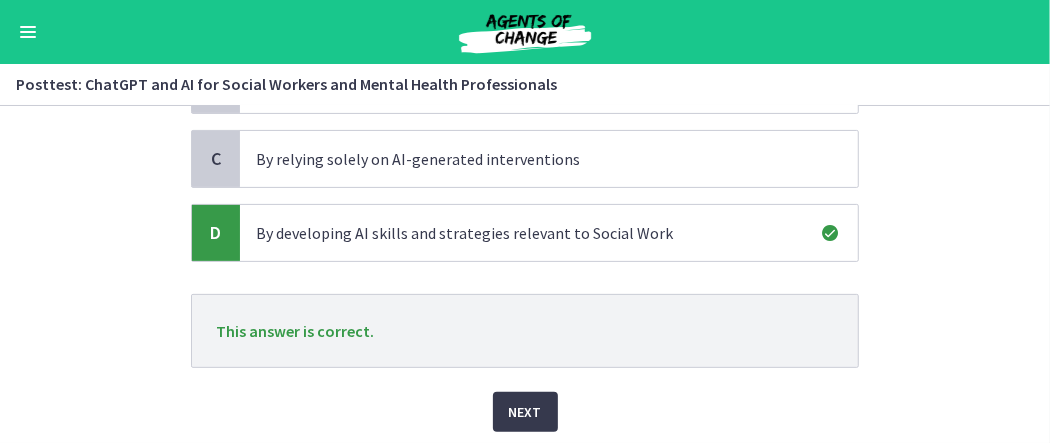 scroll, scrollTop: 0, scrollLeft: 0, axis: both 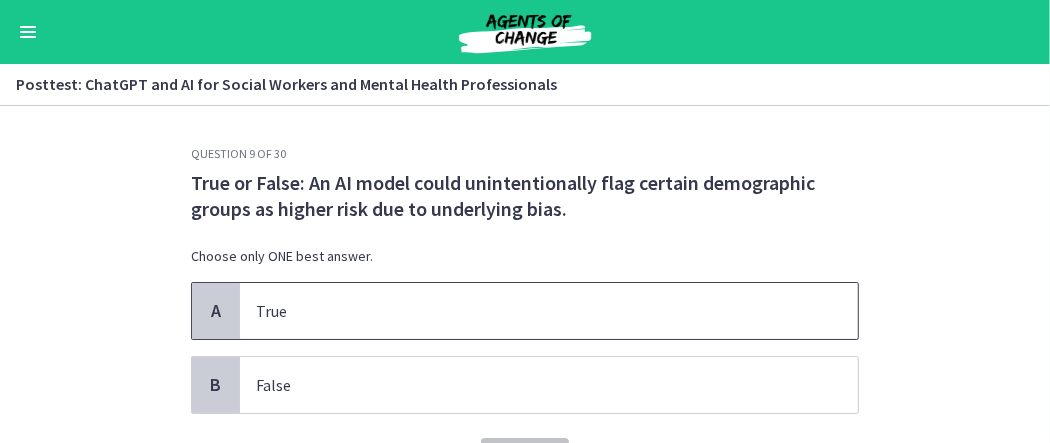 click on "True" at bounding box center [529, 311] 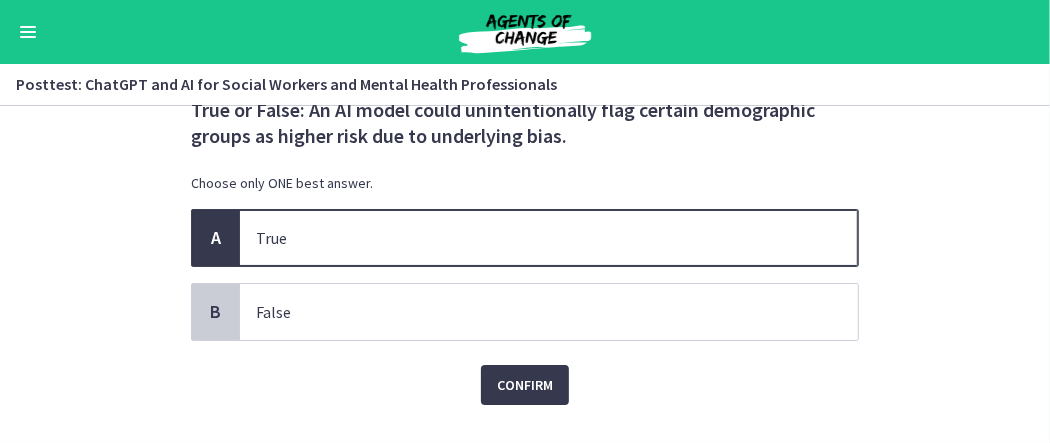 scroll, scrollTop: 100, scrollLeft: 0, axis: vertical 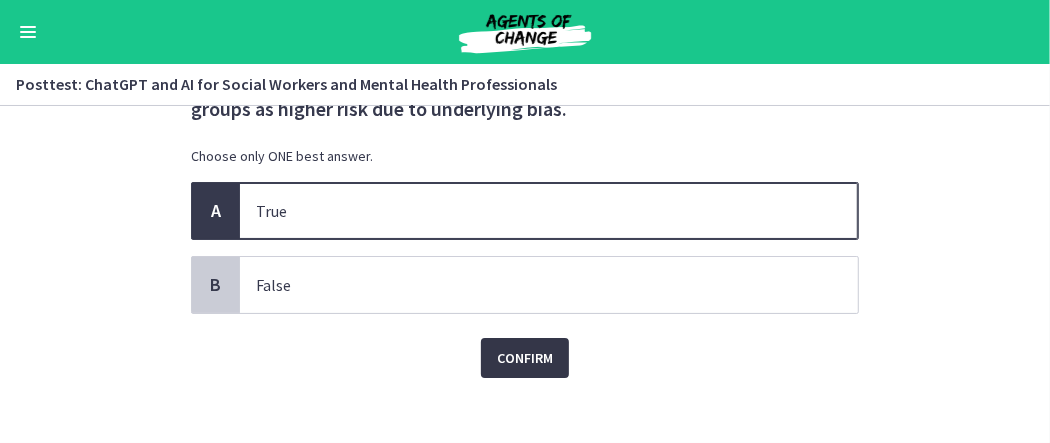 click on "Confirm" at bounding box center [525, 358] 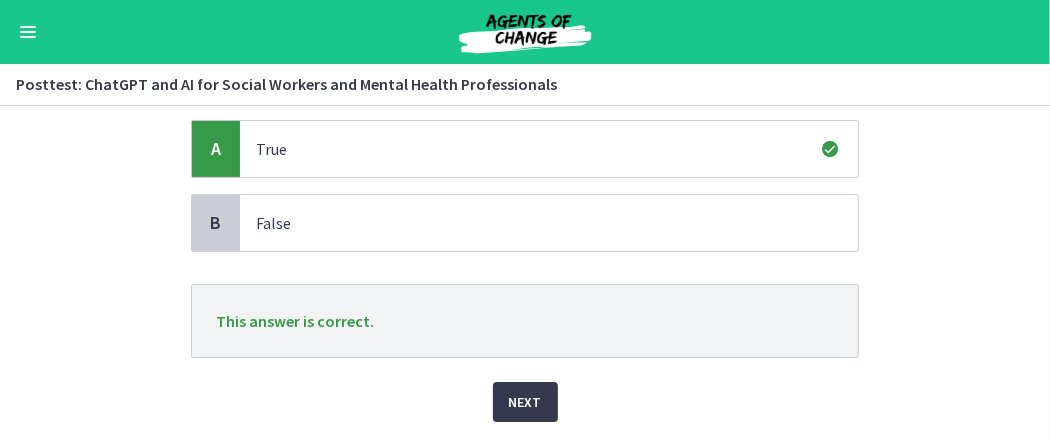 scroll, scrollTop: 200, scrollLeft: 0, axis: vertical 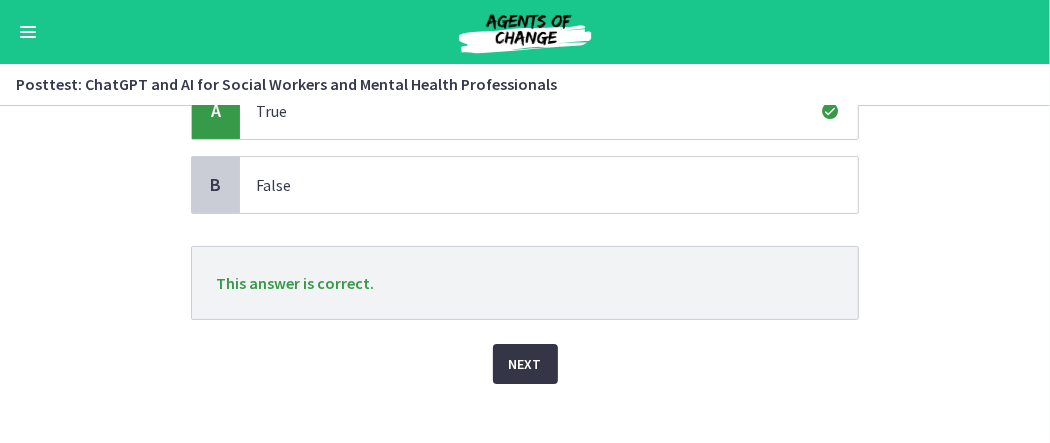 click on "Next" at bounding box center [525, 364] 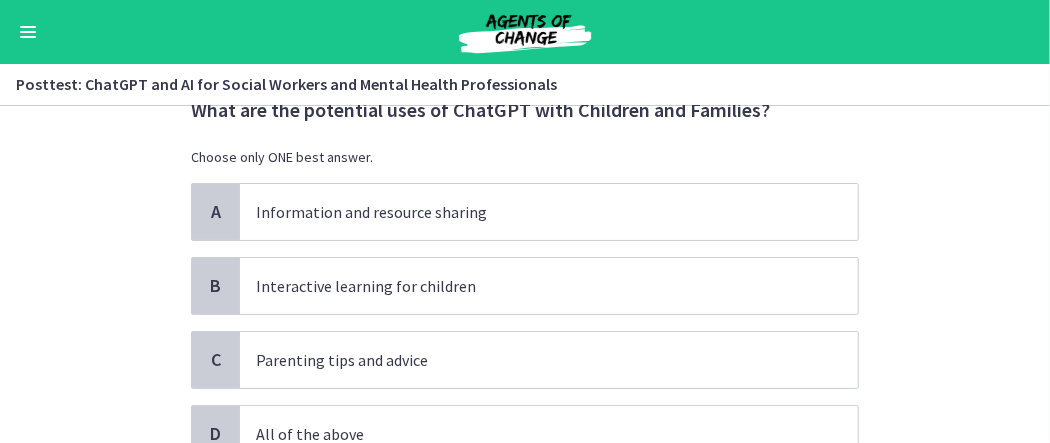 scroll, scrollTop: 100, scrollLeft: 0, axis: vertical 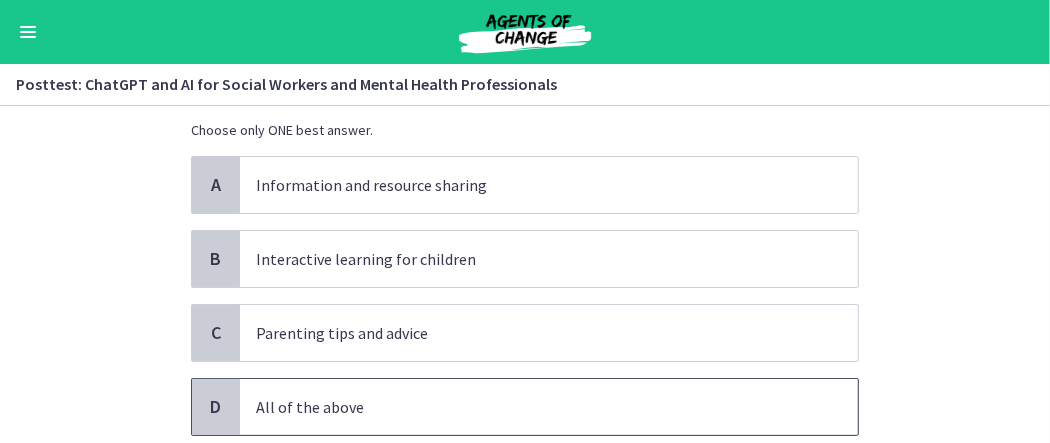 click on "All of the above" at bounding box center [529, 407] 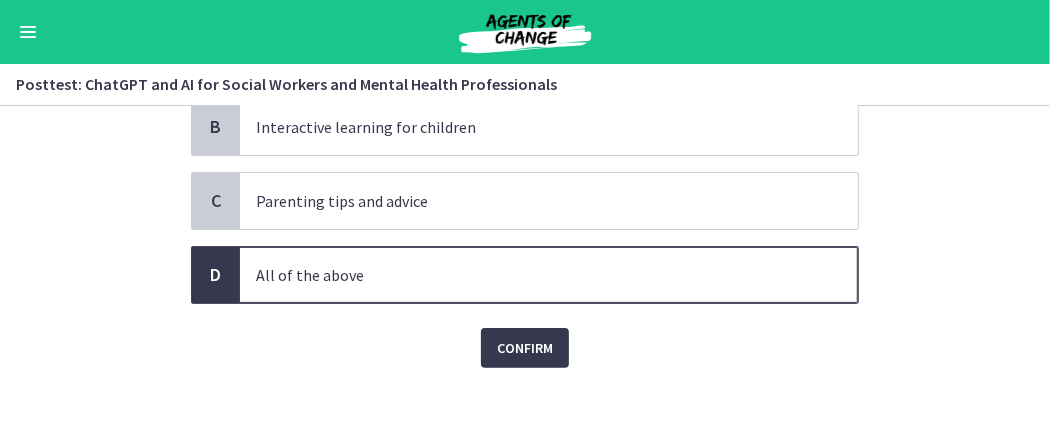 scroll, scrollTop: 233, scrollLeft: 0, axis: vertical 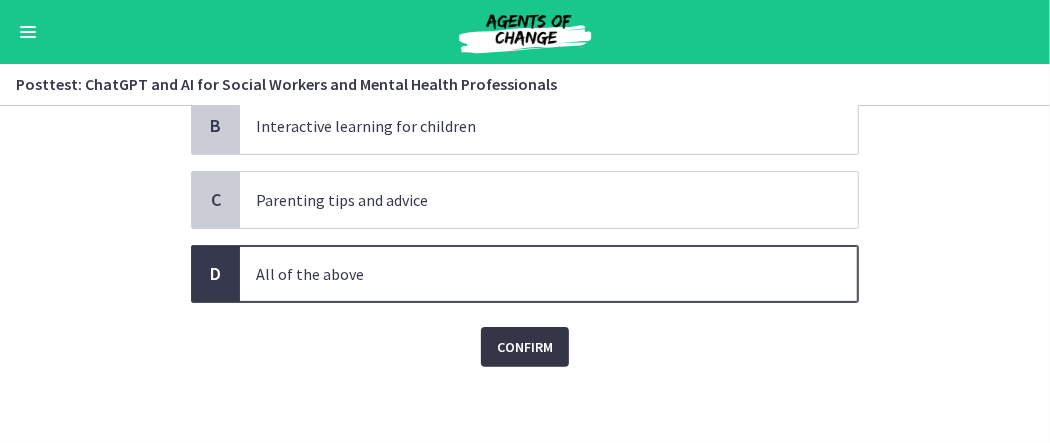 click on "Confirm" at bounding box center (525, 347) 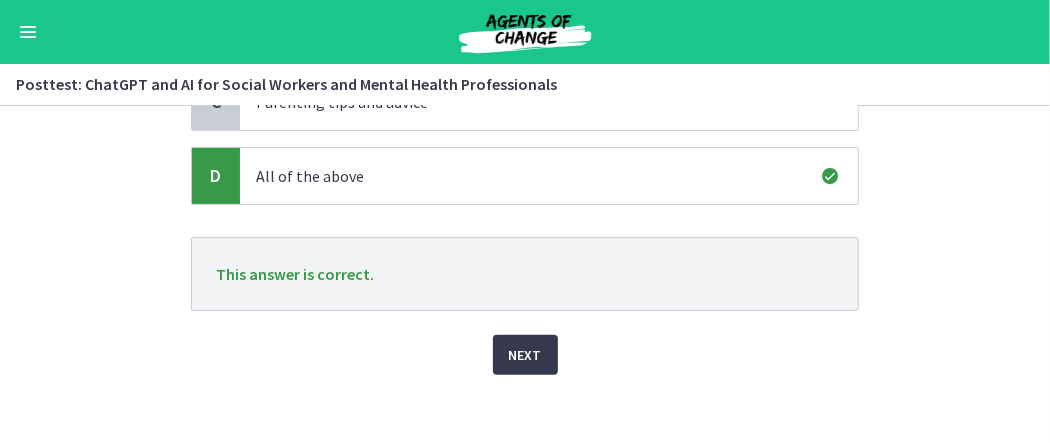 scroll, scrollTop: 338, scrollLeft: 0, axis: vertical 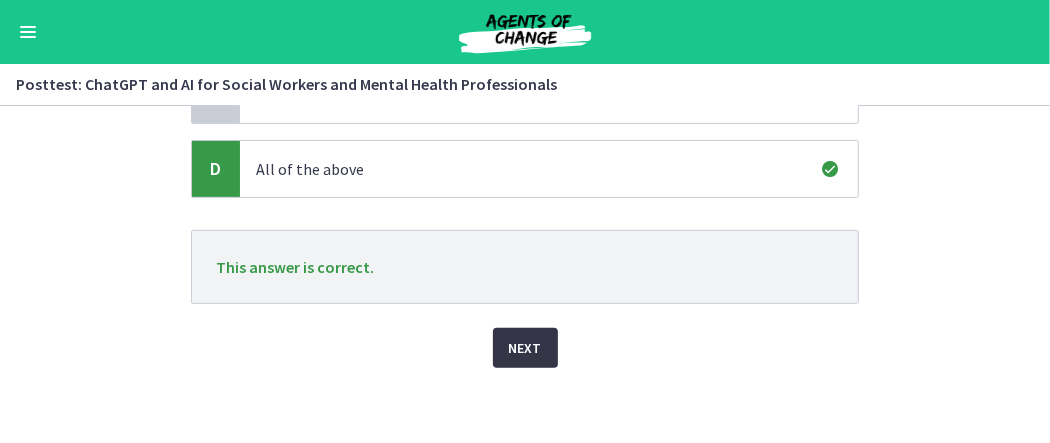 click on "Next" at bounding box center (525, 348) 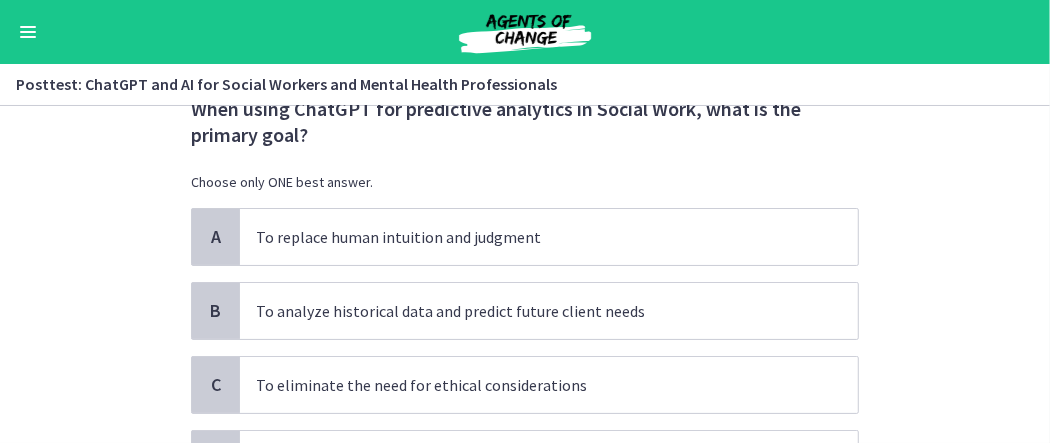 scroll, scrollTop: 100, scrollLeft: 0, axis: vertical 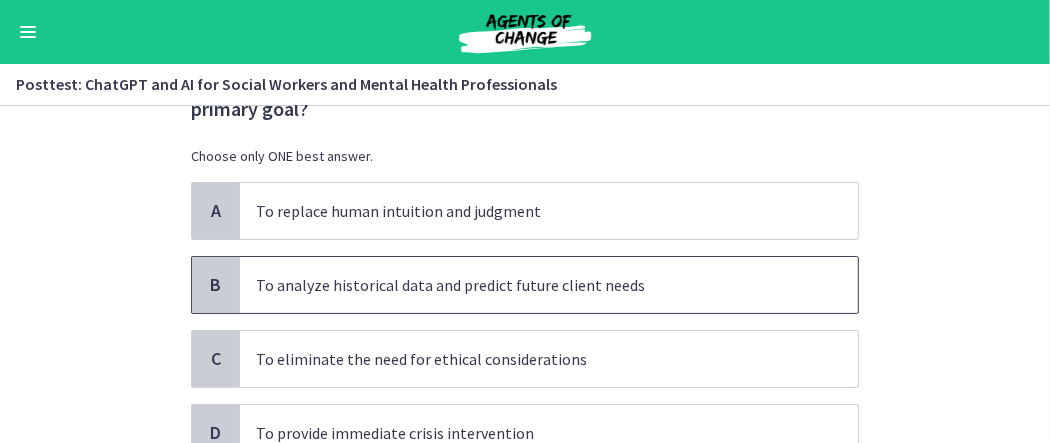 click on "To analyze historical data and predict future client needs" at bounding box center [529, 285] 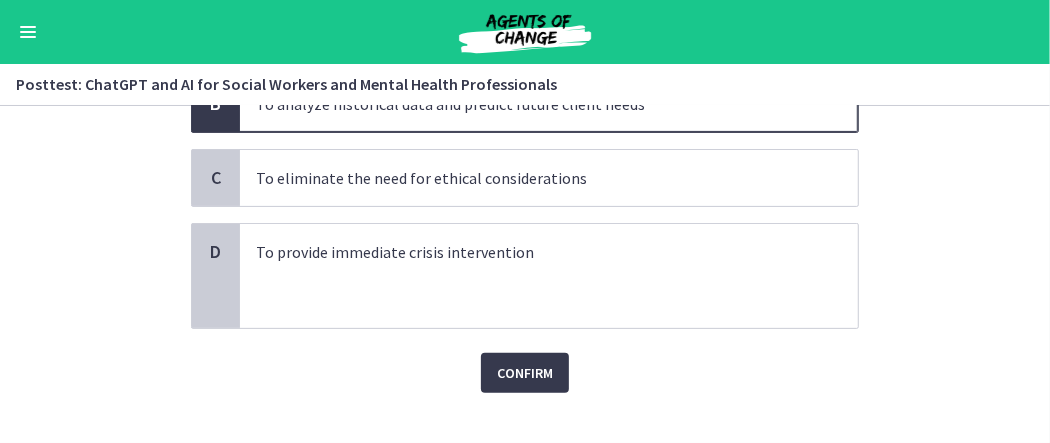 scroll, scrollTop: 307, scrollLeft: 0, axis: vertical 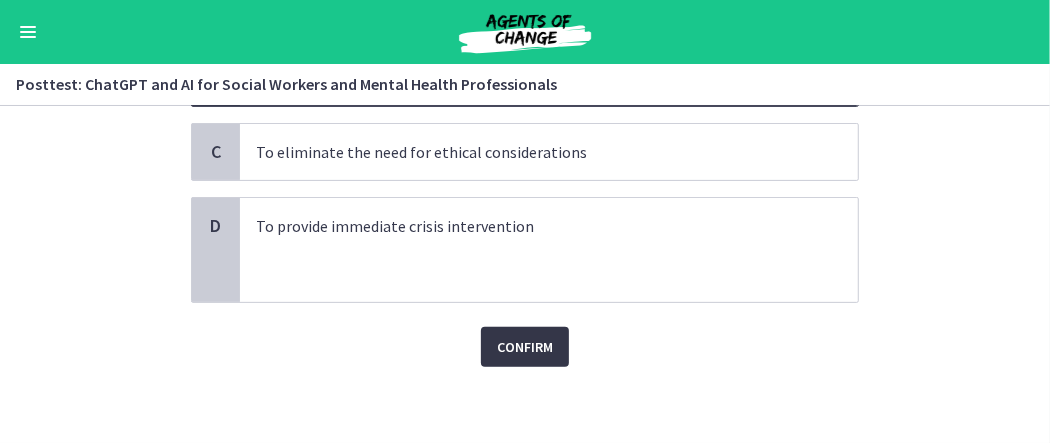 click on "Confirm" at bounding box center [525, 347] 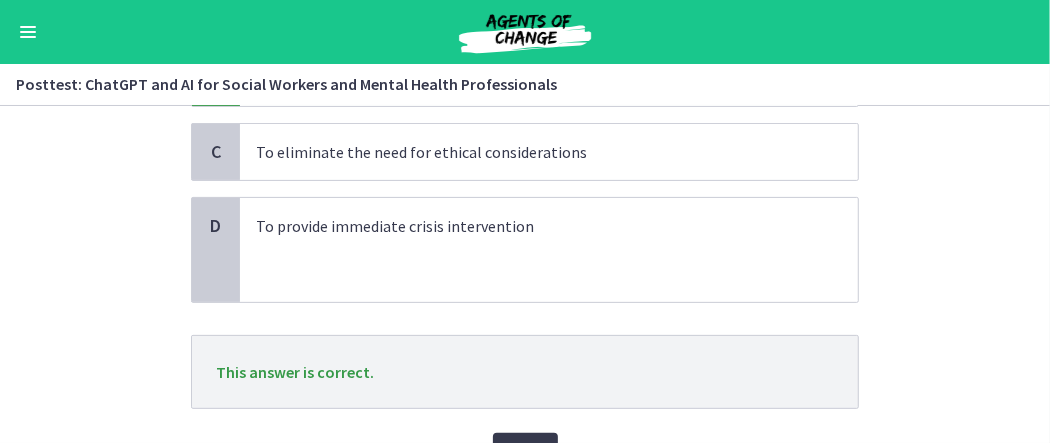 scroll, scrollTop: 407, scrollLeft: 0, axis: vertical 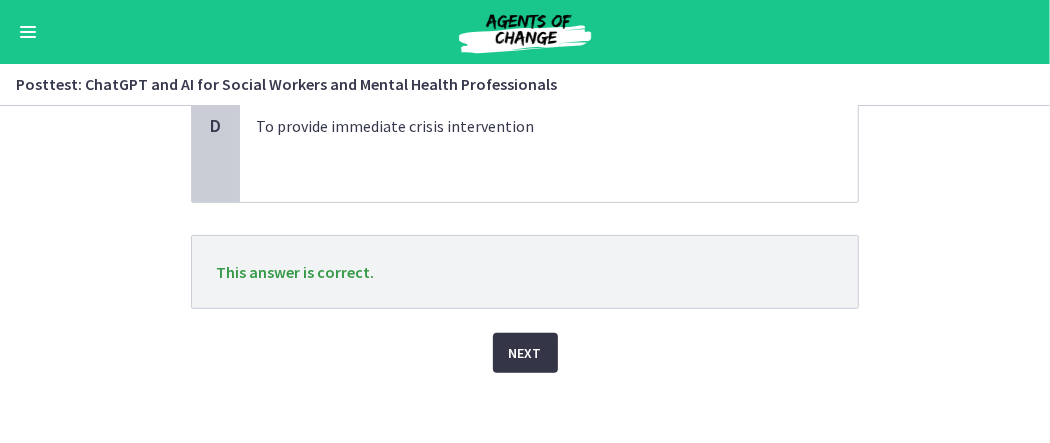 click on "Next" at bounding box center (525, 353) 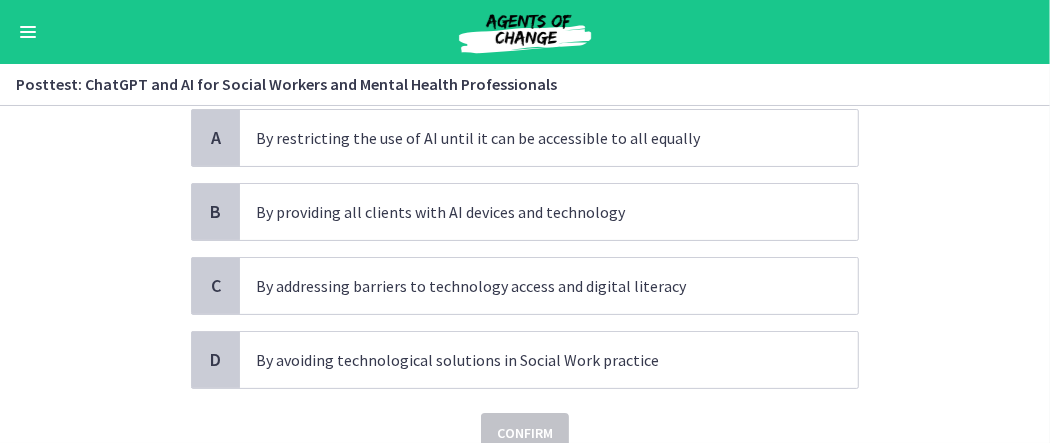 scroll, scrollTop: 200, scrollLeft: 0, axis: vertical 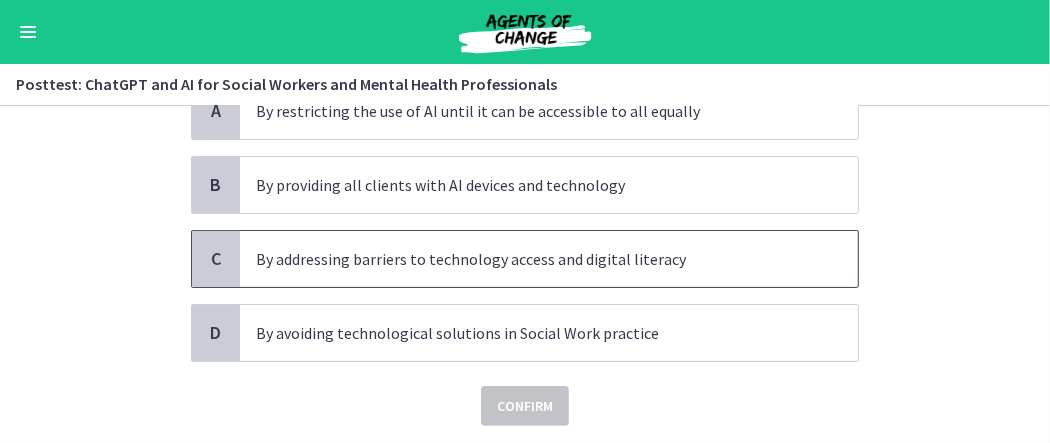 click on "By addressing barriers to technology access and digital literacy" at bounding box center [529, 259] 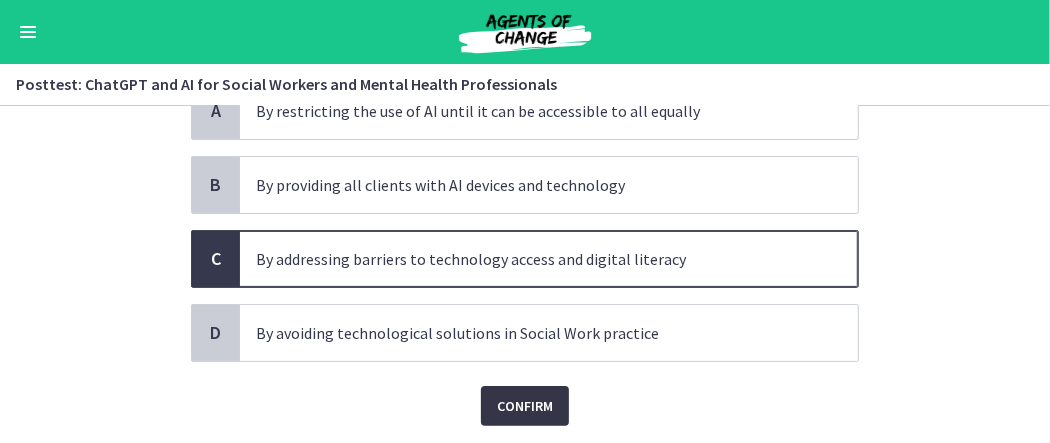 click on "Confirm" at bounding box center [525, 406] 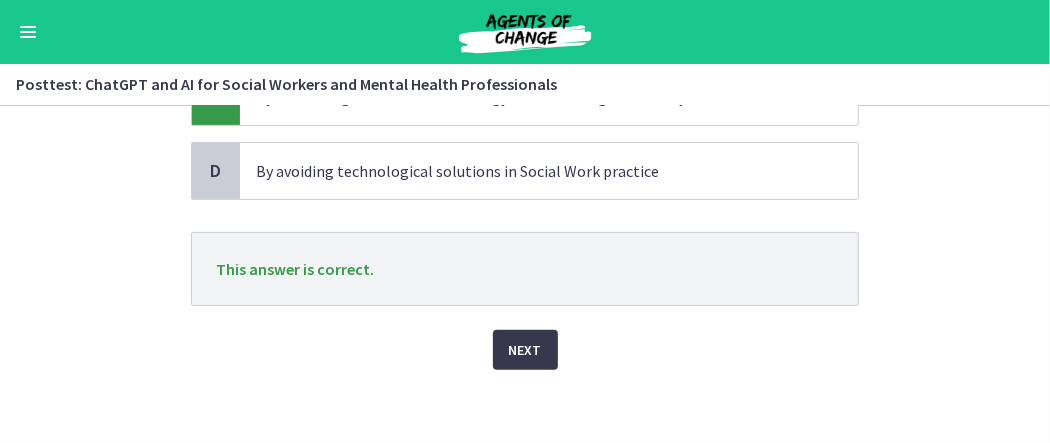 scroll, scrollTop: 363, scrollLeft: 0, axis: vertical 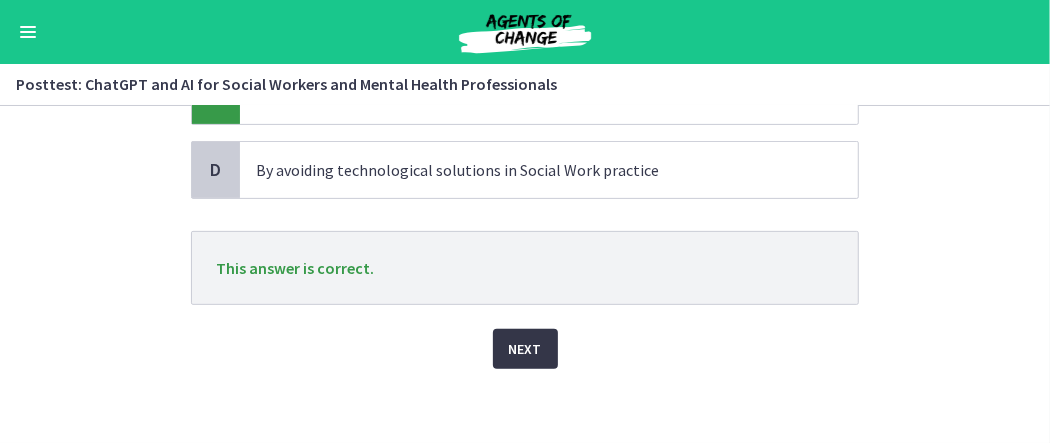 click on "Next" at bounding box center (525, 349) 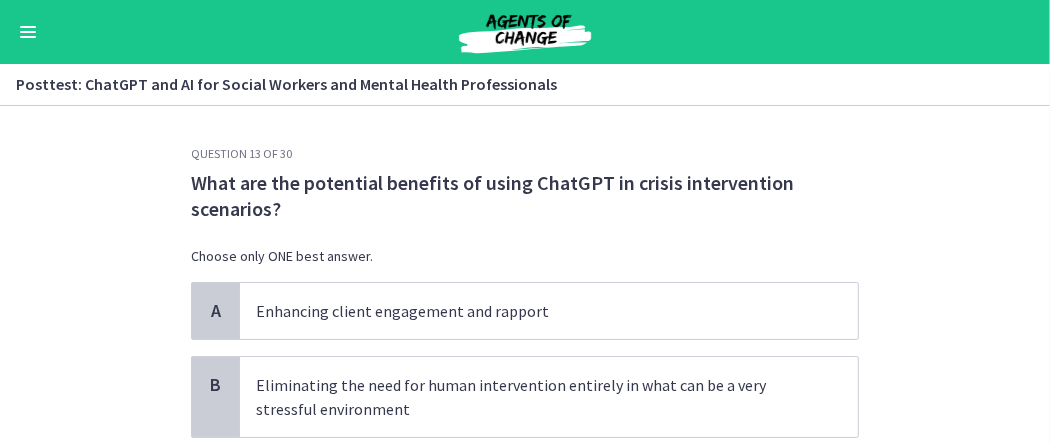 scroll, scrollTop: 100, scrollLeft: 0, axis: vertical 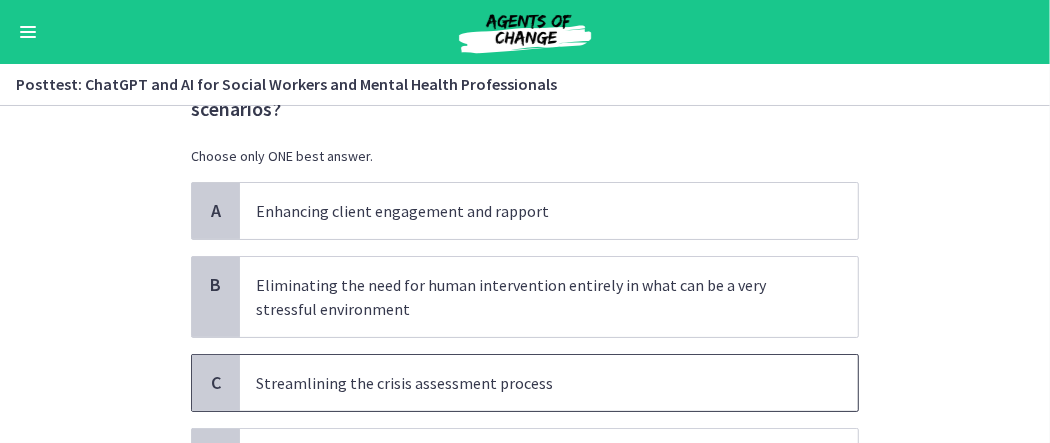 click on "Streamlining the crisis assessment process" at bounding box center [529, 383] 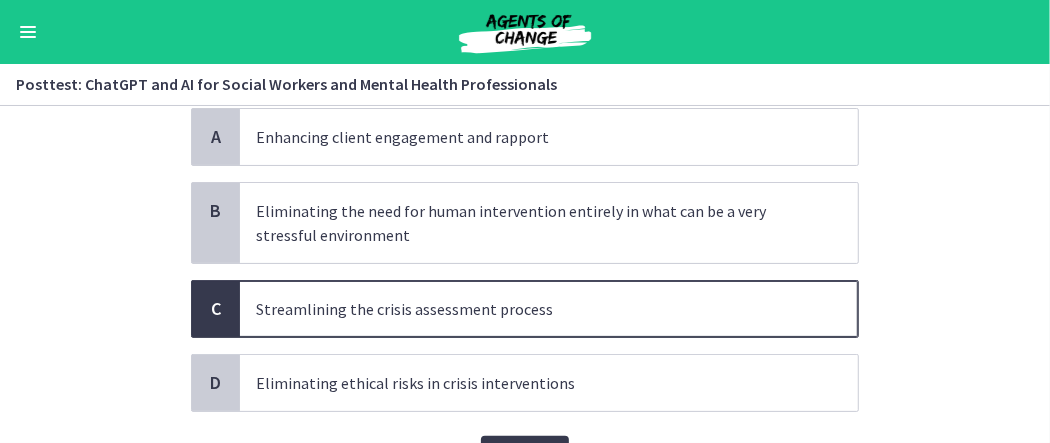 scroll, scrollTop: 200, scrollLeft: 0, axis: vertical 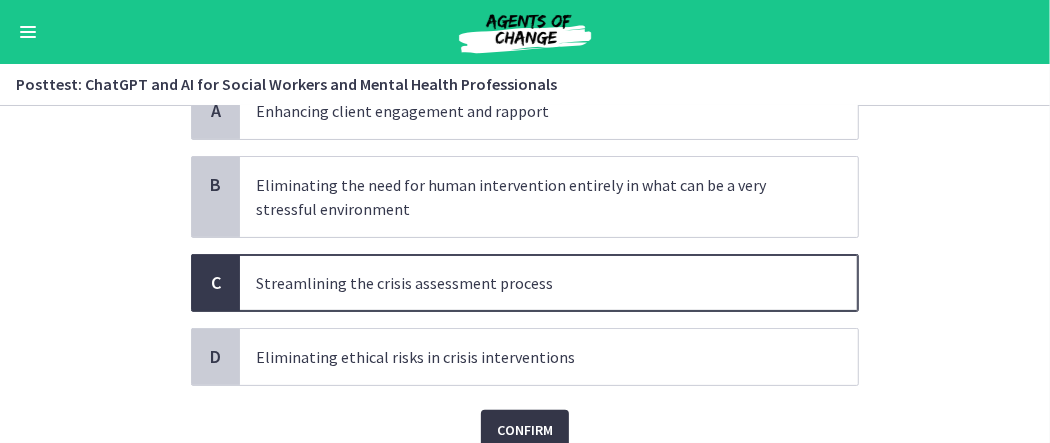click on "Confirm" at bounding box center [525, 430] 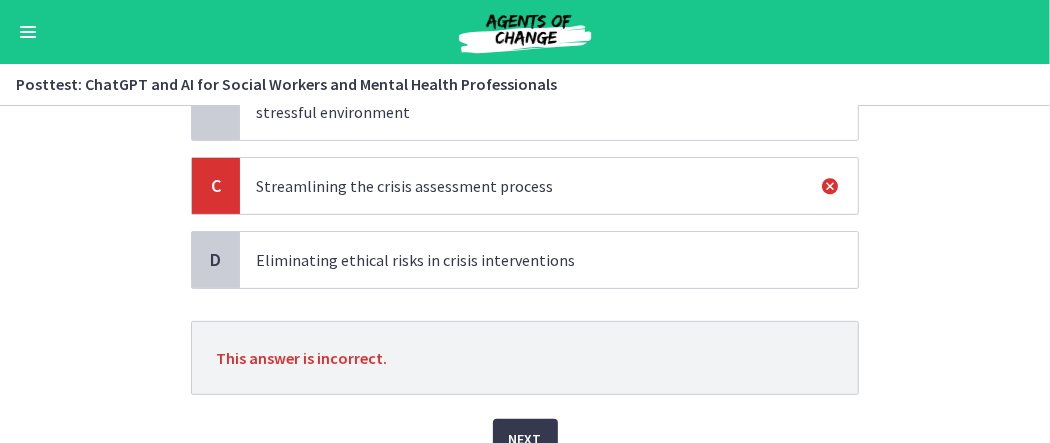 scroll, scrollTop: 300, scrollLeft: 0, axis: vertical 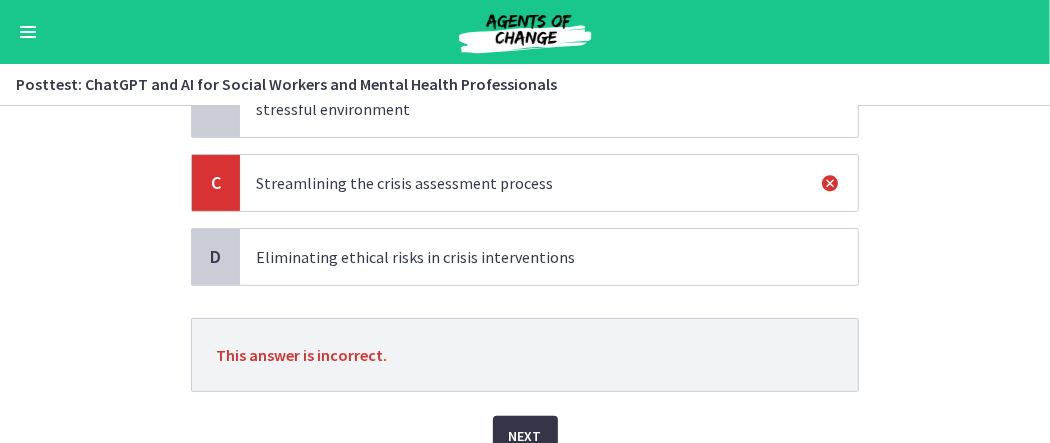 click on "Next" at bounding box center [525, 436] 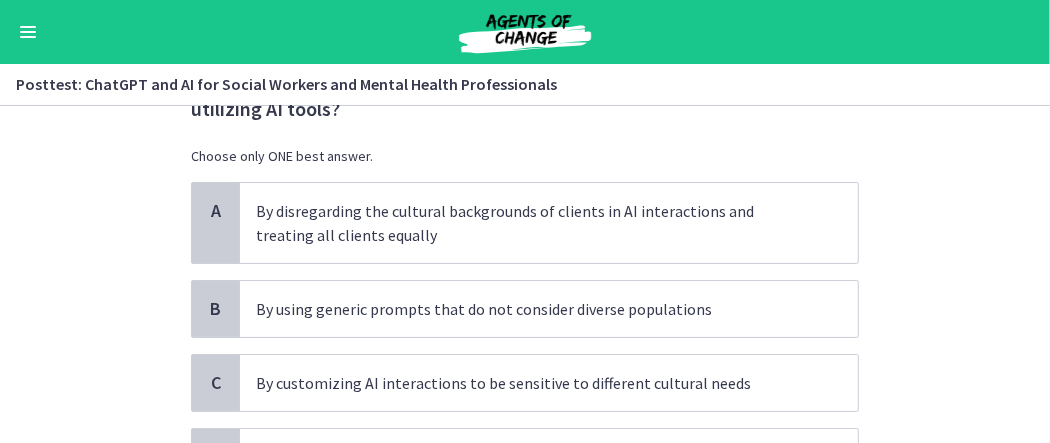 scroll, scrollTop: 200, scrollLeft: 0, axis: vertical 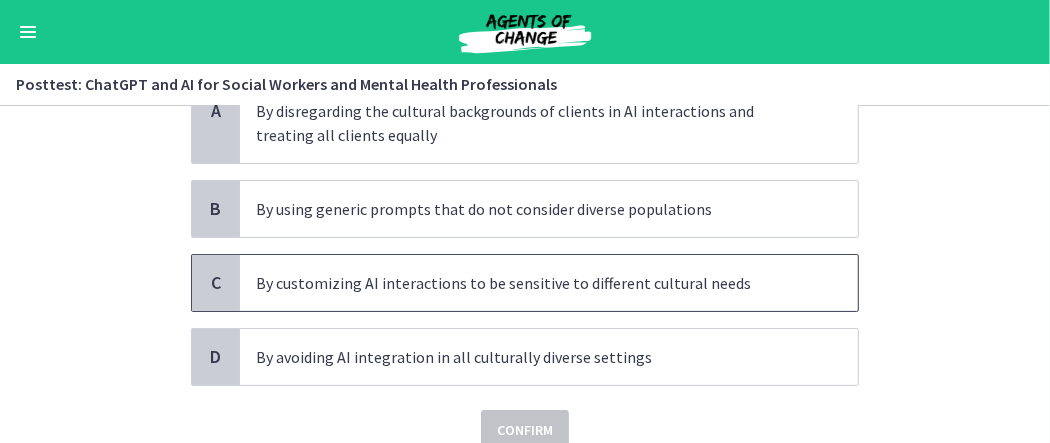 click on "By customizing AI interactions to be sensitive to different cultural needs" at bounding box center (529, 283) 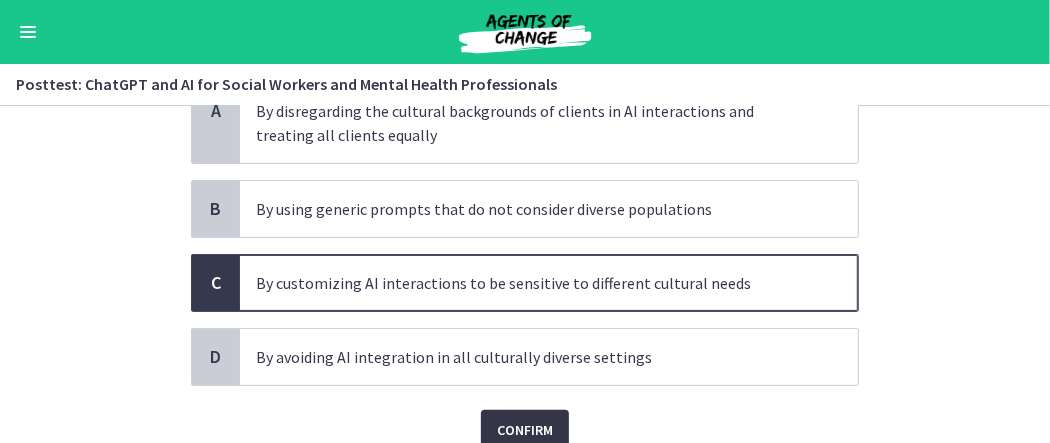 click on "Confirm" at bounding box center (525, 430) 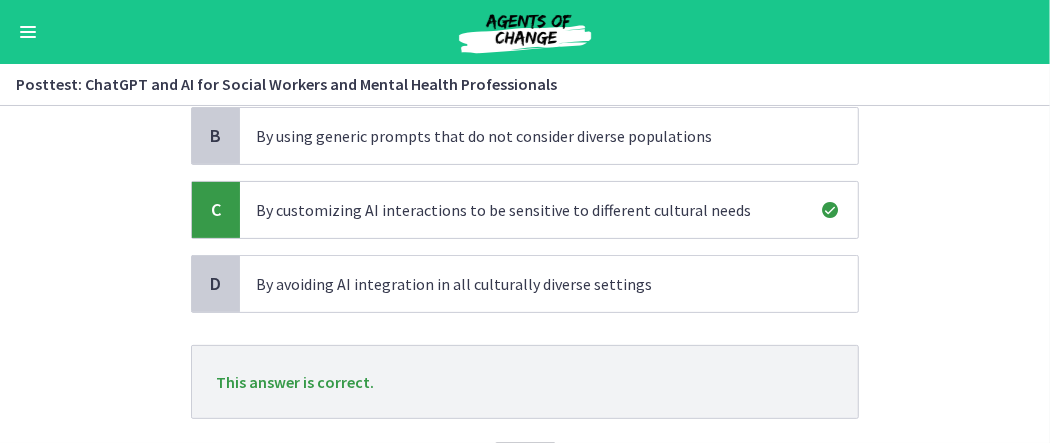 scroll, scrollTop: 300, scrollLeft: 0, axis: vertical 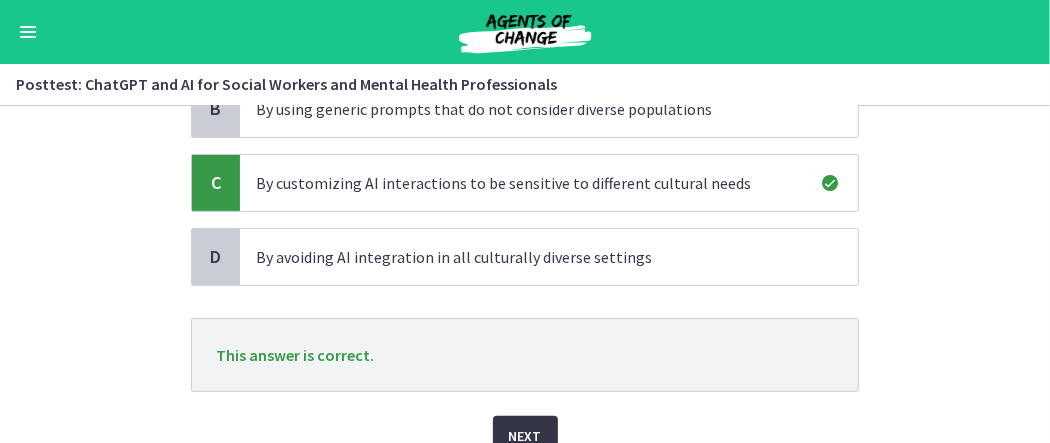 click on "Next" at bounding box center (525, 436) 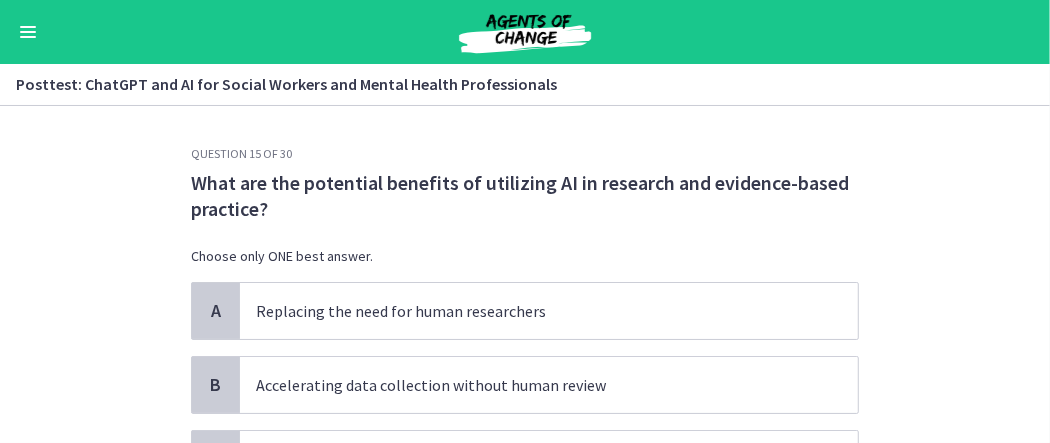 scroll, scrollTop: 100, scrollLeft: 0, axis: vertical 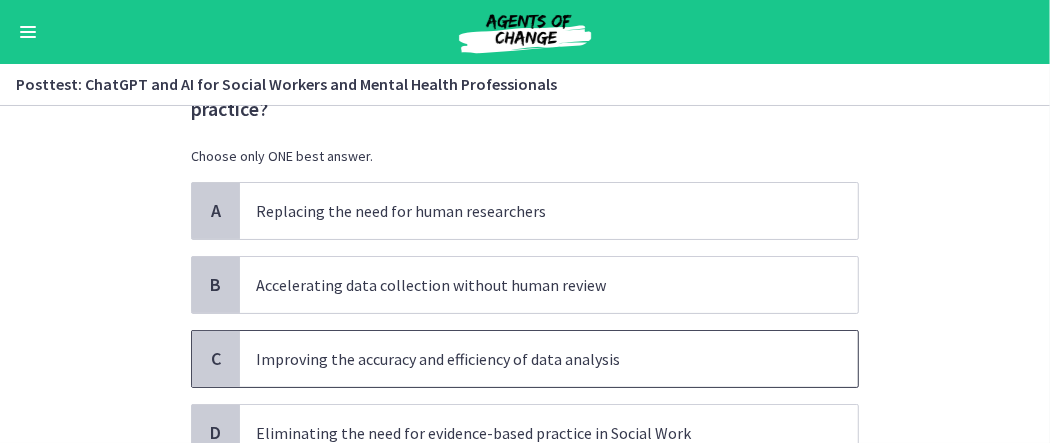 click on "Improving the accuracy and efficiency of data analysis" at bounding box center [529, 359] 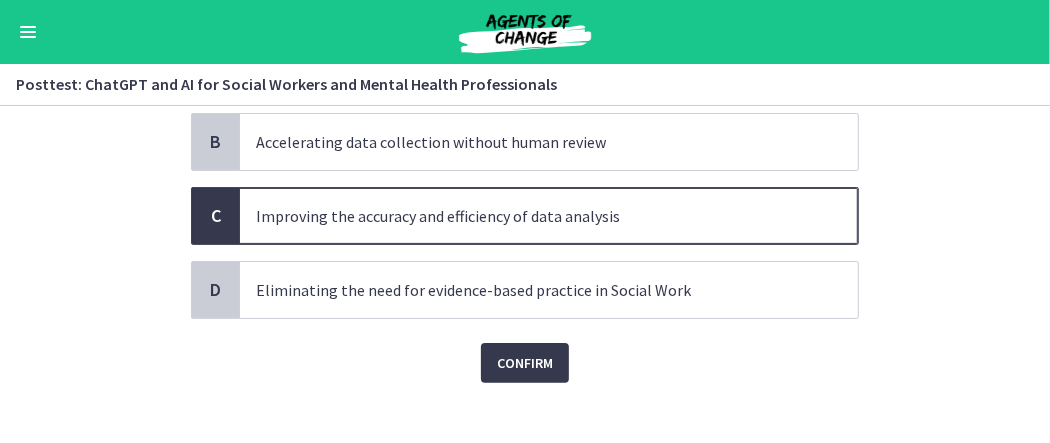 scroll, scrollTop: 259, scrollLeft: 0, axis: vertical 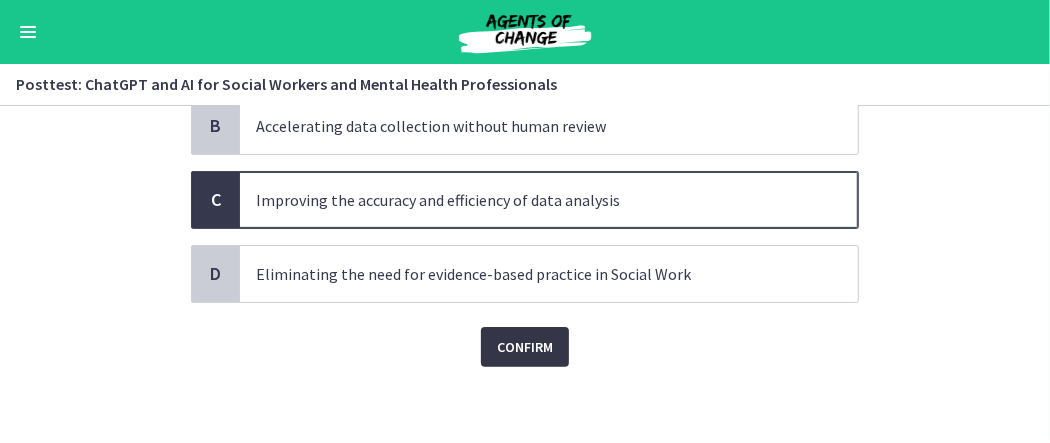 click on "Confirm" at bounding box center [525, 347] 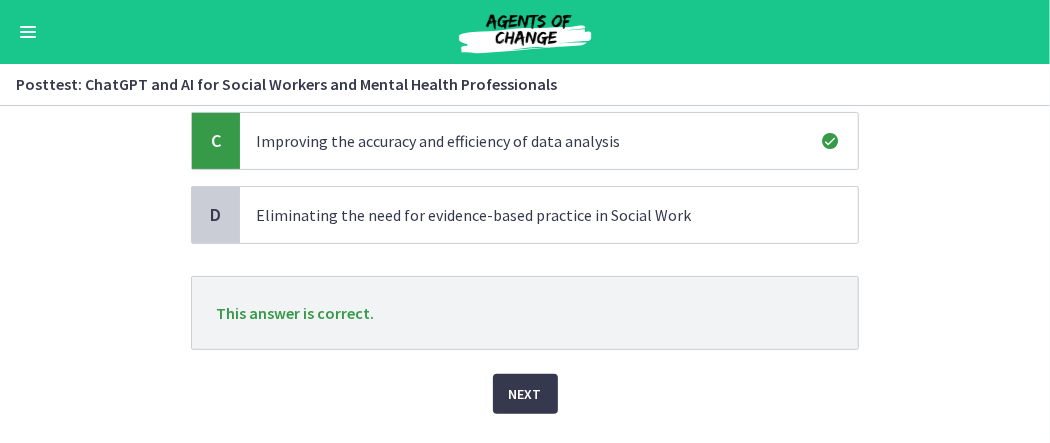 scroll, scrollTop: 363, scrollLeft: 0, axis: vertical 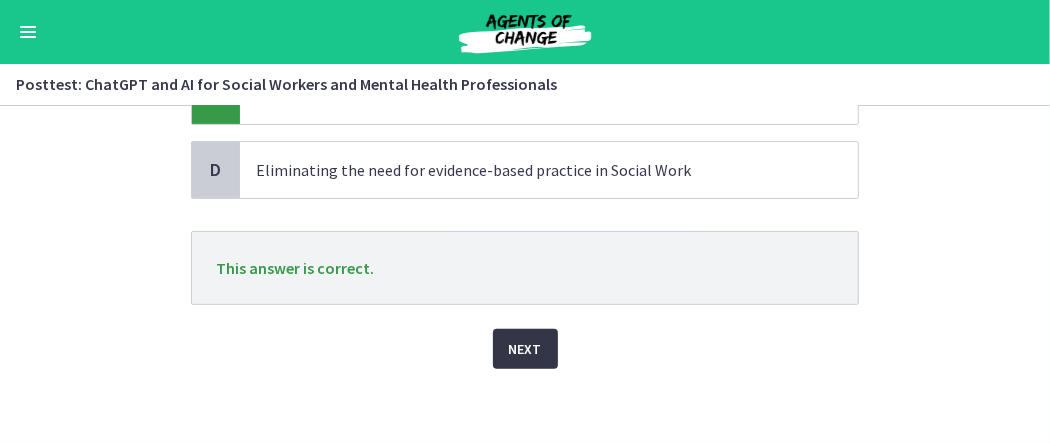 click on "Next" at bounding box center (525, 349) 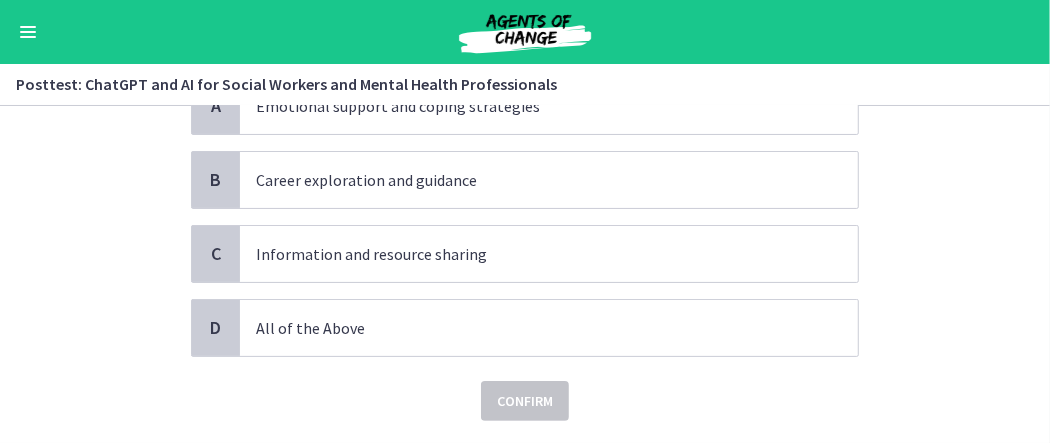 scroll, scrollTop: 200, scrollLeft: 0, axis: vertical 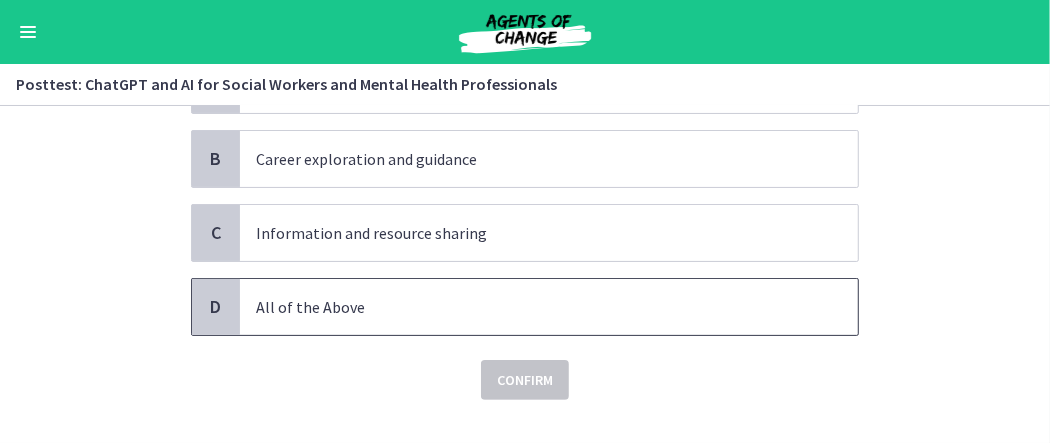 click on "All of the Above" at bounding box center [529, 307] 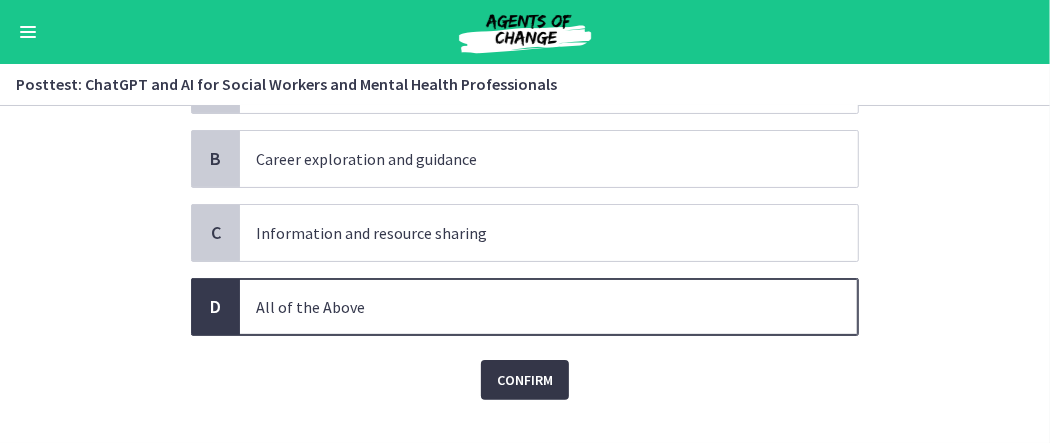 click on "Confirm" at bounding box center [525, 380] 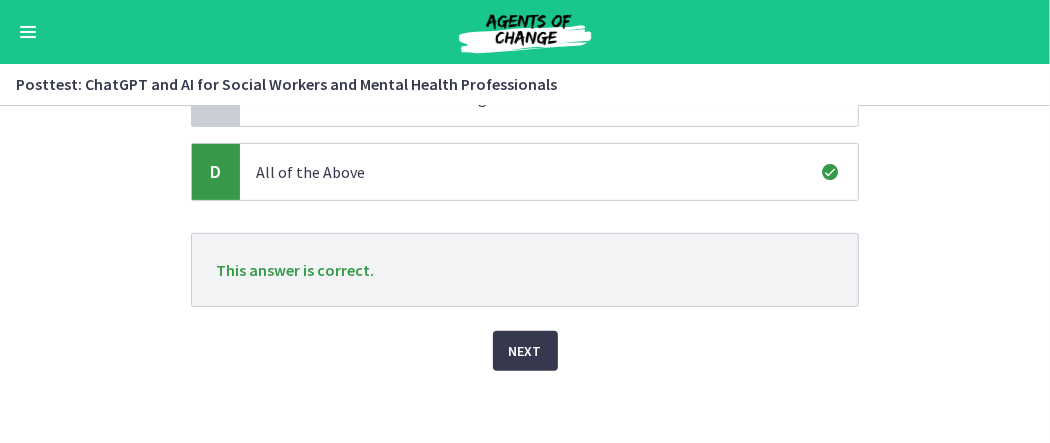 scroll, scrollTop: 338, scrollLeft: 0, axis: vertical 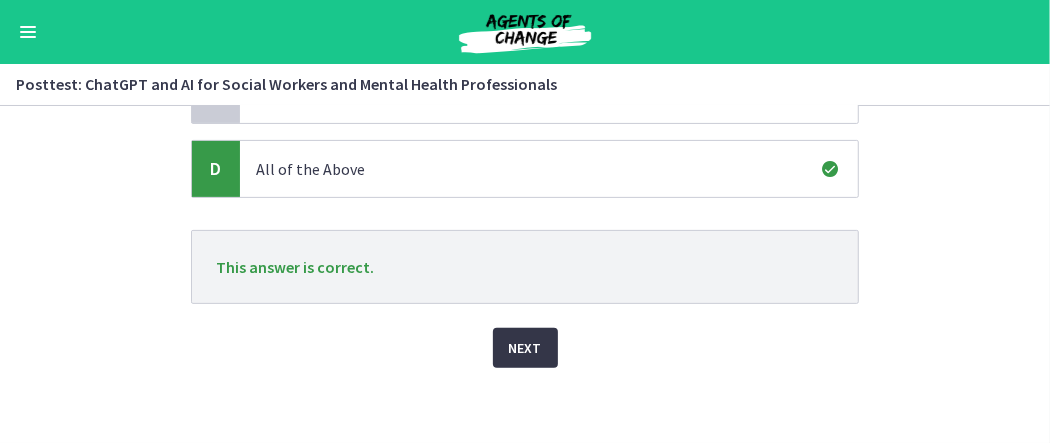 click on "Next" at bounding box center (525, 348) 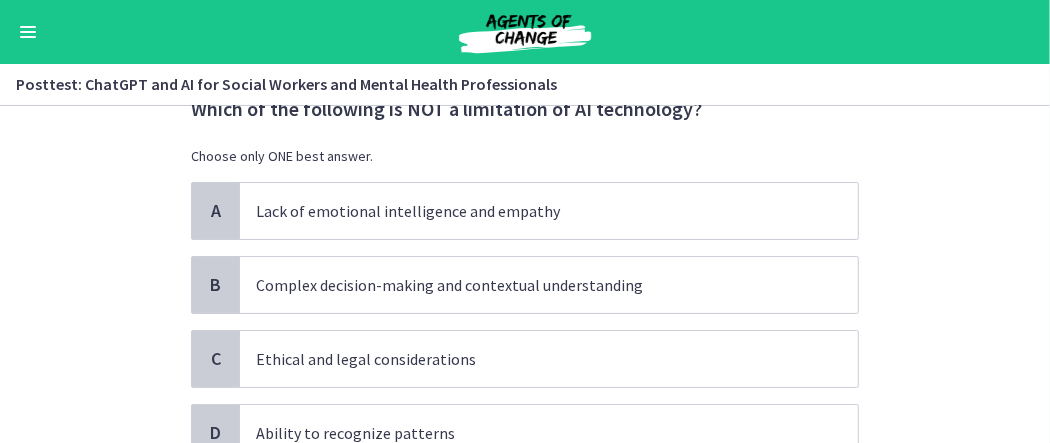 scroll, scrollTop: 100, scrollLeft: 0, axis: vertical 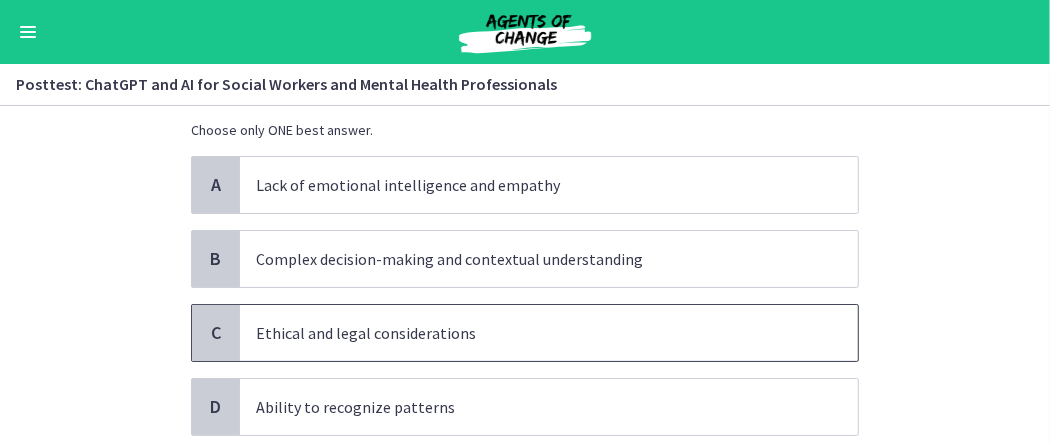 click on "Ethical and legal considerations" at bounding box center (529, 333) 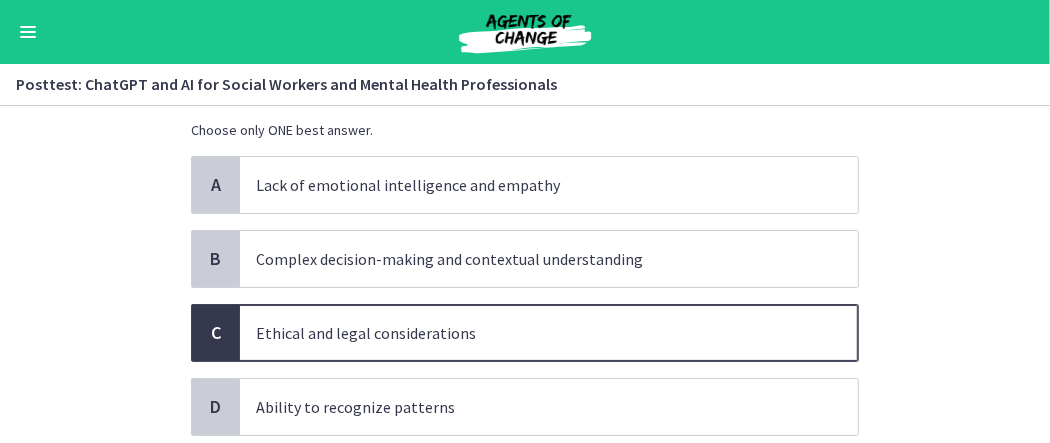 scroll, scrollTop: 200, scrollLeft: 0, axis: vertical 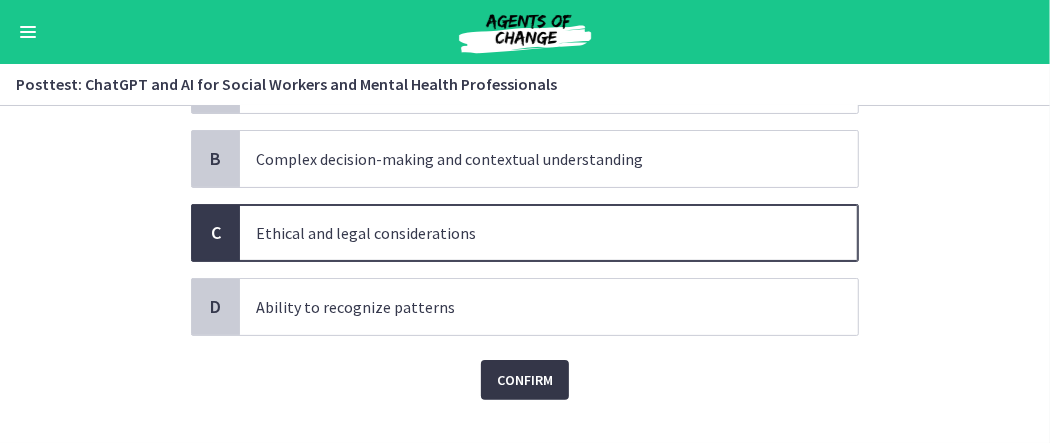 click on "Confirm" at bounding box center (525, 380) 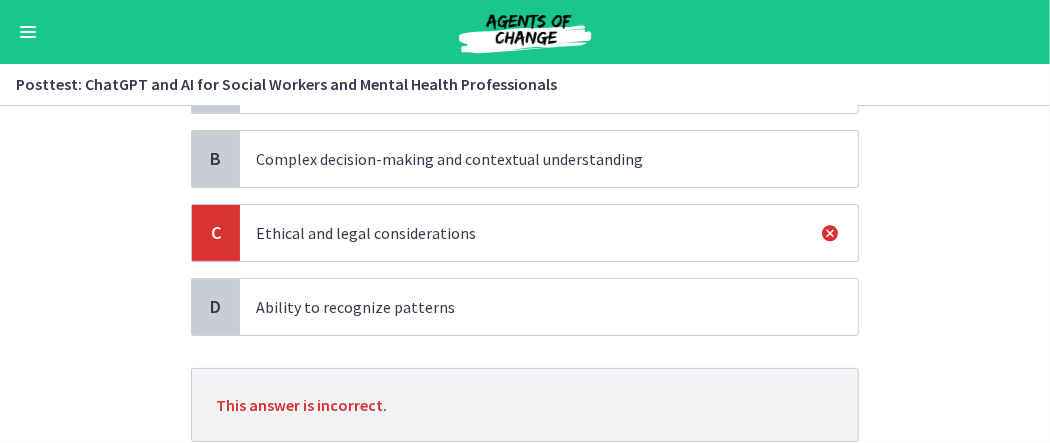 scroll, scrollTop: 300, scrollLeft: 0, axis: vertical 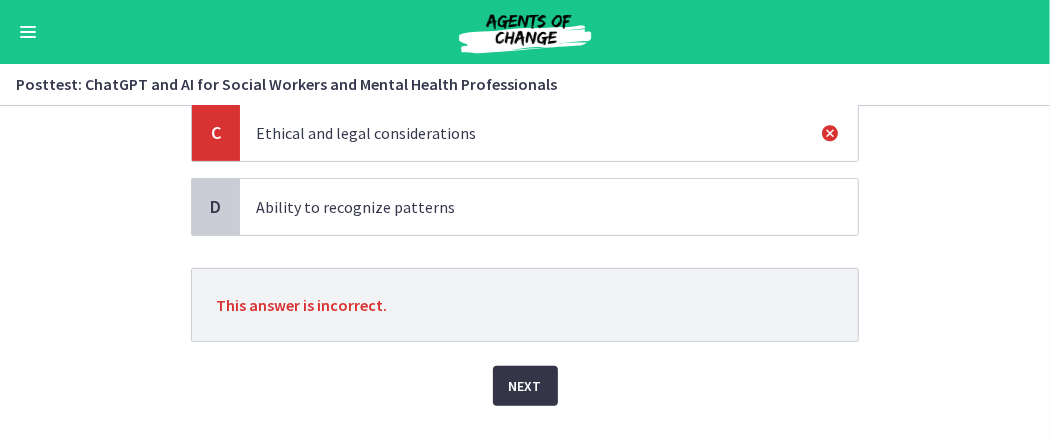 click on "Next" at bounding box center (525, 386) 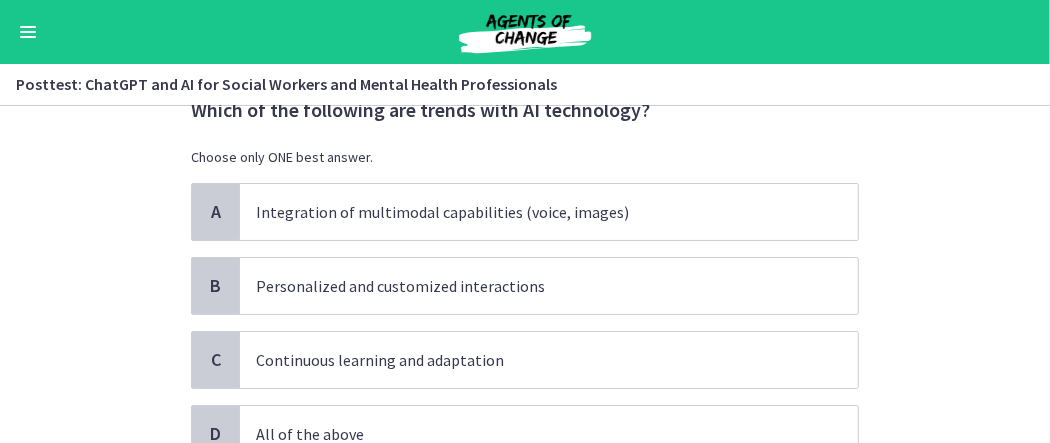 scroll, scrollTop: 100, scrollLeft: 0, axis: vertical 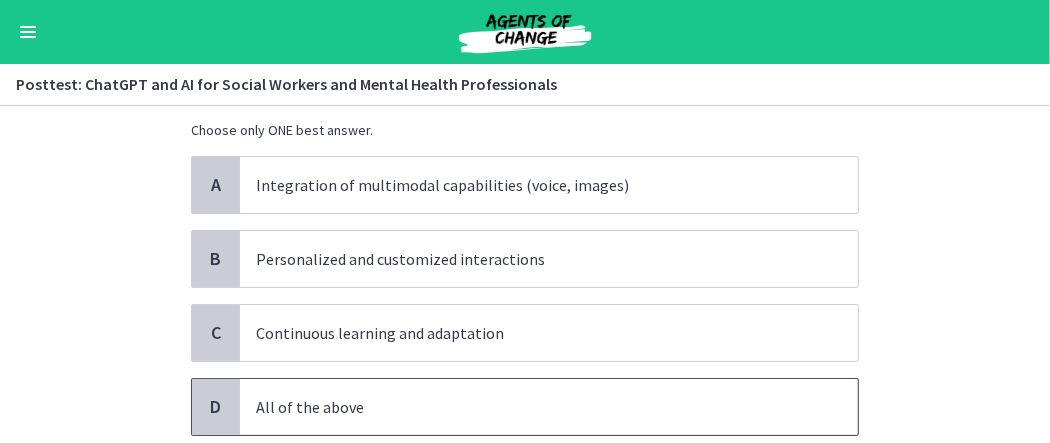 click on "All of the above" at bounding box center [529, 407] 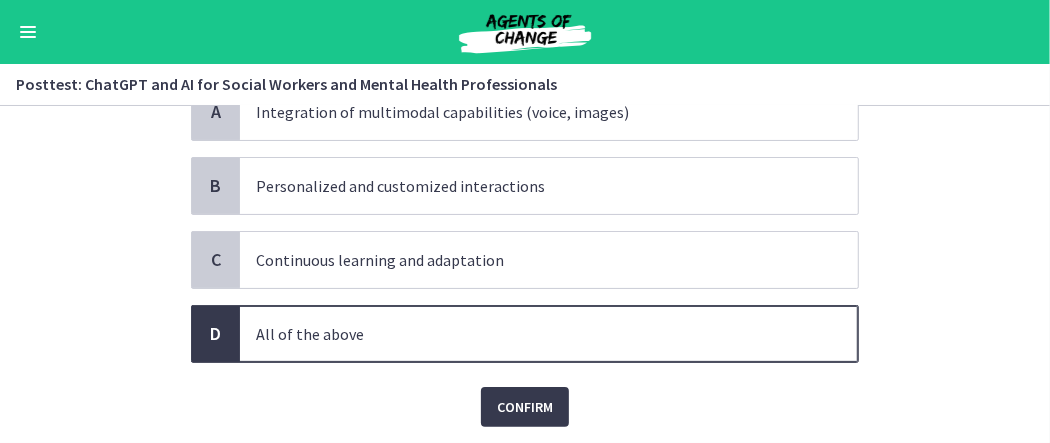 scroll, scrollTop: 200, scrollLeft: 0, axis: vertical 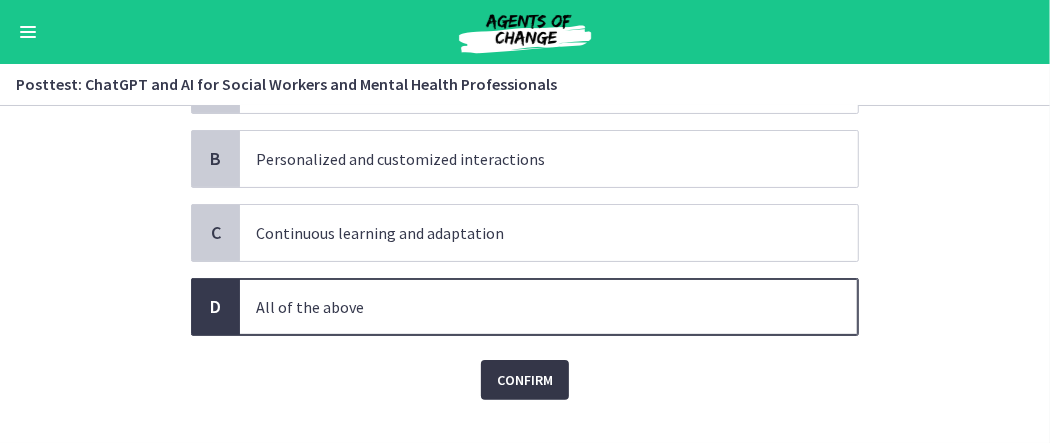 click on "Confirm" at bounding box center [525, 380] 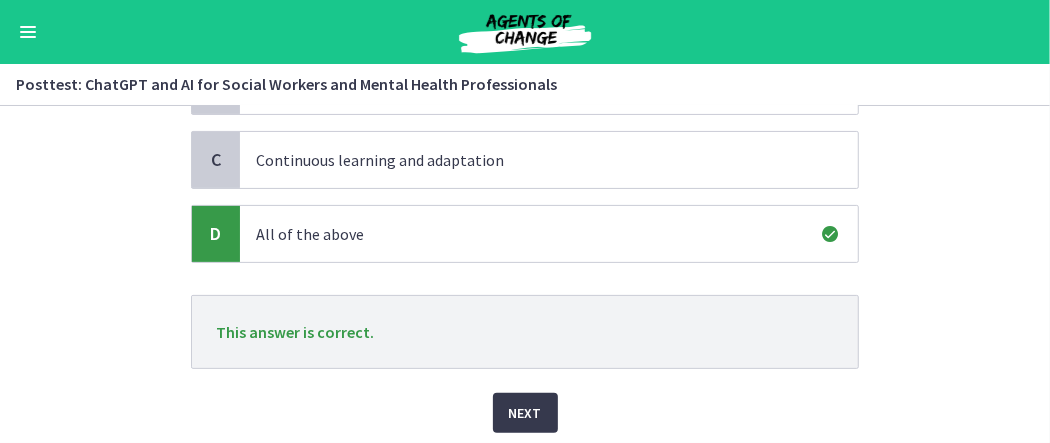 scroll, scrollTop: 300, scrollLeft: 0, axis: vertical 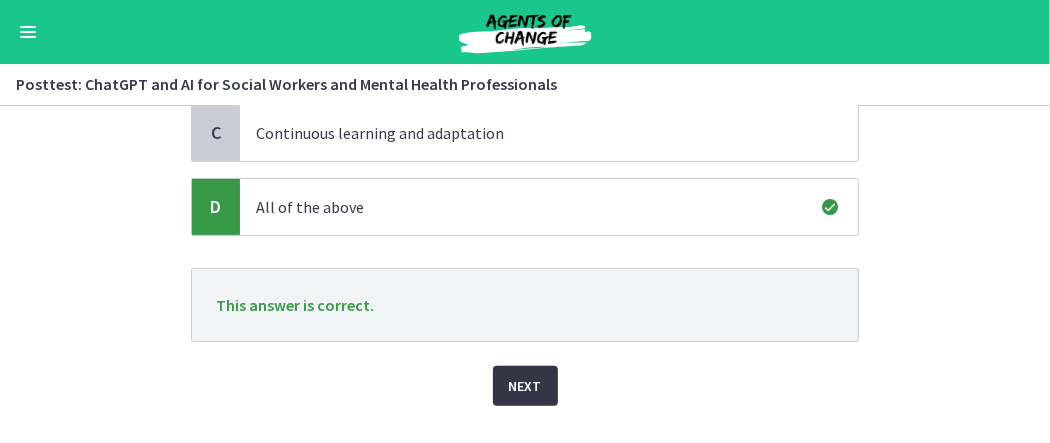 click on "Next" at bounding box center (525, 386) 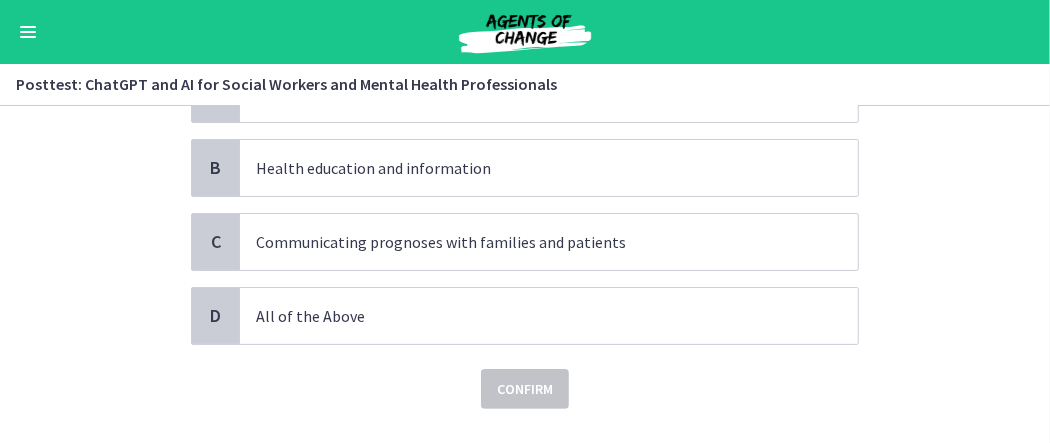 scroll, scrollTop: 200, scrollLeft: 0, axis: vertical 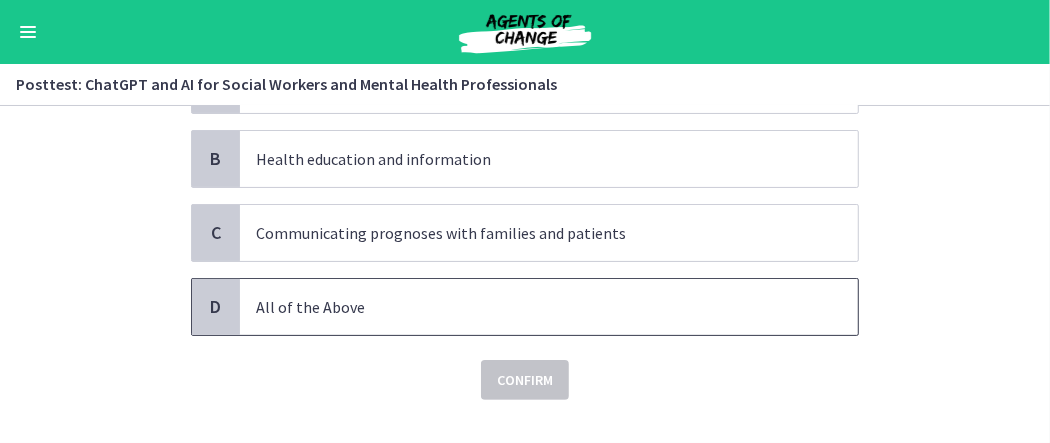 click on "All of the Above" at bounding box center (549, 307) 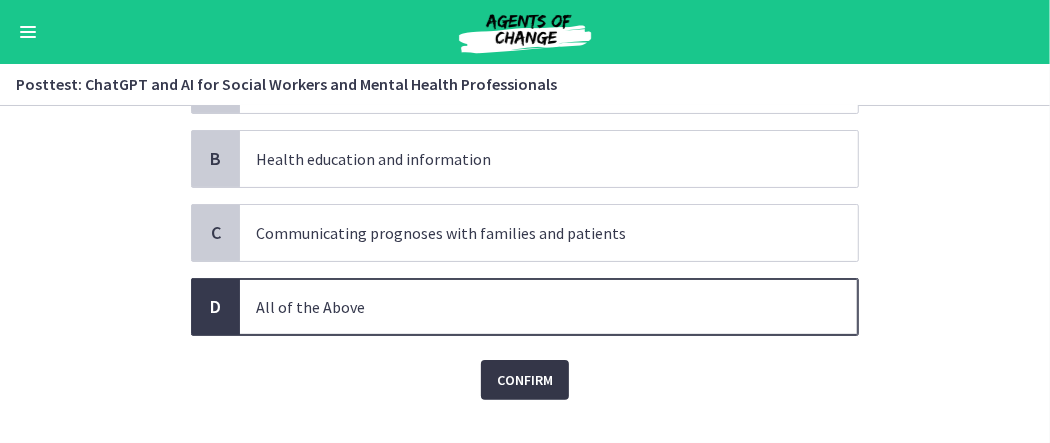 click on "Confirm" at bounding box center [525, 380] 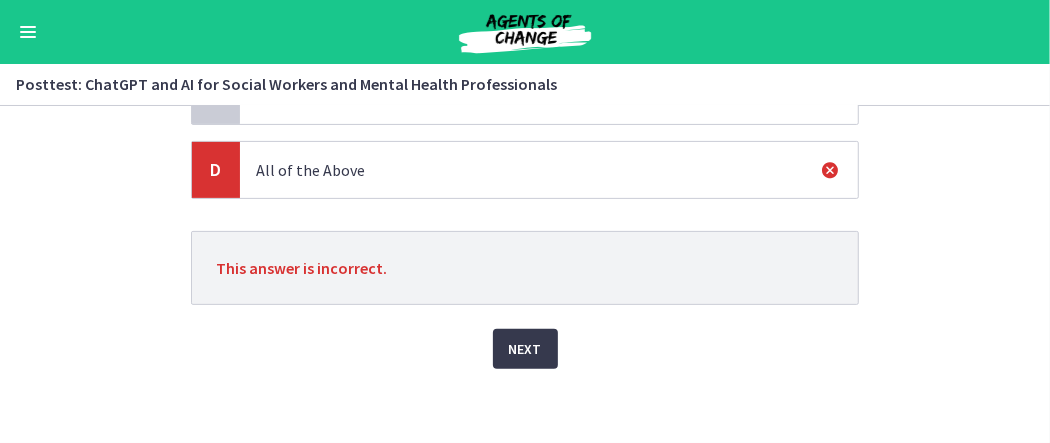 scroll, scrollTop: 338, scrollLeft: 0, axis: vertical 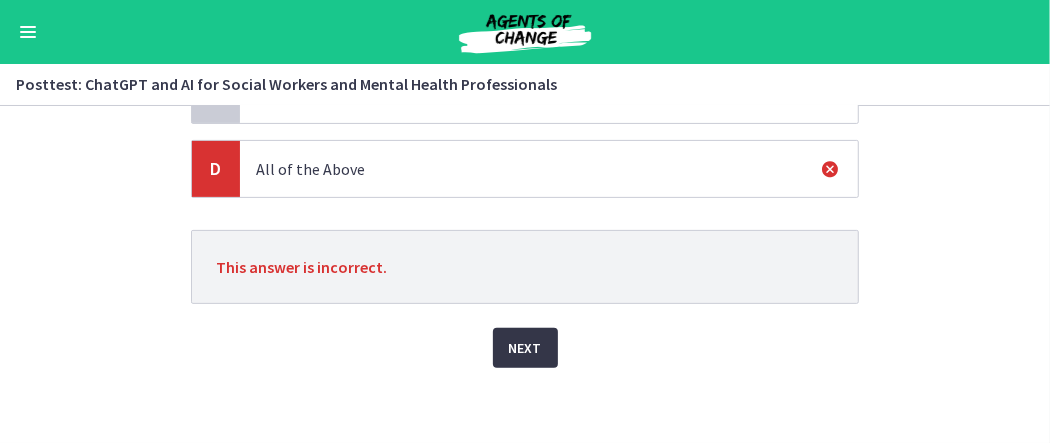 click on "Next" at bounding box center [525, 348] 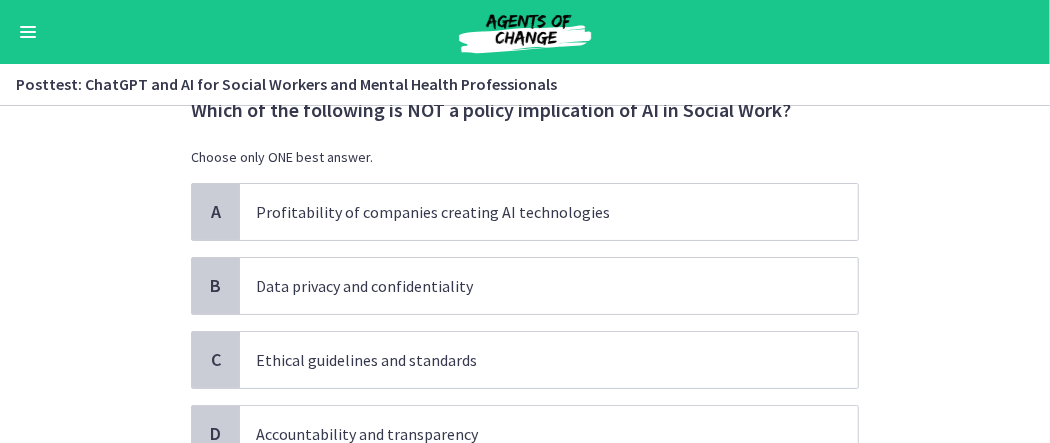 scroll, scrollTop: 100, scrollLeft: 0, axis: vertical 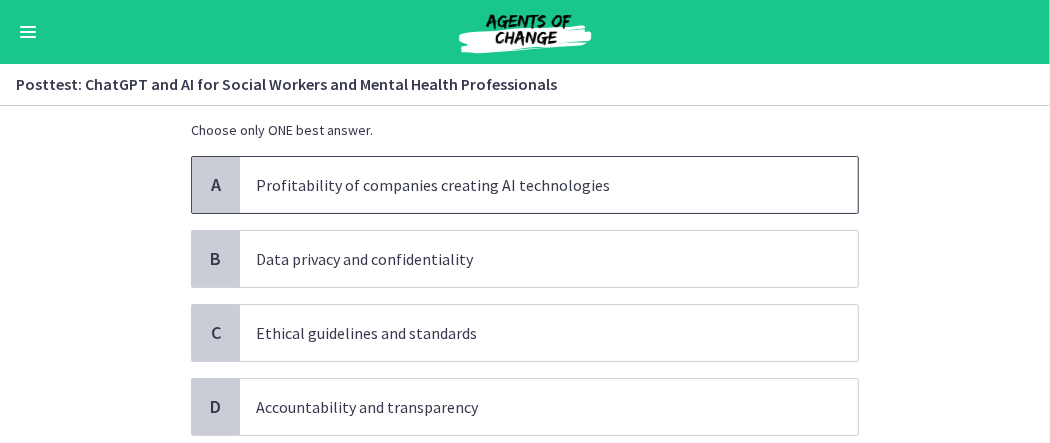 click on "Profitability of companies creating AI technologies" at bounding box center (529, 185) 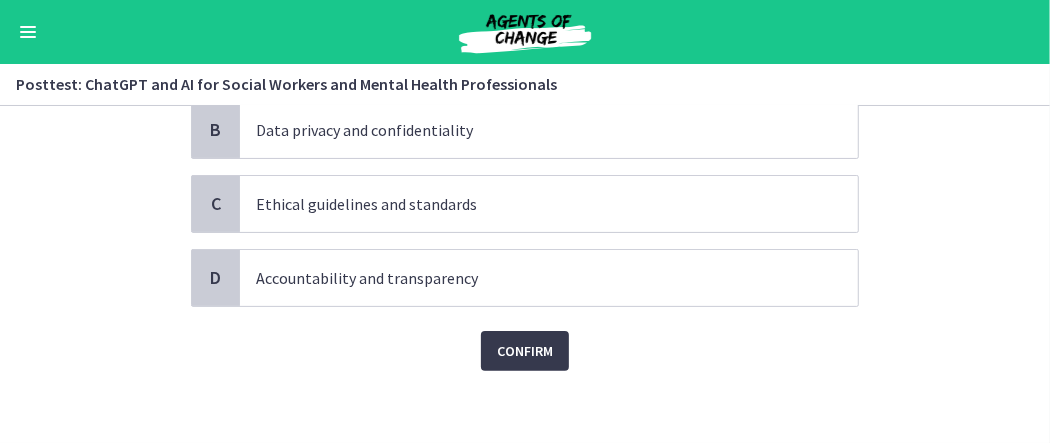 scroll, scrollTop: 233, scrollLeft: 0, axis: vertical 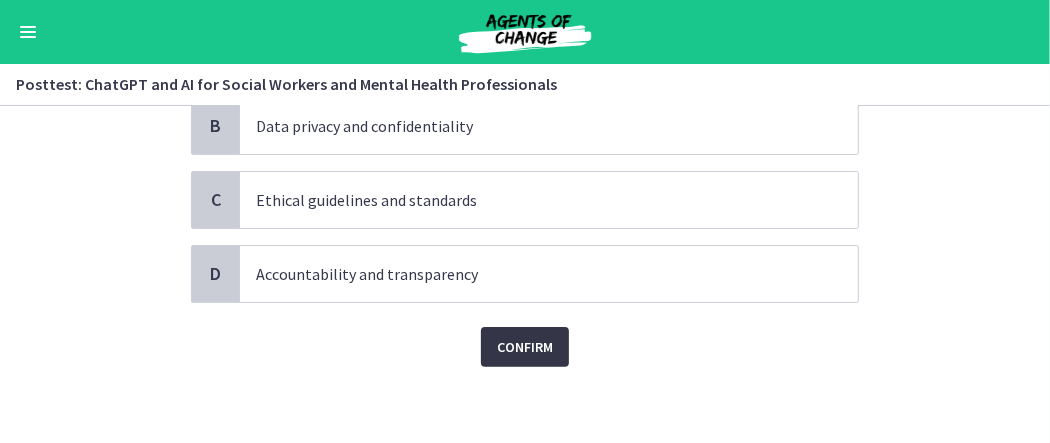 click on "Confirm" at bounding box center [525, 347] 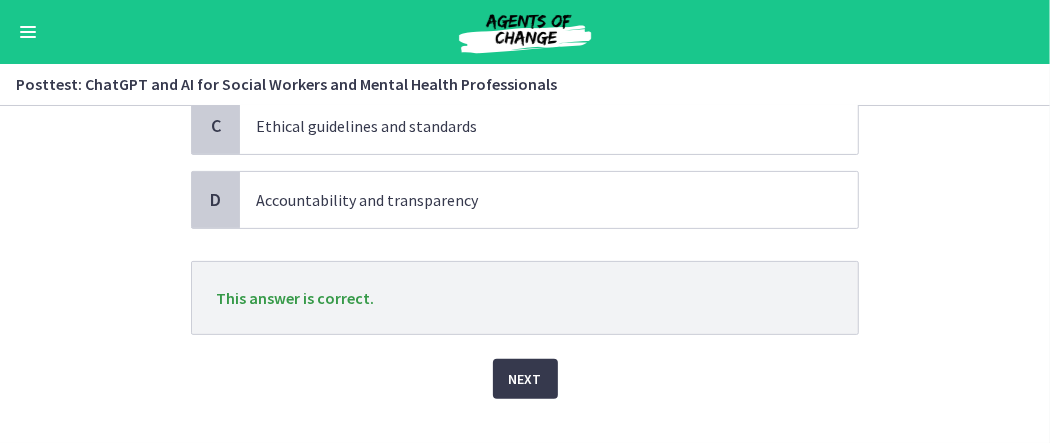 scroll, scrollTop: 333, scrollLeft: 0, axis: vertical 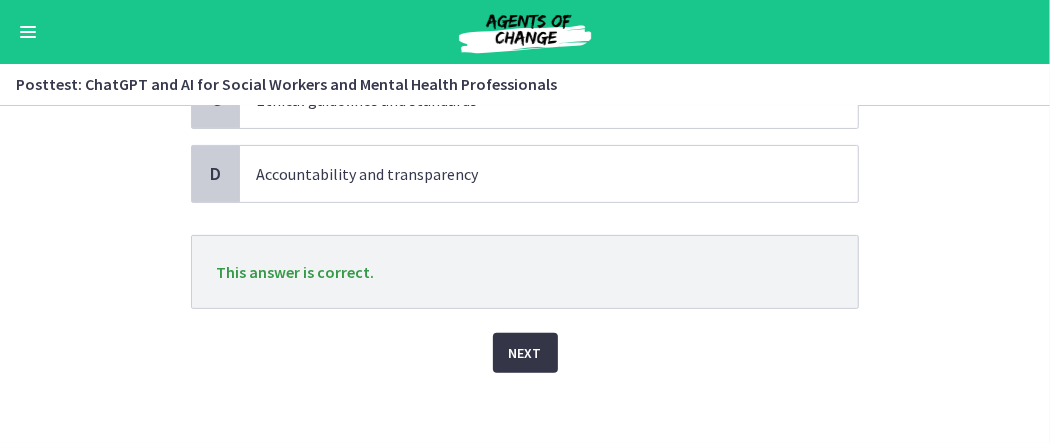 click on "Next" at bounding box center (525, 353) 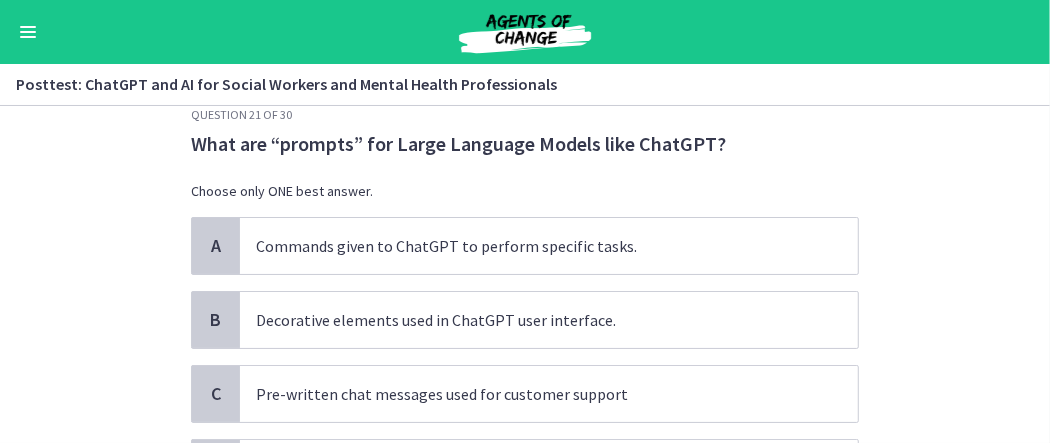 scroll, scrollTop: 0, scrollLeft: 0, axis: both 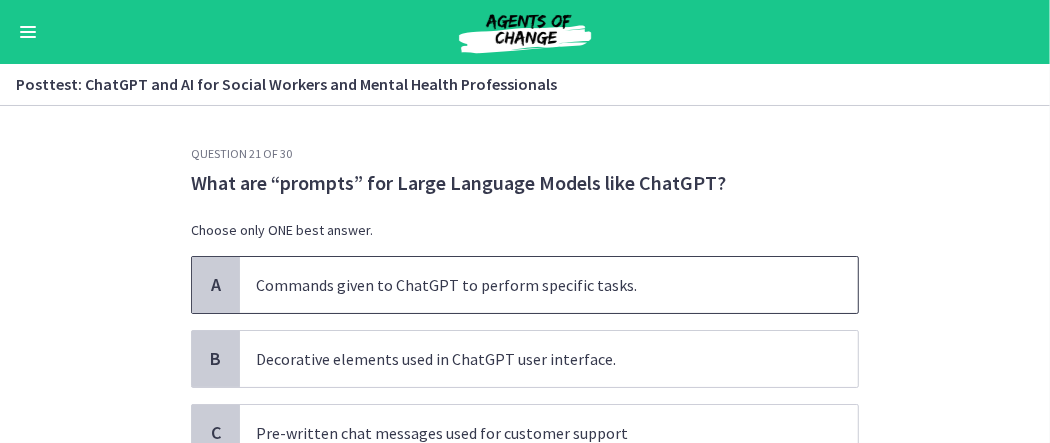 click on "Commands given to ChatGPT to perform specific tasks." at bounding box center (529, 285) 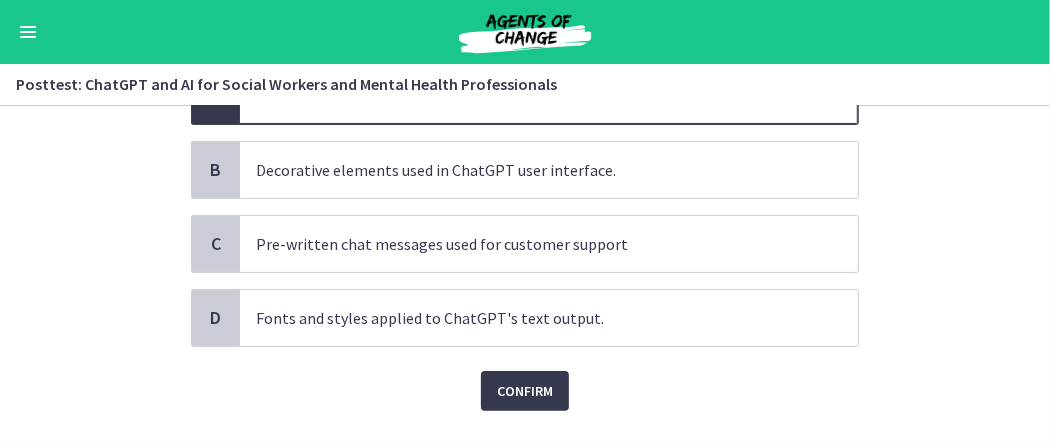 scroll, scrollTop: 200, scrollLeft: 0, axis: vertical 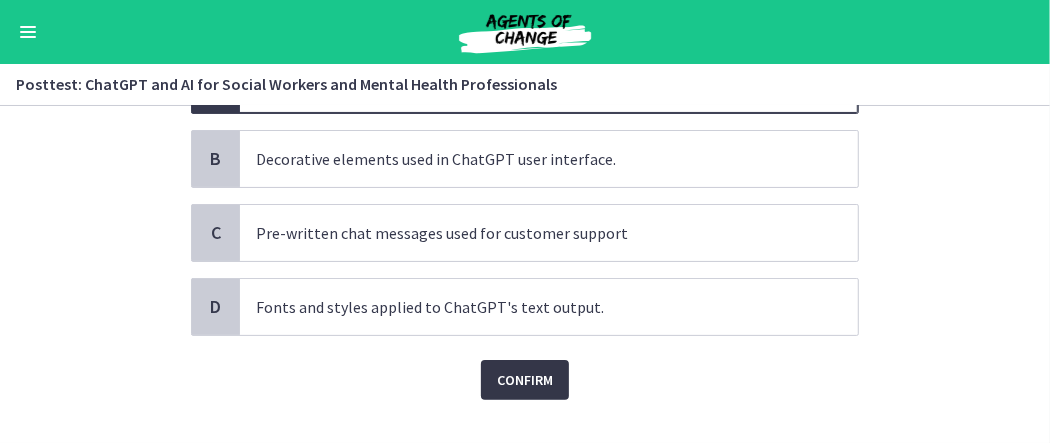 click on "Confirm" at bounding box center (525, 380) 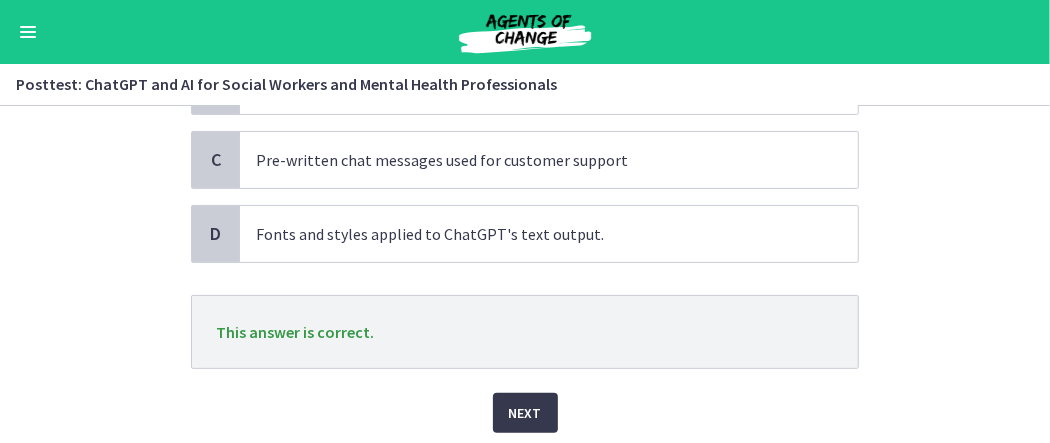 scroll, scrollTop: 300, scrollLeft: 0, axis: vertical 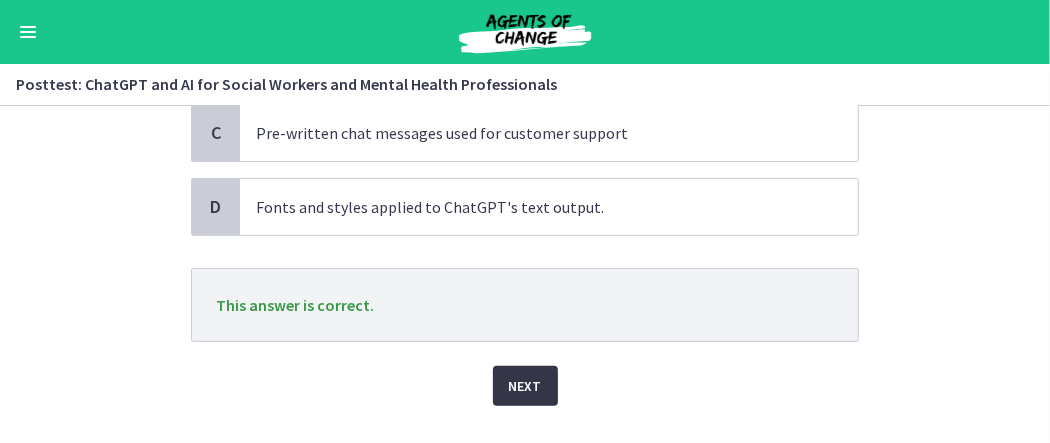 click on "Next" at bounding box center [525, 386] 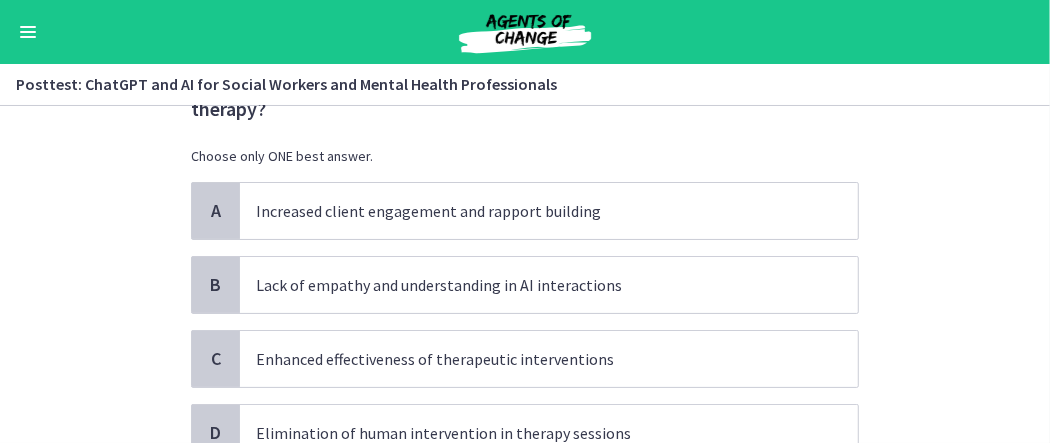 scroll, scrollTop: 200, scrollLeft: 0, axis: vertical 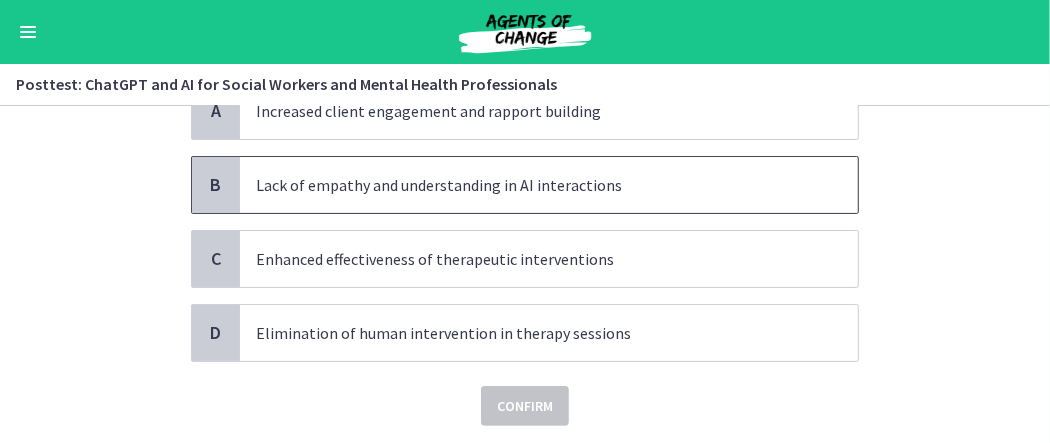 click on "Lack of empathy and understanding in AI interactions" at bounding box center (529, 185) 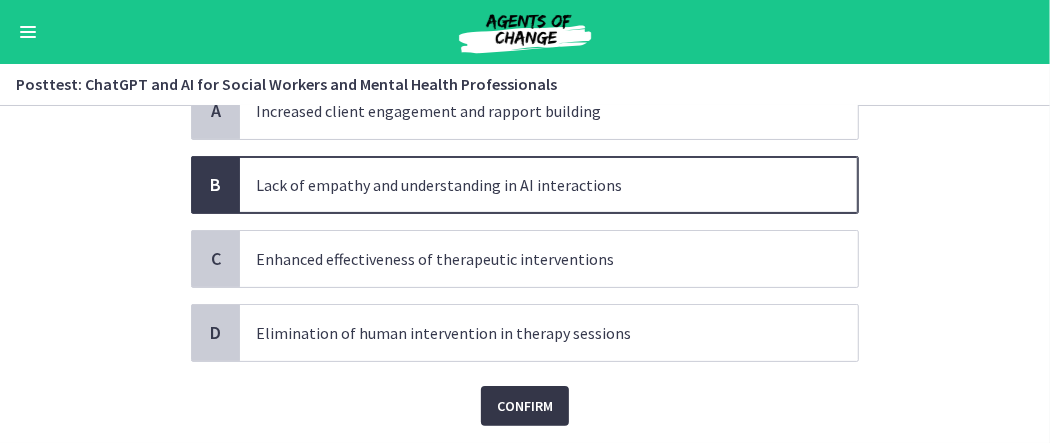 click on "Confirm" at bounding box center [525, 406] 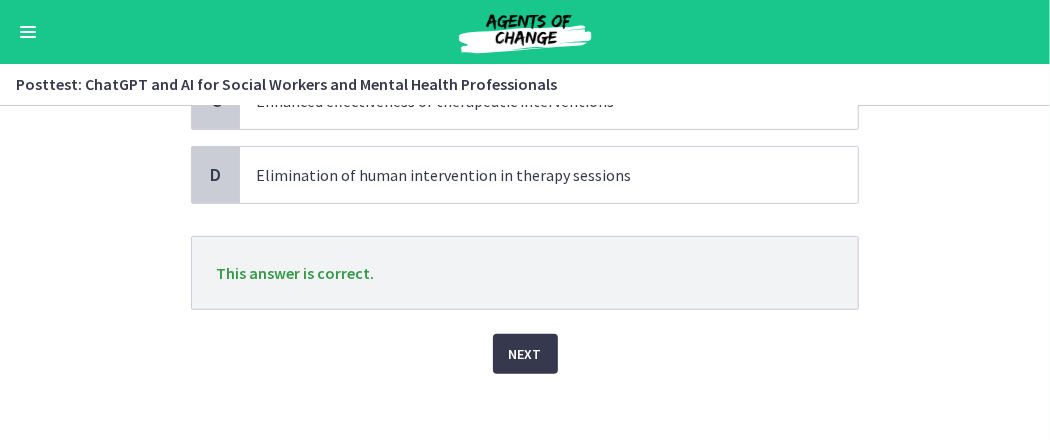 scroll, scrollTop: 363, scrollLeft: 0, axis: vertical 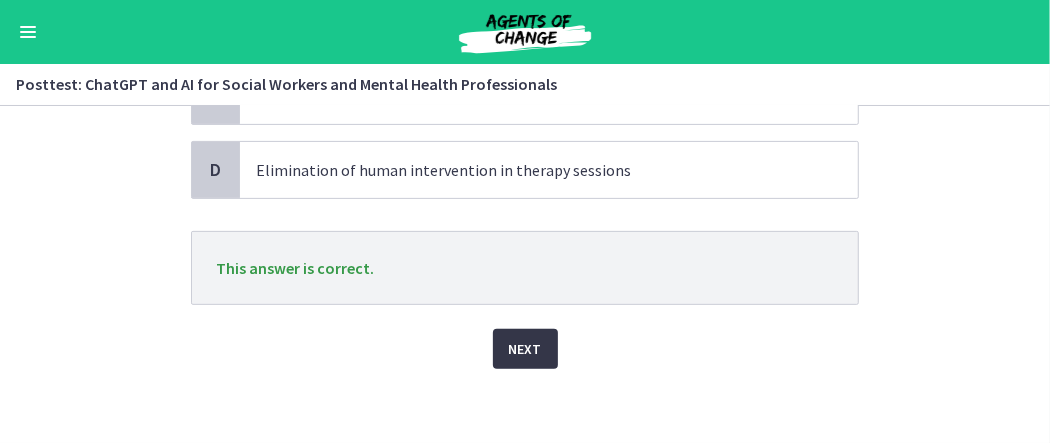 click on "Next" at bounding box center (525, 349) 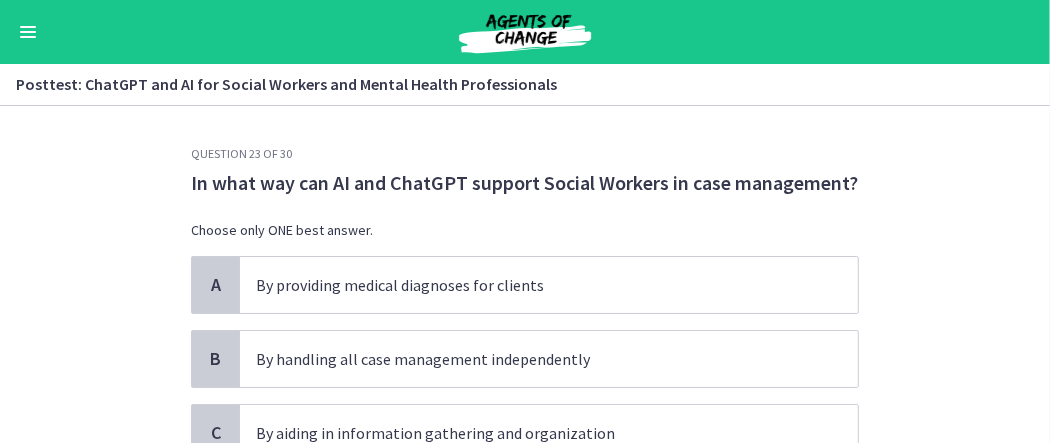scroll, scrollTop: 100, scrollLeft: 0, axis: vertical 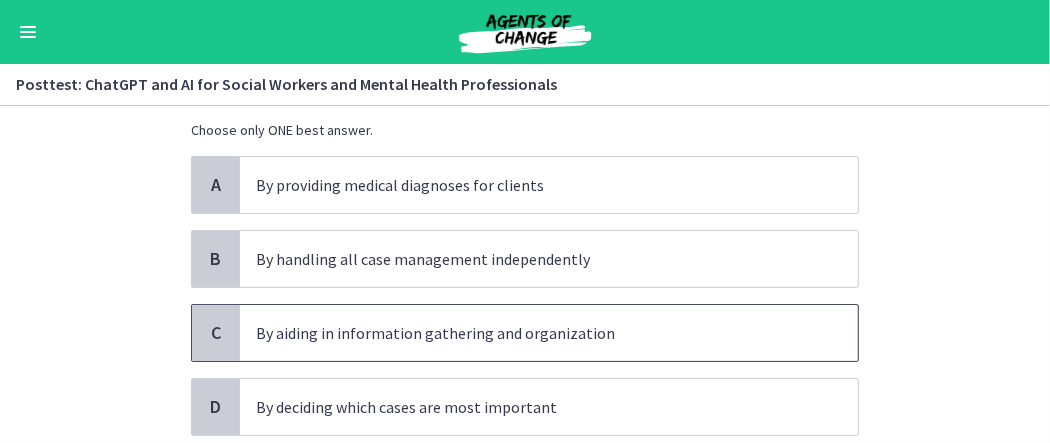 click on "By aiding in information gathering and organization" at bounding box center (529, 333) 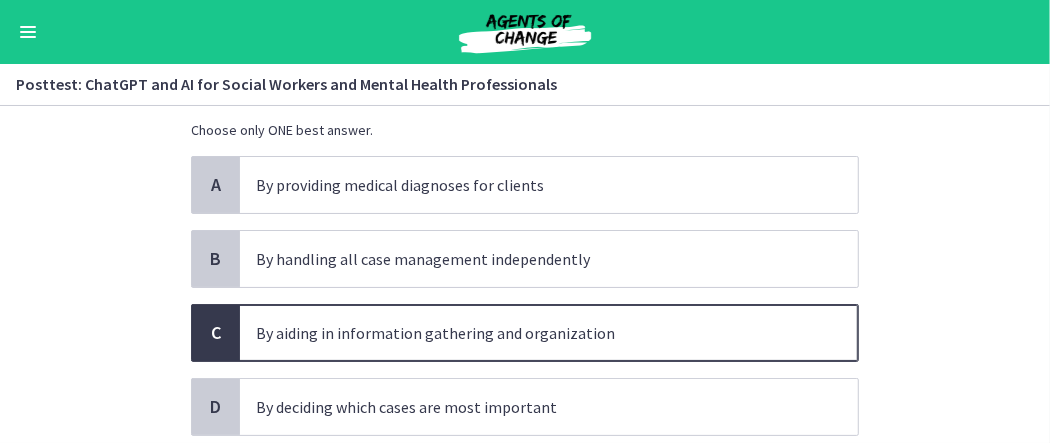 scroll, scrollTop: 200, scrollLeft: 0, axis: vertical 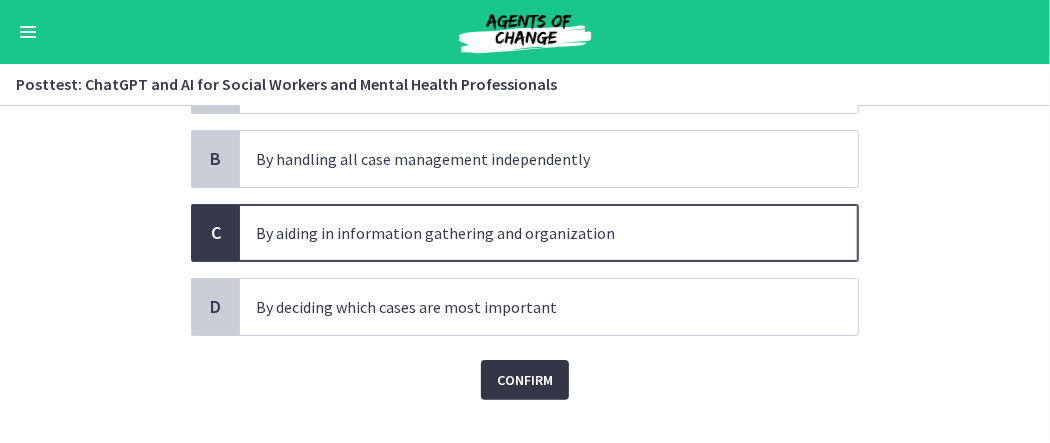click on "Confirm" at bounding box center (525, 380) 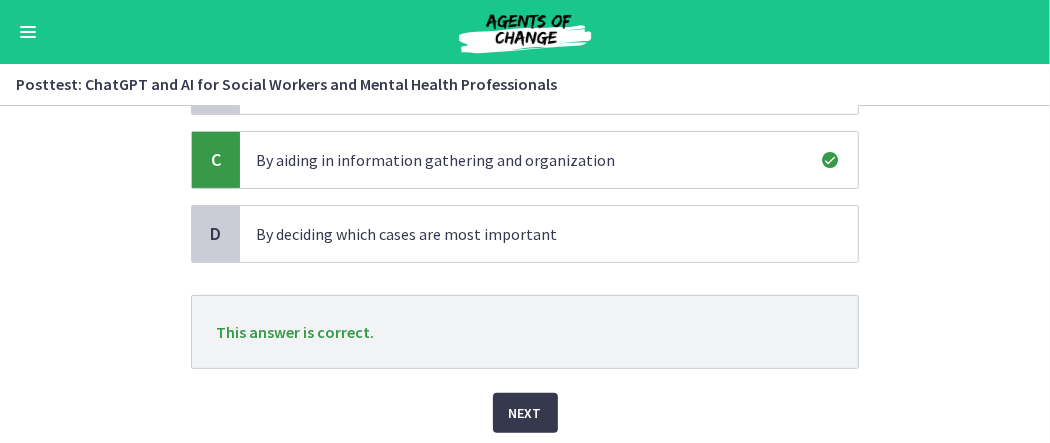 scroll, scrollTop: 338, scrollLeft: 0, axis: vertical 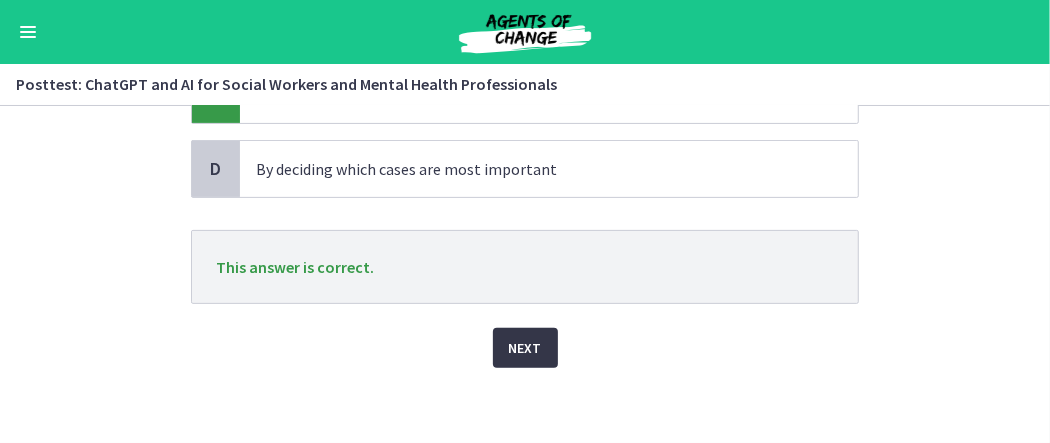 click on "Next" at bounding box center [525, 348] 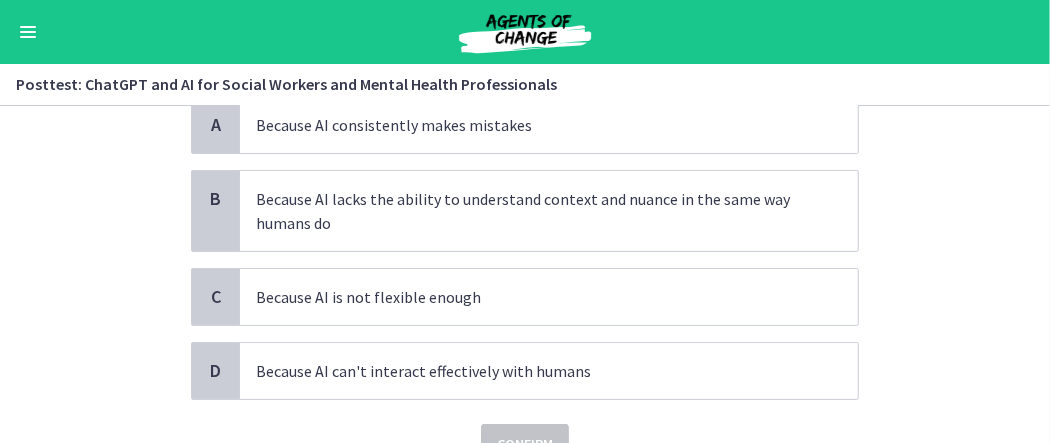 scroll, scrollTop: 200, scrollLeft: 0, axis: vertical 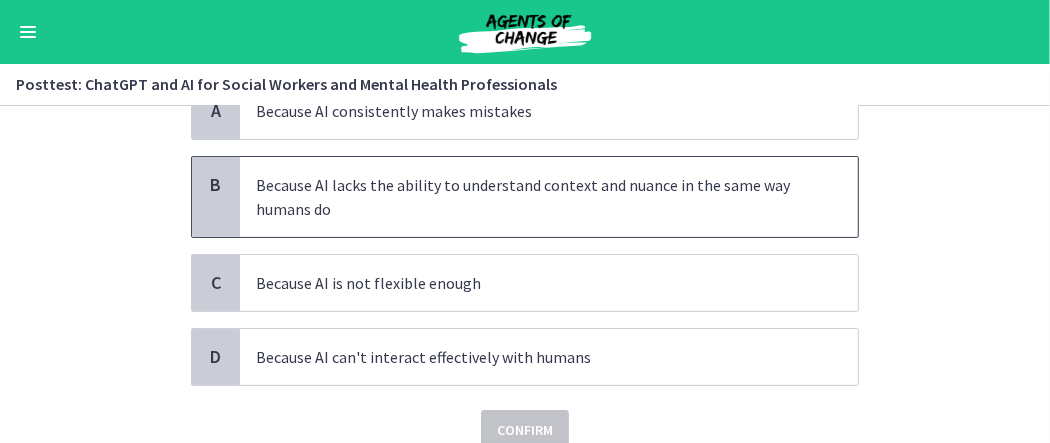 click on "Because AI lacks the ability to understand context and nuance in the same way humans do" at bounding box center [529, 197] 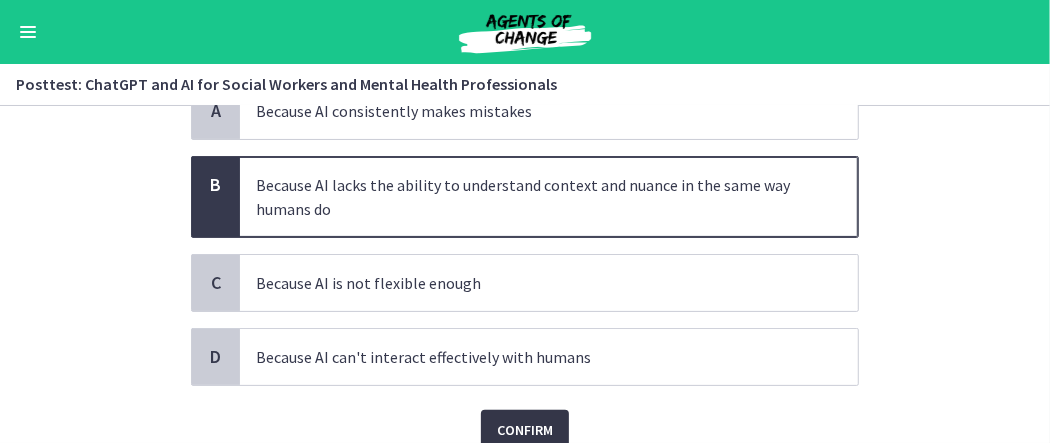 click on "Confirm" at bounding box center [525, 430] 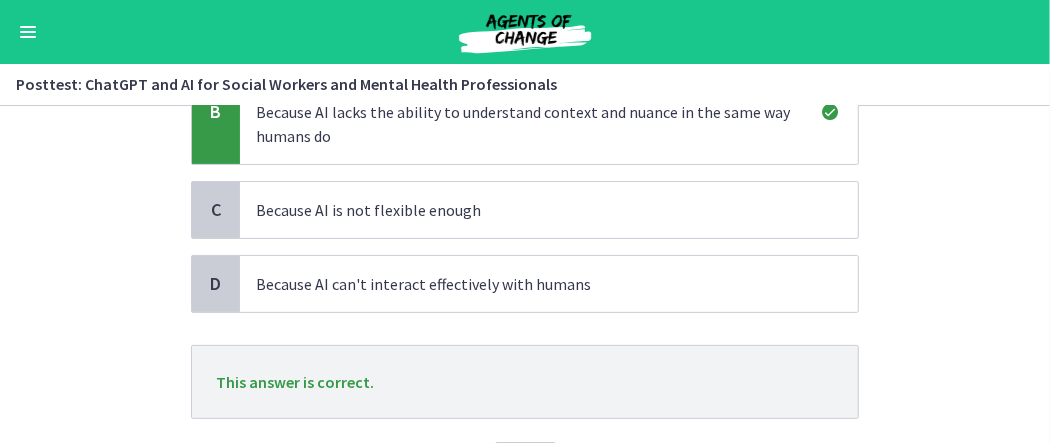 scroll, scrollTop: 300, scrollLeft: 0, axis: vertical 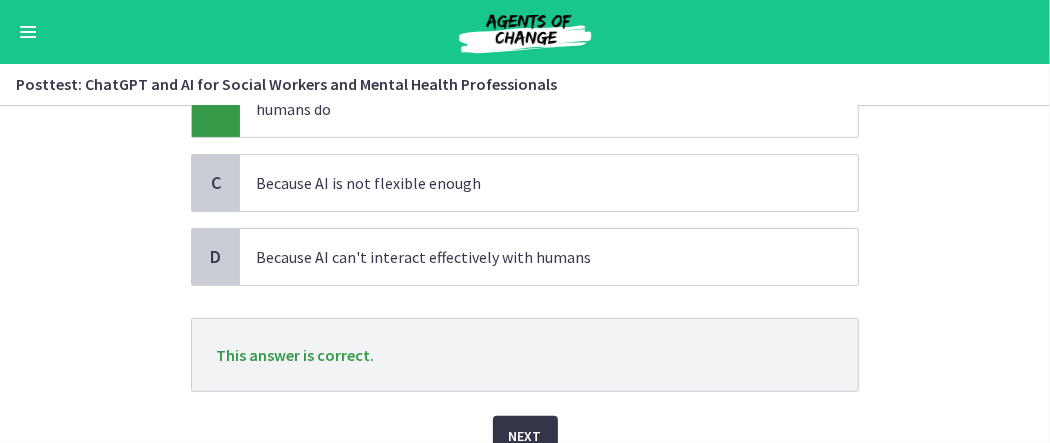 click on "Next" at bounding box center [525, 436] 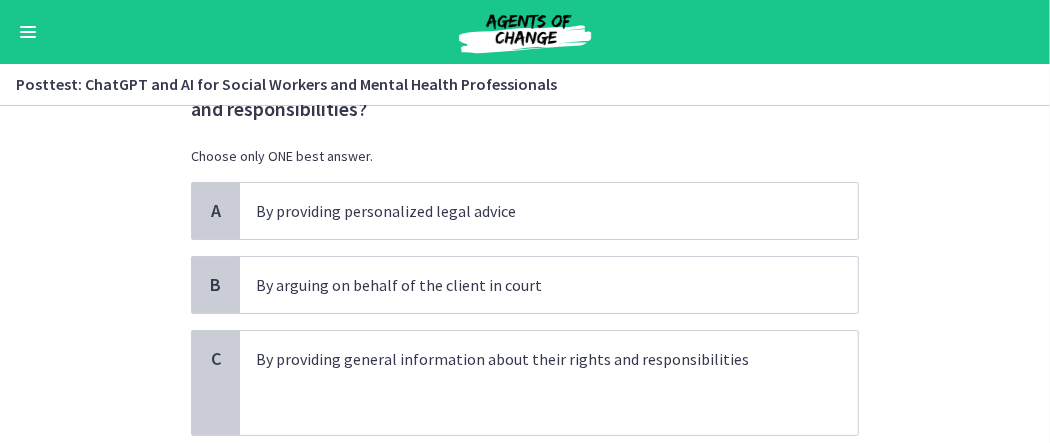 scroll, scrollTop: 200, scrollLeft: 0, axis: vertical 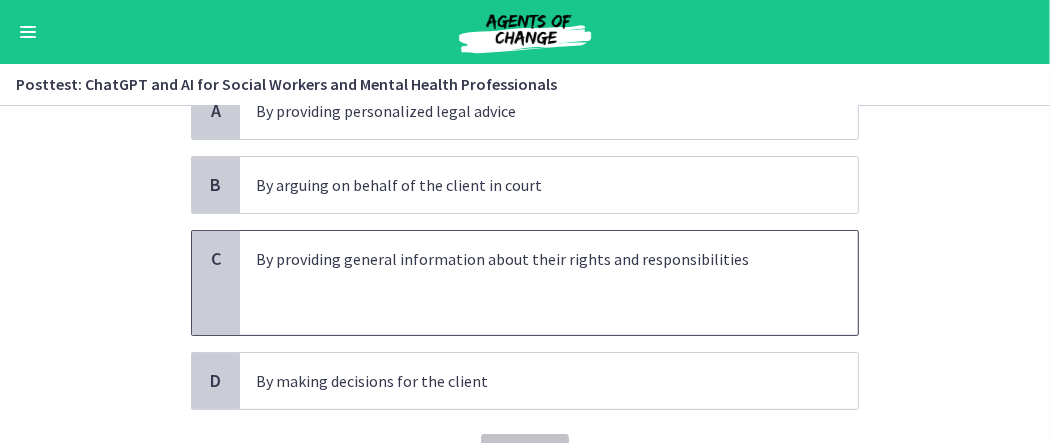 click at bounding box center (529, 283) 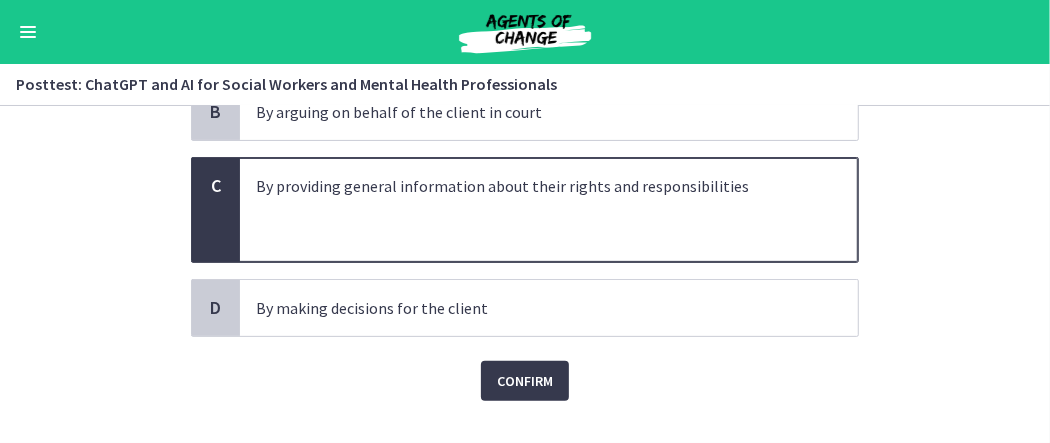 scroll, scrollTop: 300, scrollLeft: 0, axis: vertical 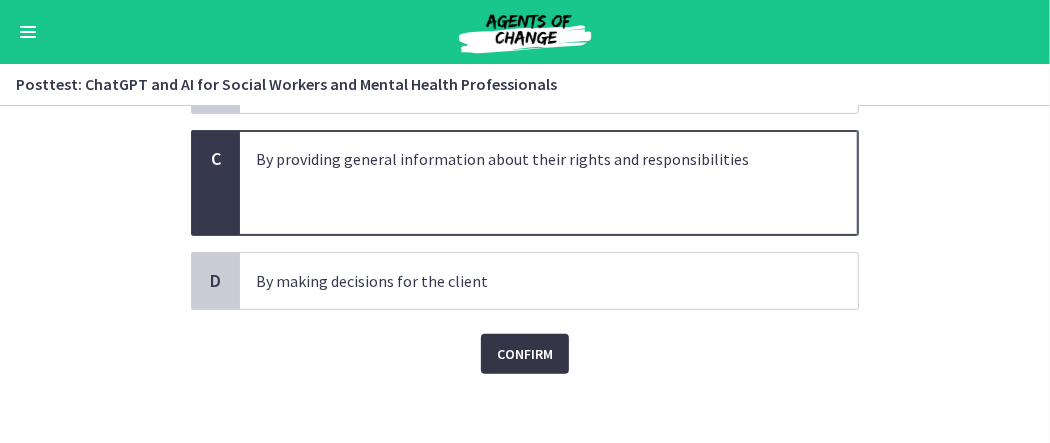 click on "Confirm" at bounding box center (525, 354) 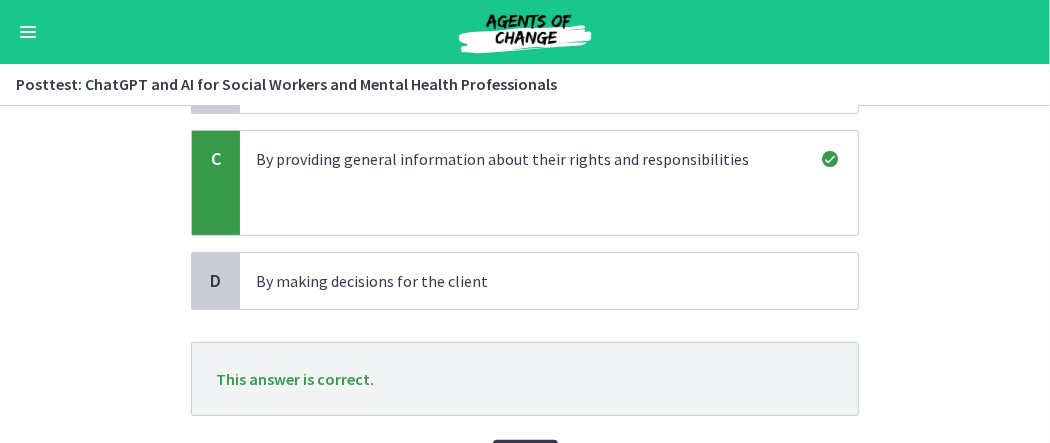 scroll, scrollTop: 400, scrollLeft: 0, axis: vertical 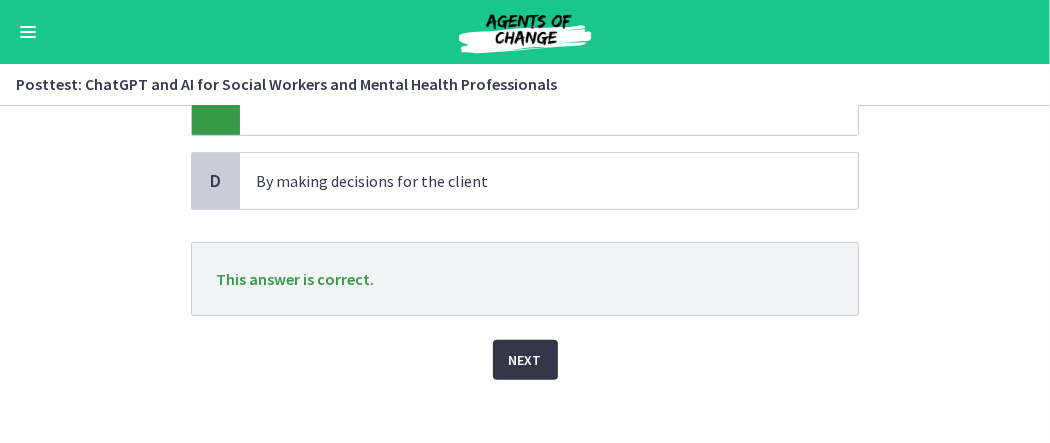 click on "Next" at bounding box center [525, 360] 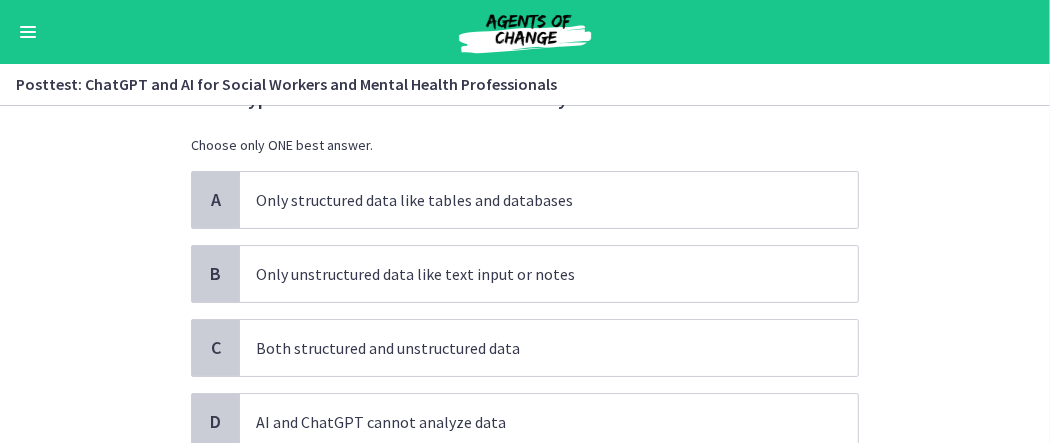 scroll, scrollTop: 100, scrollLeft: 0, axis: vertical 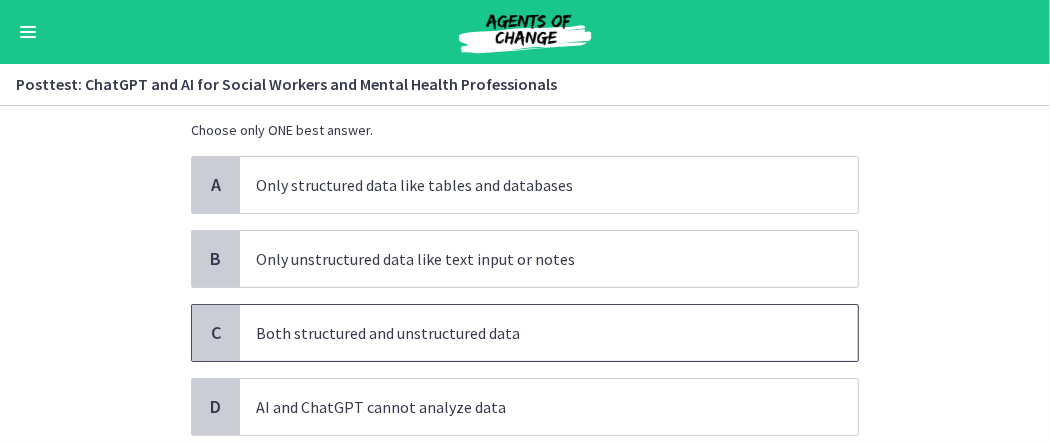 click on "Both structured and unstructured data" at bounding box center [529, 333] 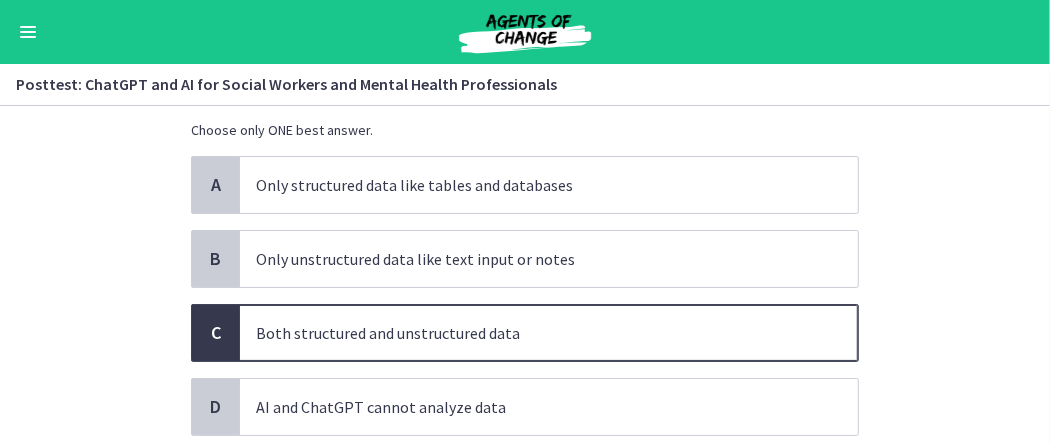 scroll, scrollTop: 200, scrollLeft: 0, axis: vertical 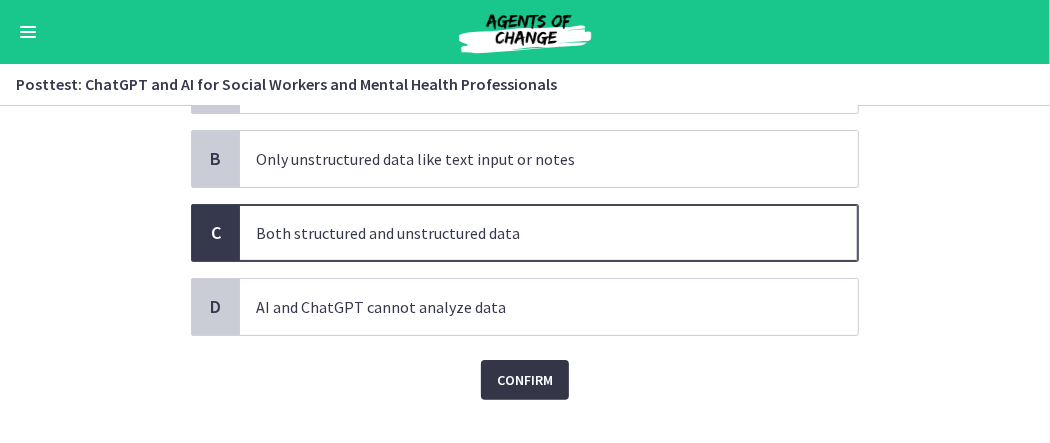 click on "Confirm" at bounding box center (525, 380) 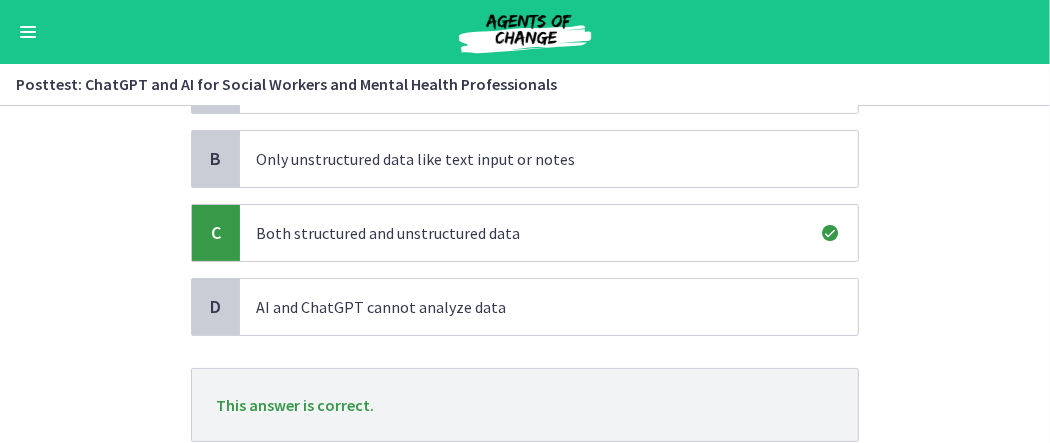 scroll, scrollTop: 300, scrollLeft: 0, axis: vertical 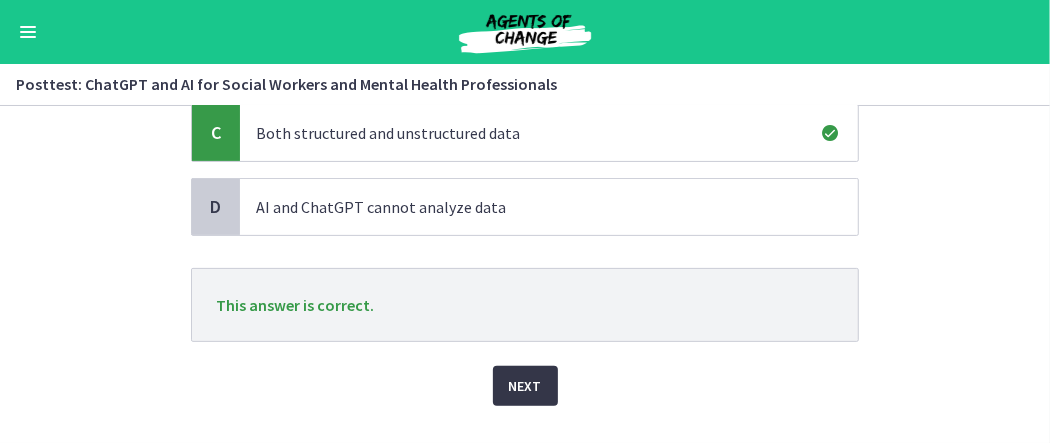 click on "Next" at bounding box center (525, 386) 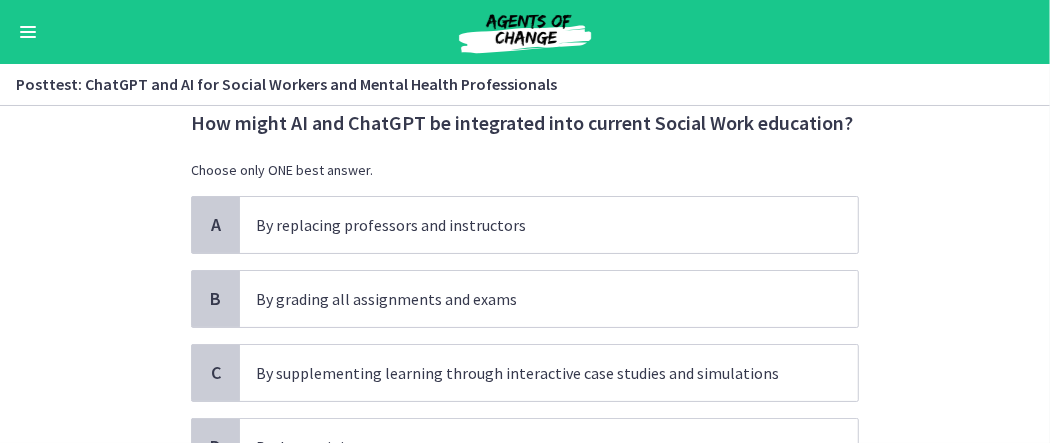 scroll, scrollTop: 100, scrollLeft: 0, axis: vertical 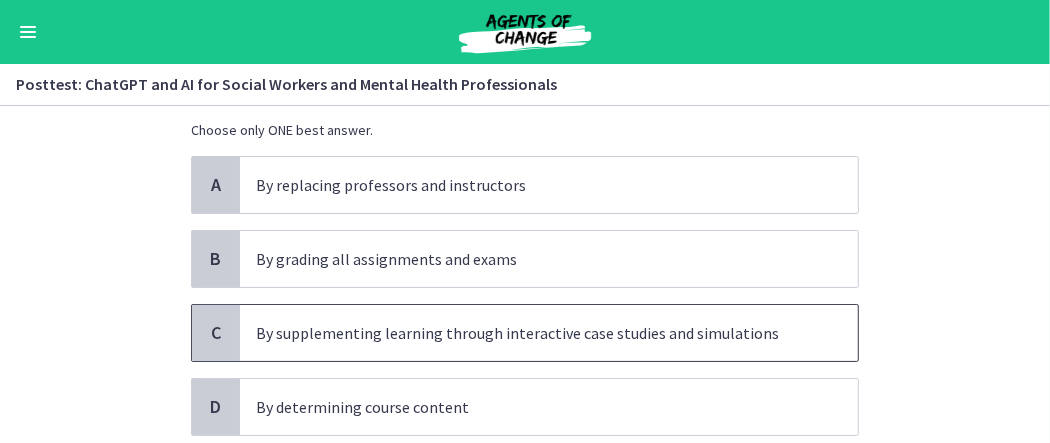 click on "By supplementing learning through interactive case studies and simulations" at bounding box center (529, 333) 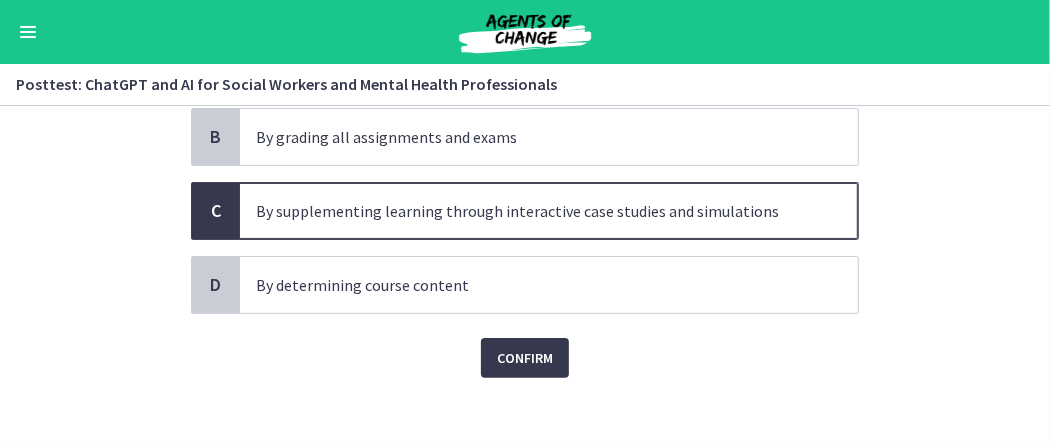 scroll, scrollTop: 233, scrollLeft: 0, axis: vertical 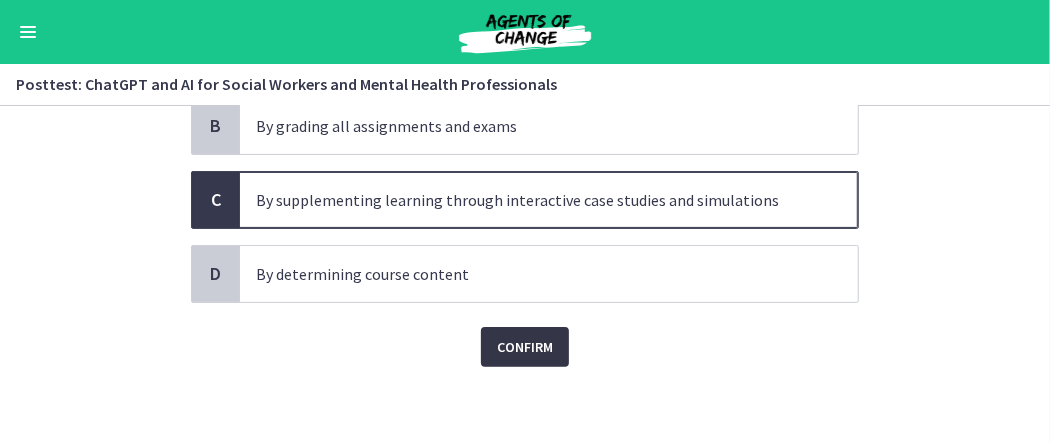 click on "Confirm" at bounding box center (525, 347) 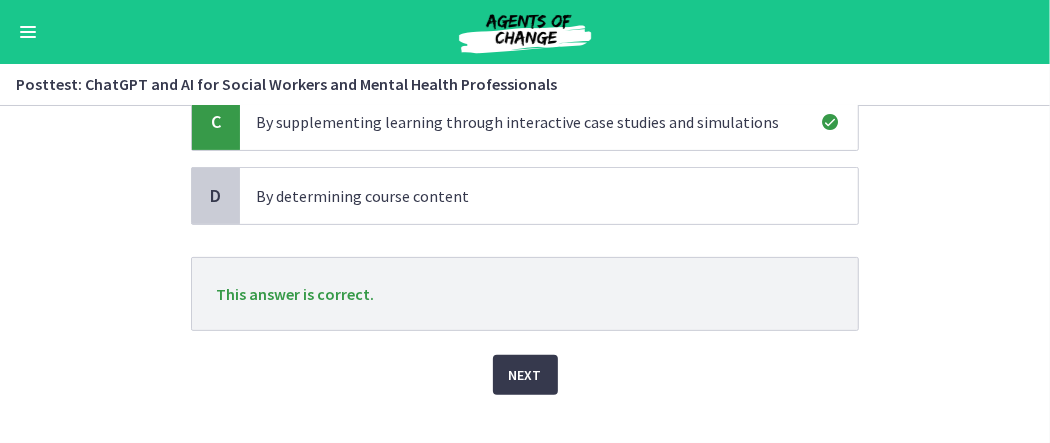 scroll, scrollTop: 333, scrollLeft: 0, axis: vertical 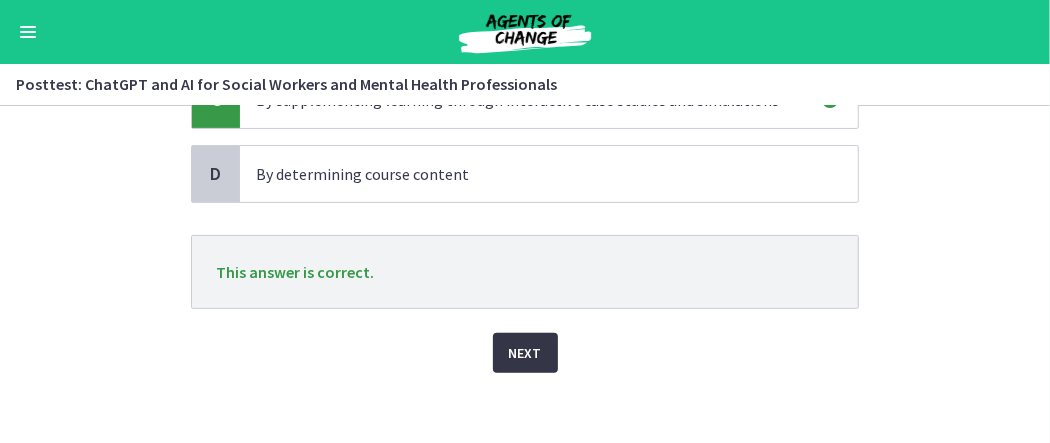 click on "Next" at bounding box center (525, 353) 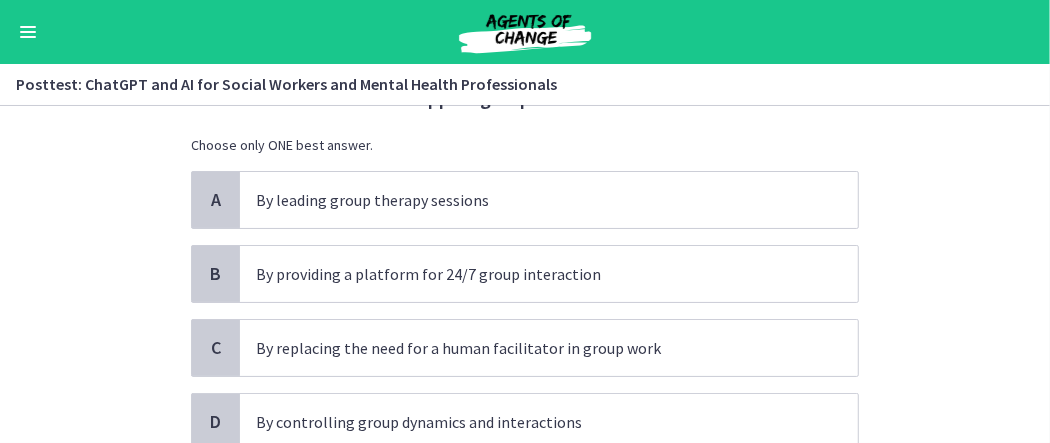 scroll, scrollTop: 100, scrollLeft: 0, axis: vertical 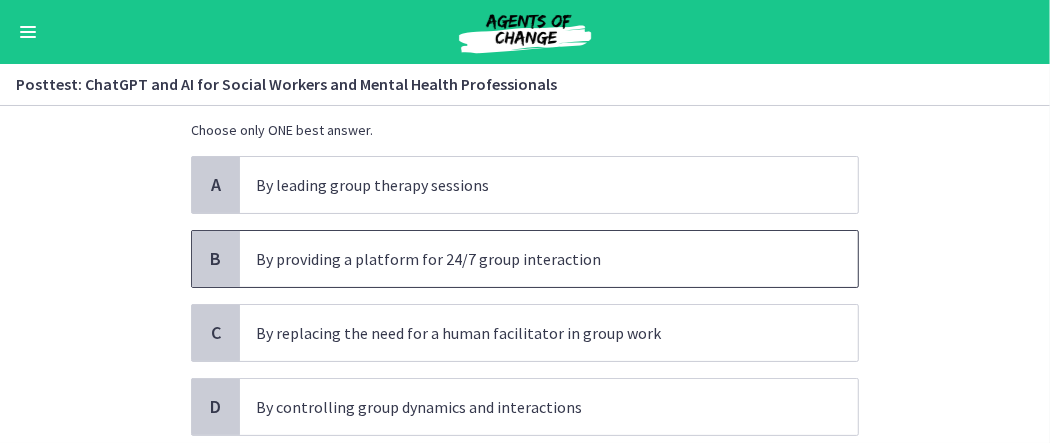click on "By providing a platform for 24/7 group interaction" at bounding box center (529, 259) 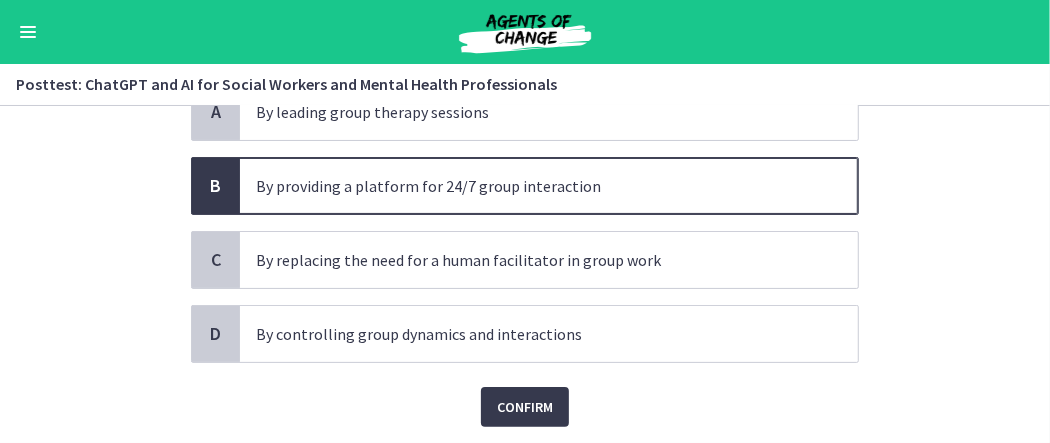 scroll, scrollTop: 200, scrollLeft: 0, axis: vertical 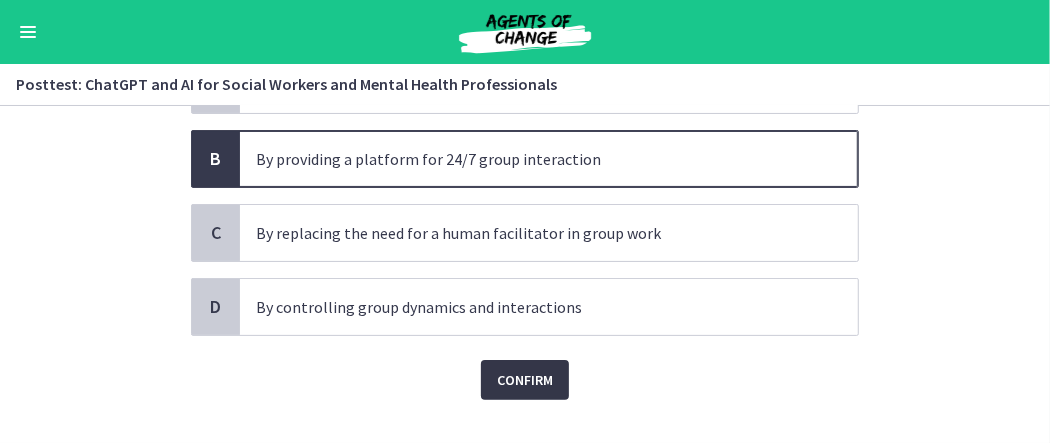 click on "Confirm" at bounding box center (525, 380) 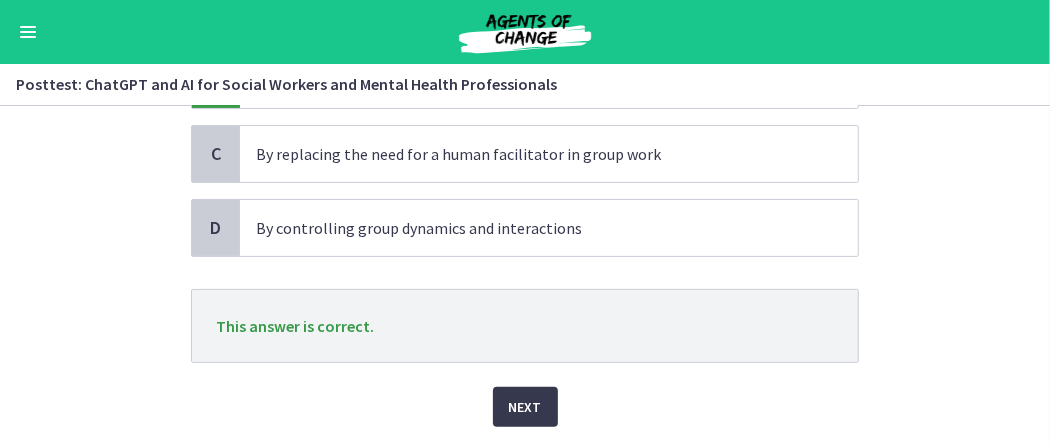 scroll, scrollTop: 300, scrollLeft: 0, axis: vertical 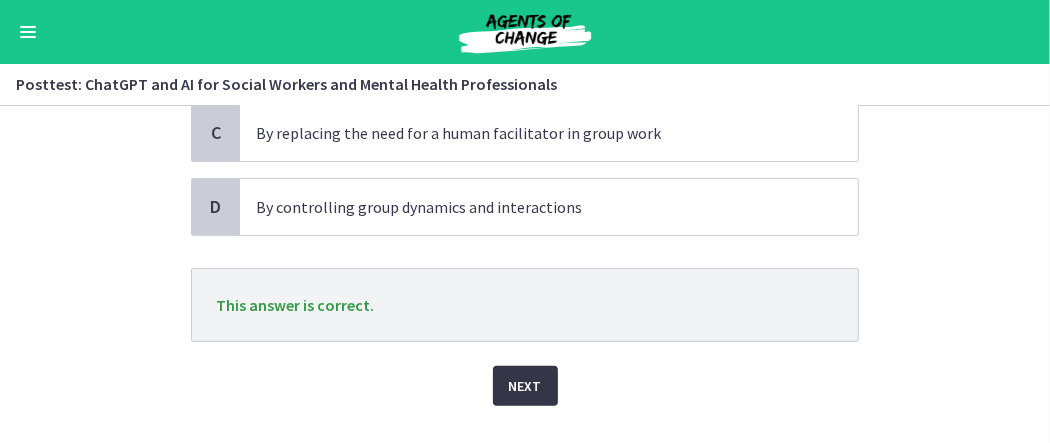 click on "Next" at bounding box center [525, 386] 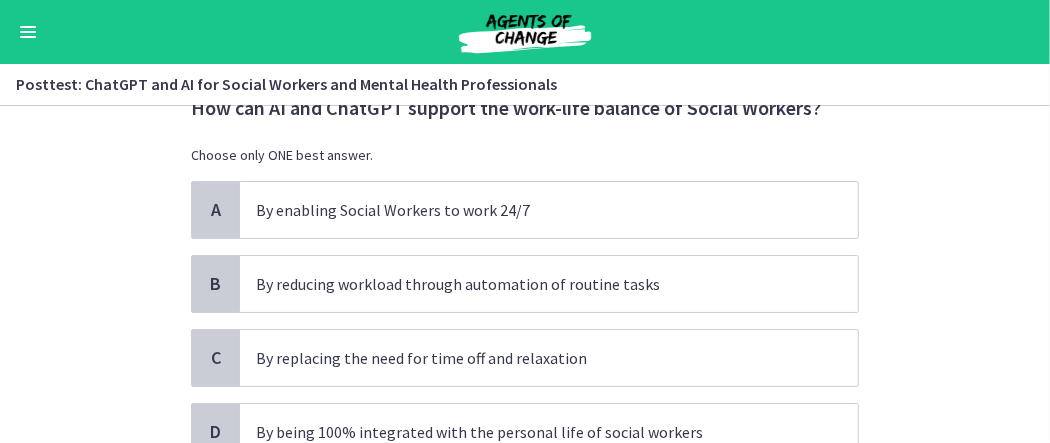 scroll, scrollTop: 100, scrollLeft: 0, axis: vertical 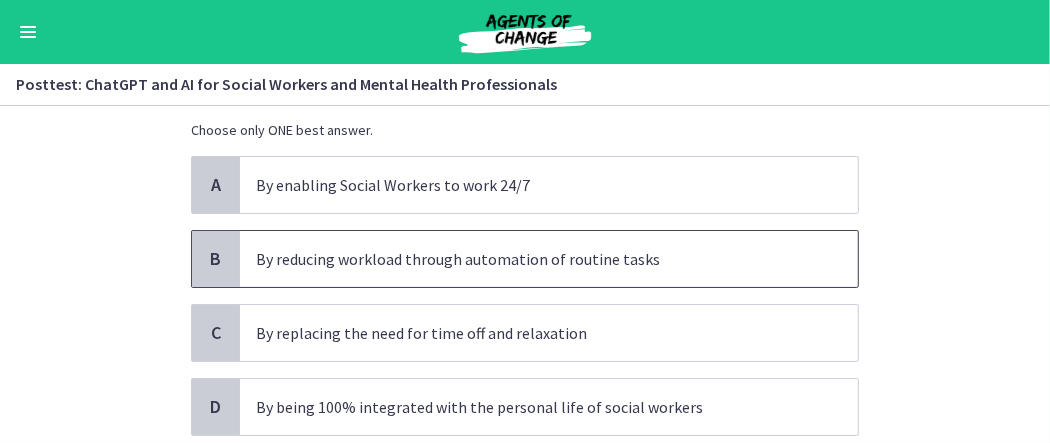 click on "By reducing workload through automation of routine tasks" at bounding box center (529, 259) 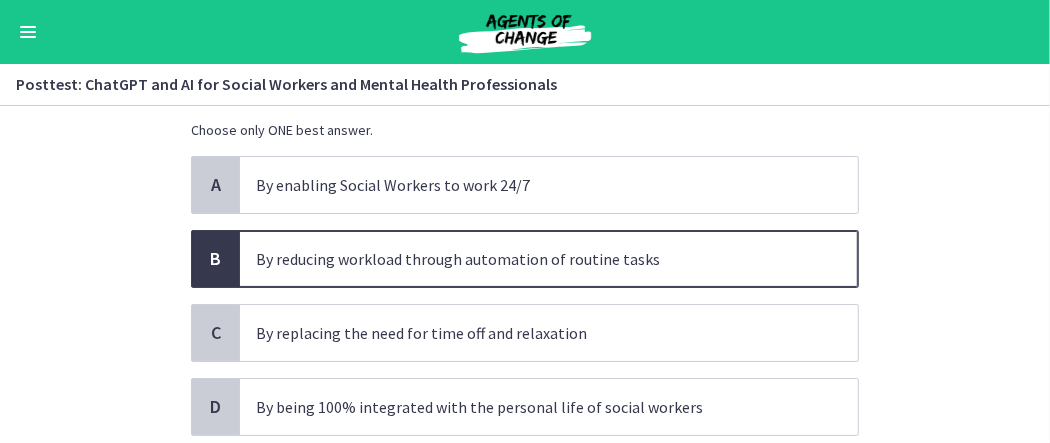 scroll, scrollTop: 200, scrollLeft: 0, axis: vertical 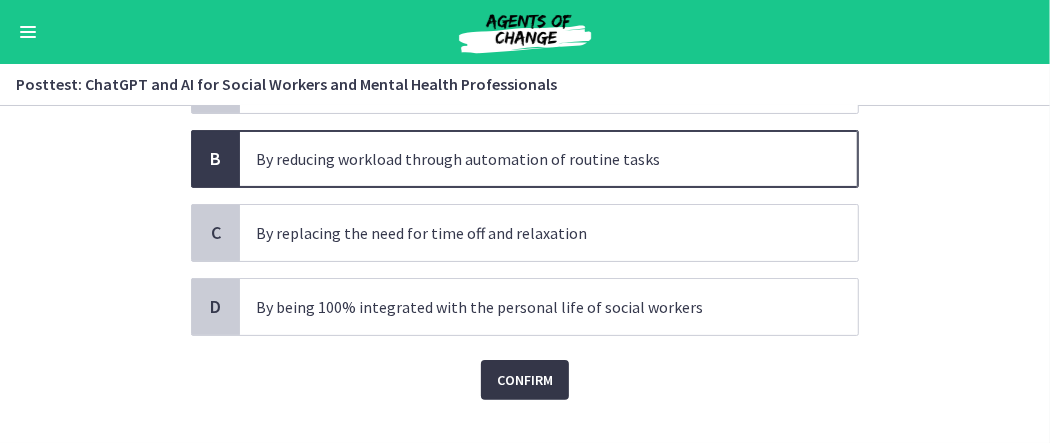 click on "Confirm" at bounding box center [525, 380] 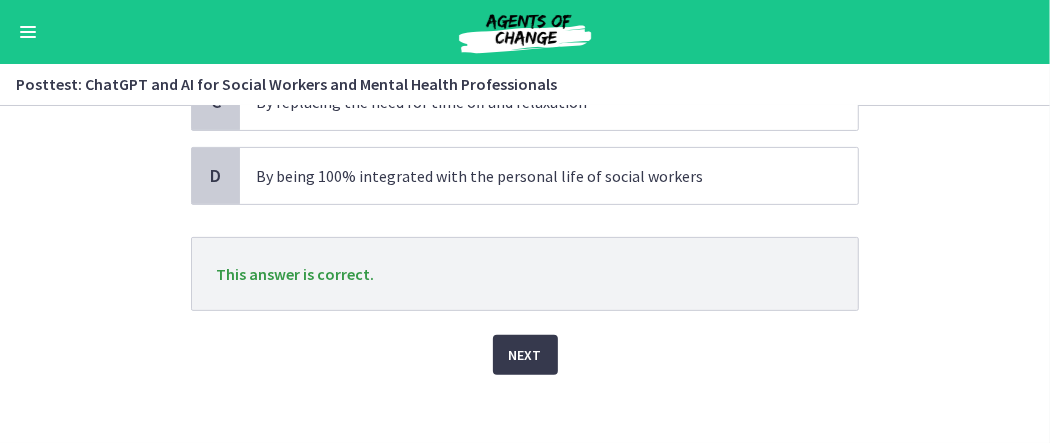 scroll, scrollTop: 338, scrollLeft: 0, axis: vertical 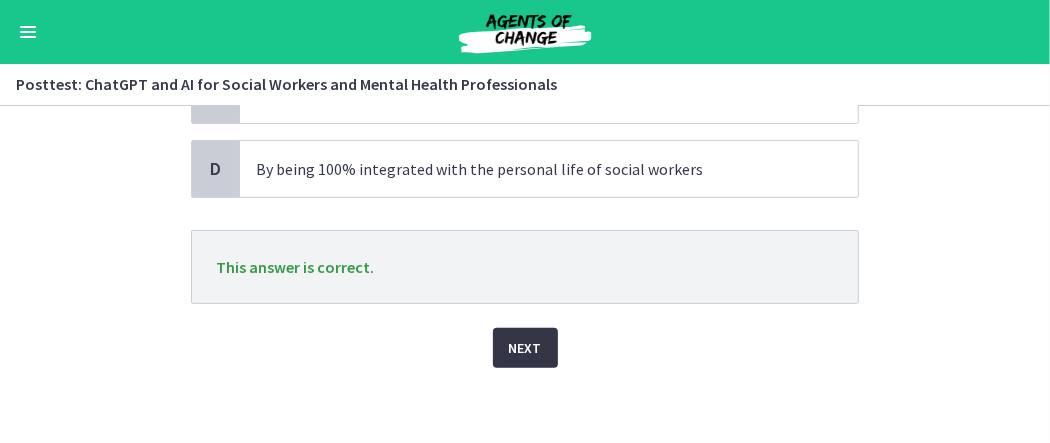 click on "Next" at bounding box center (525, 348) 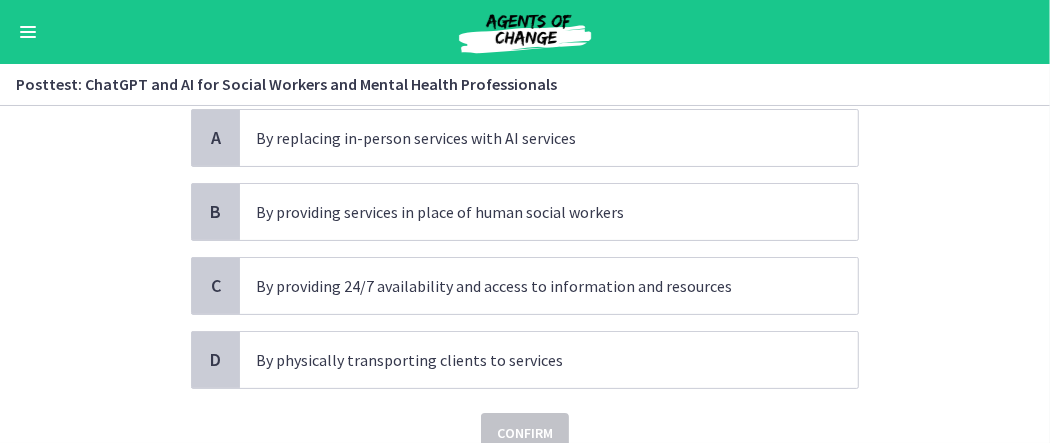 scroll, scrollTop: 200, scrollLeft: 0, axis: vertical 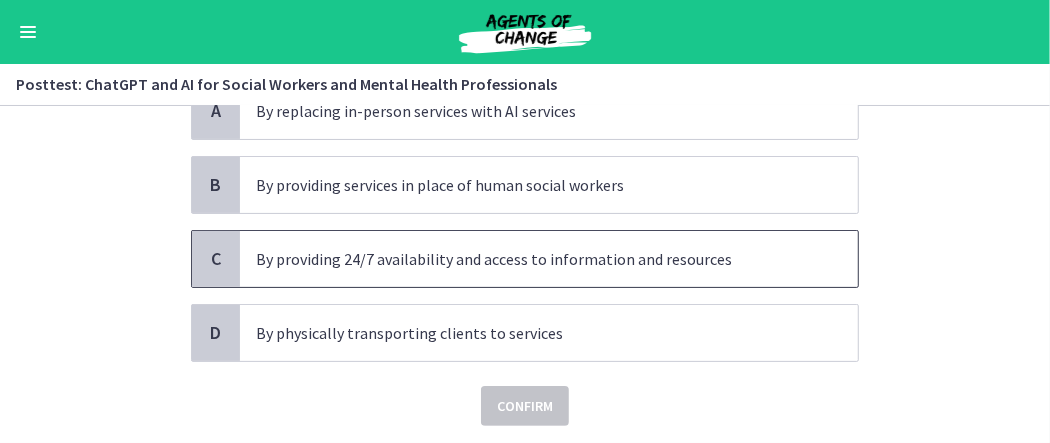 click on "By providing 24/7 availability and access to information and resources" at bounding box center [529, 259] 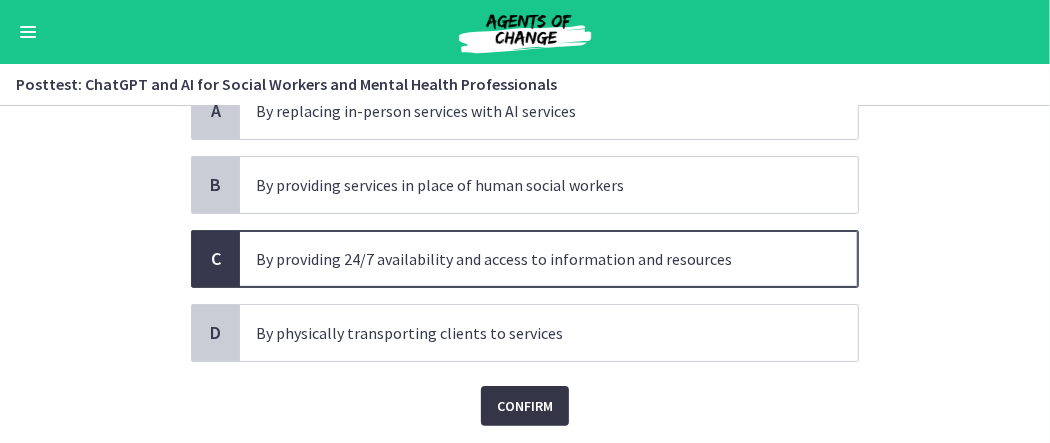 click on "Confirm" at bounding box center [525, 406] 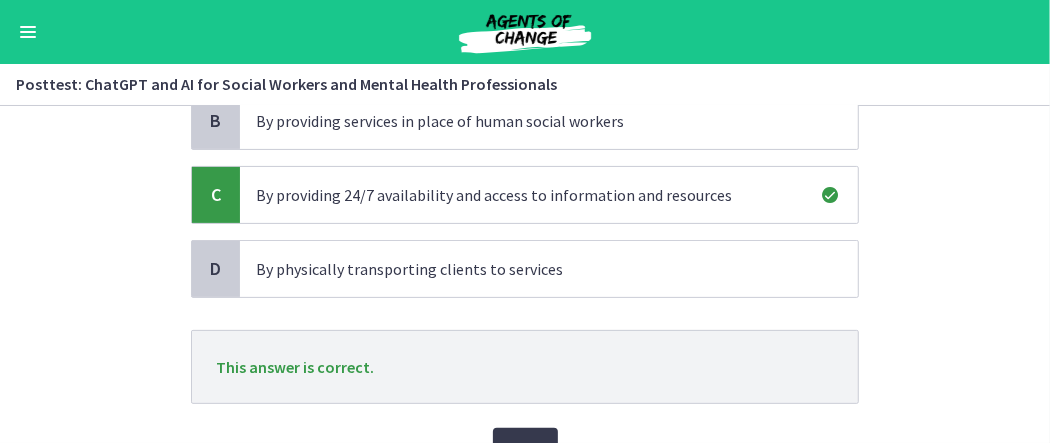 scroll, scrollTop: 300, scrollLeft: 0, axis: vertical 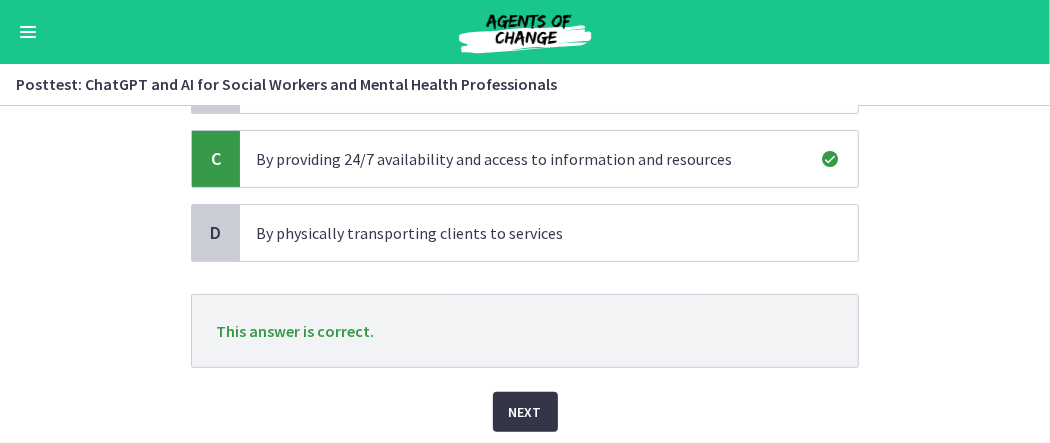 click on "Next" at bounding box center [525, 412] 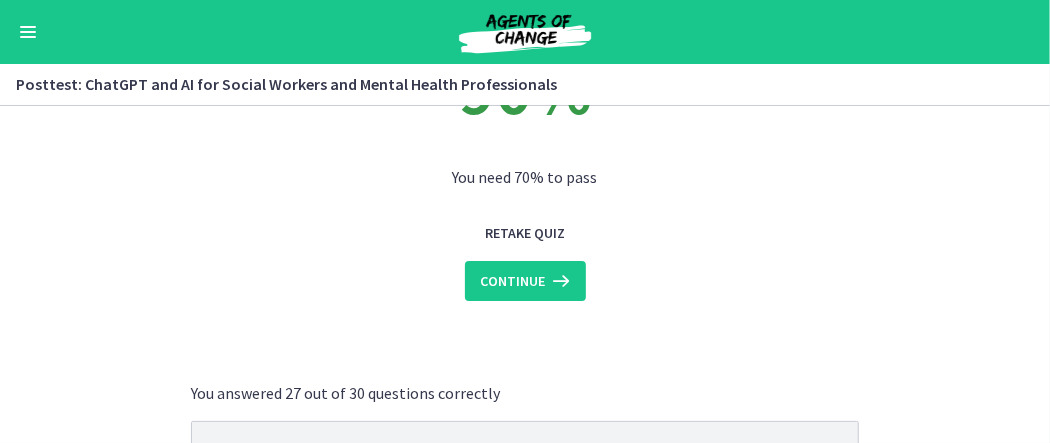 scroll, scrollTop: 200, scrollLeft: 0, axis: vertical 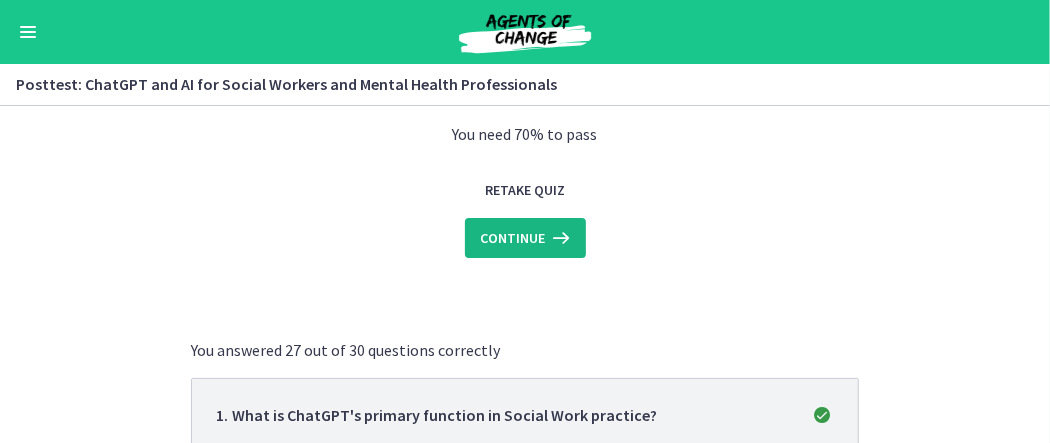 click at bounding box center (560, 238) 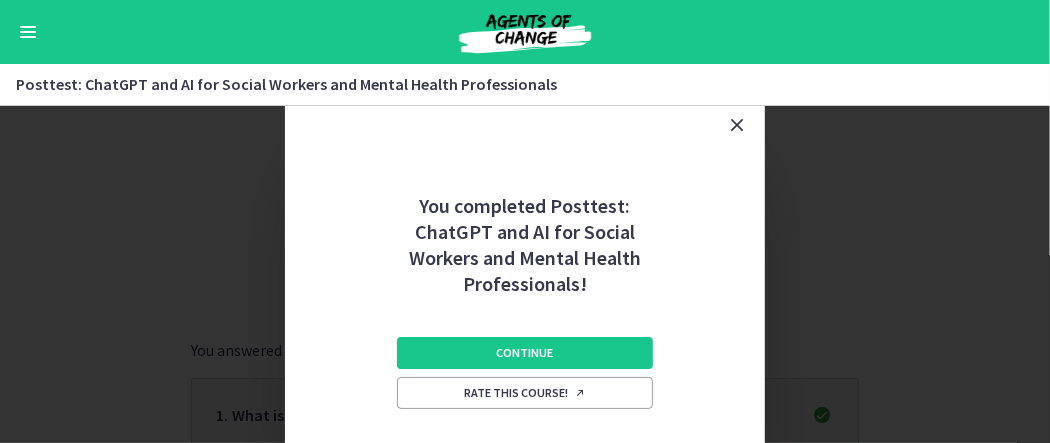 scroll, scrollTop: 0, scrollLeft: 0, axis: both 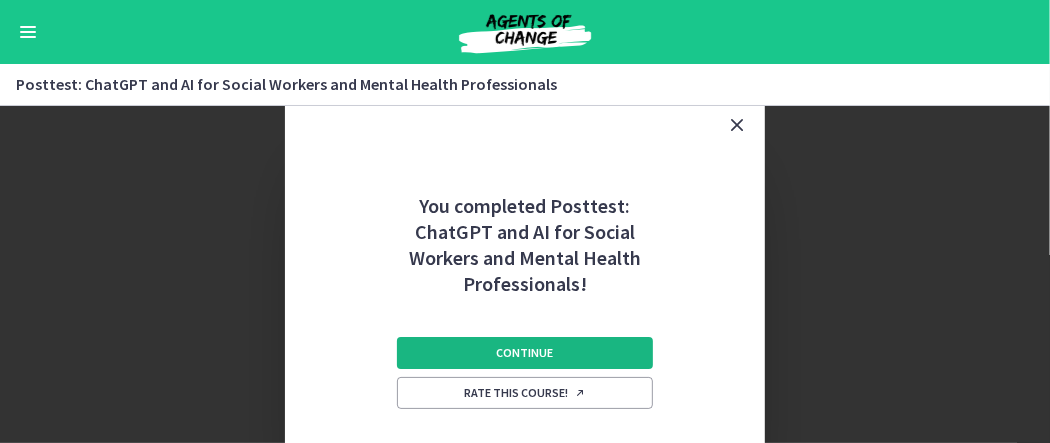 click on "Continue" at bounding box center (525, 353) 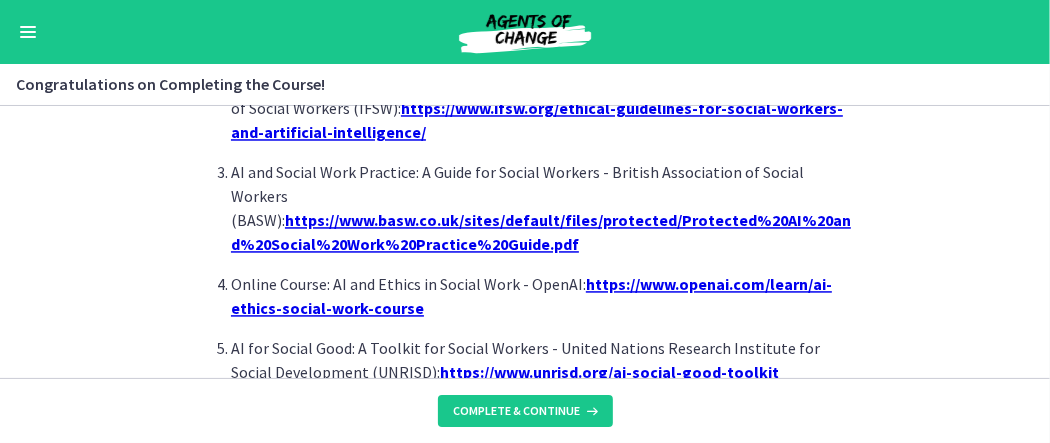 scroll, scrollTop: 2059, scrollLeft: 0, axis: vertical 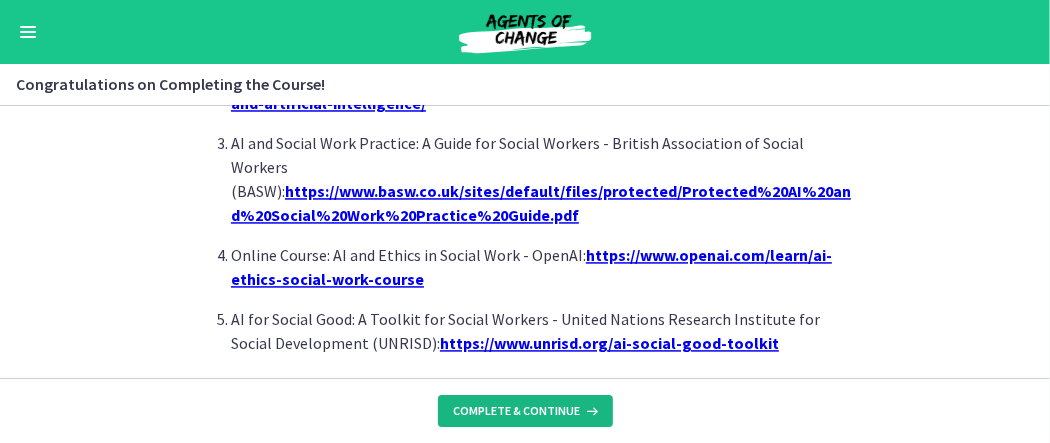 click at bounding box center (591, 411) 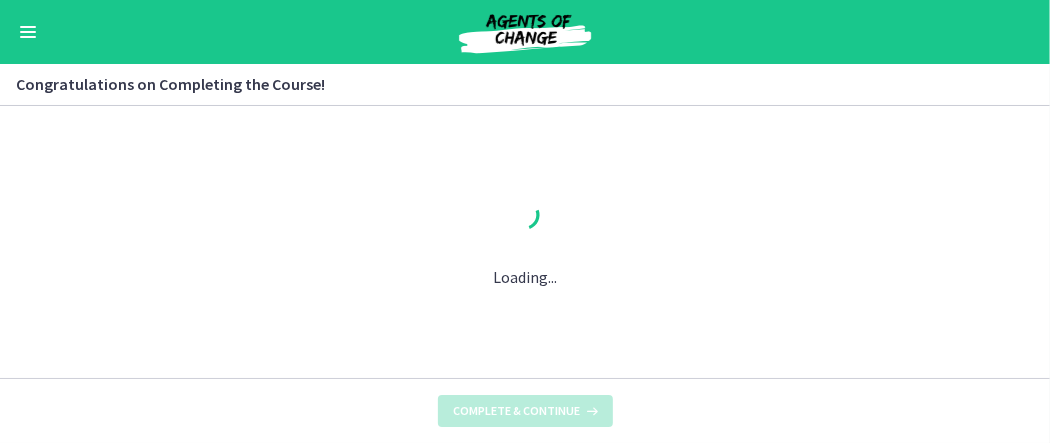 scroll, scrollTop: 0, scrollLeft: 0, axis: both 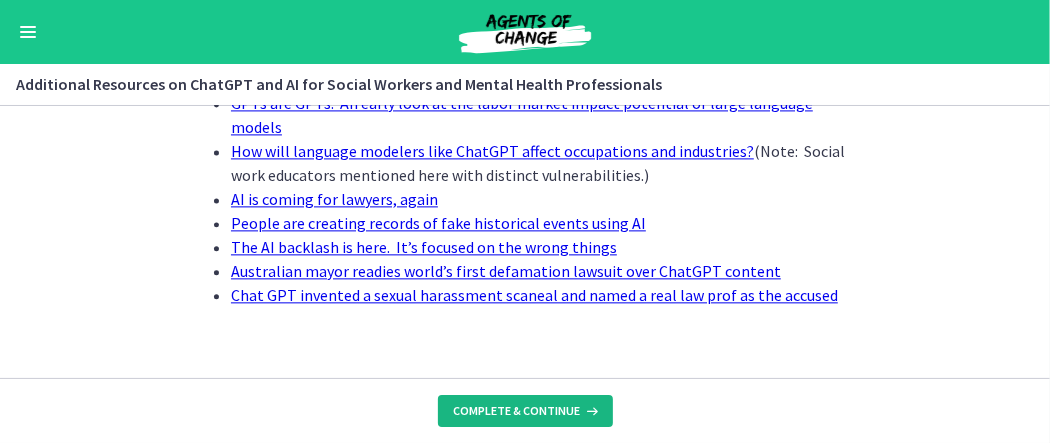 click on "Complete & continue" at bounding box center [525, 411] 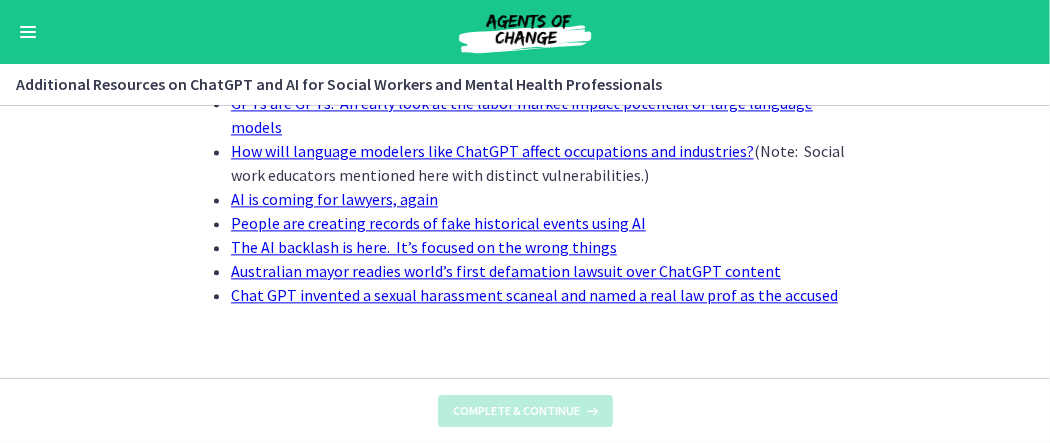 scroll, scrollTop: 0, scrollLeft: 0, axis: both 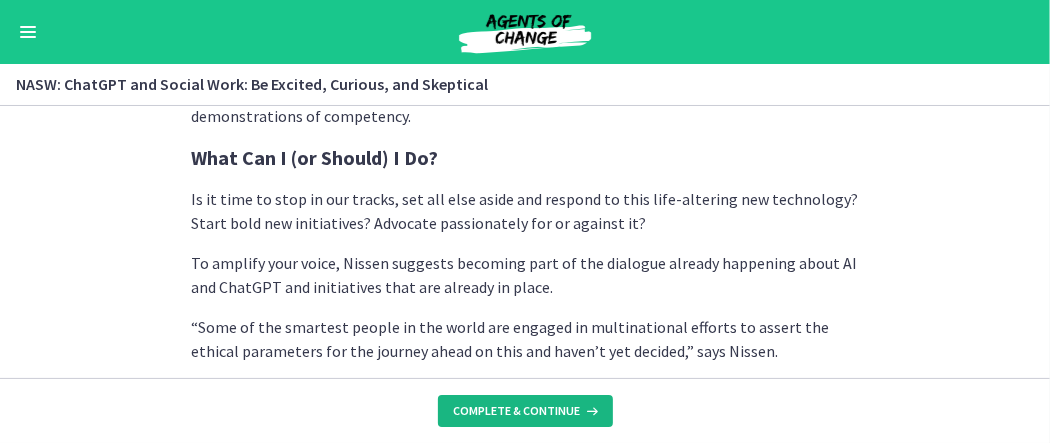 click on "Complete & continue" at bounding box center (517, 411) 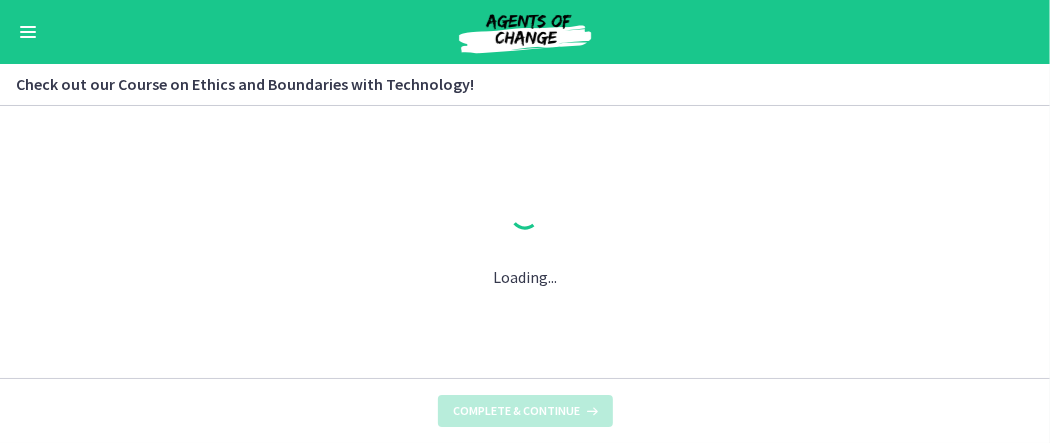 scroll, scrollTop: 0, scrollLeft: 0, axis: both 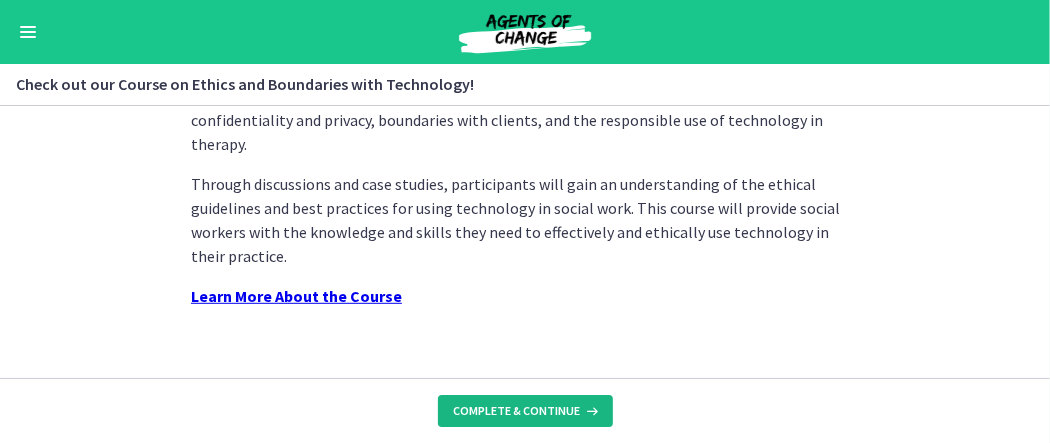 click on "Complete & continue" at bounding box center [517, 411] 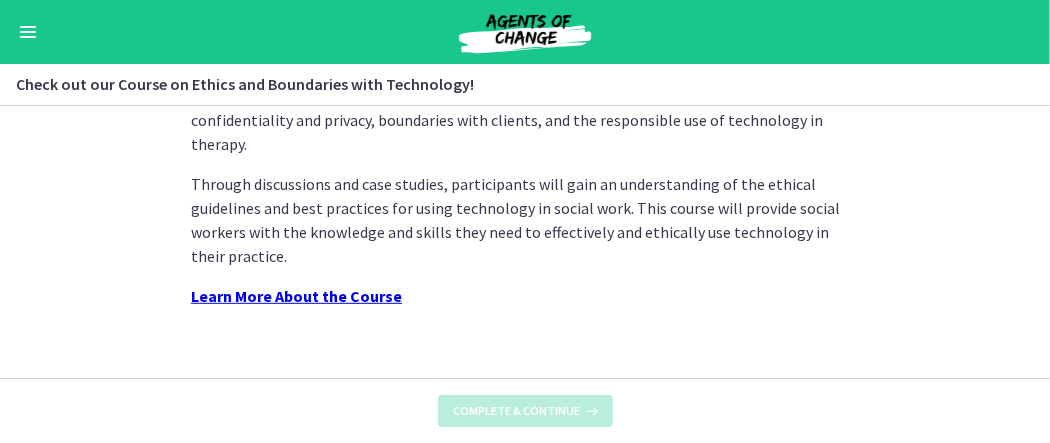 scroll, scrollTop: 0, scrollLeft: 0, axis: both 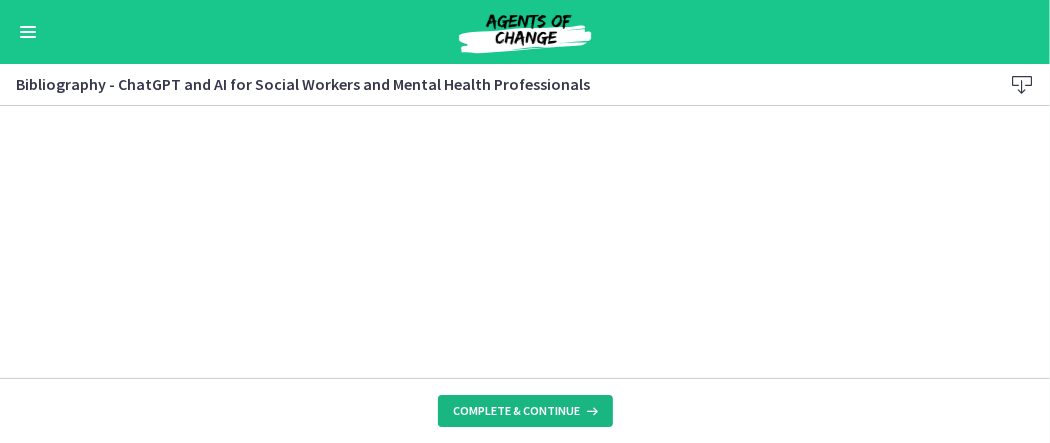 click on "Complete & continue" at bounding box center [517, 411] 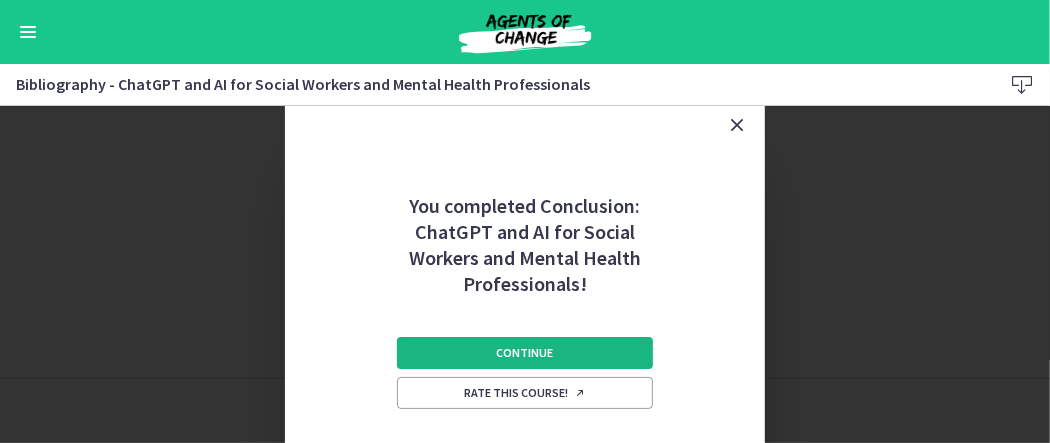 click on "Continue" at bounding box center [525, 353] 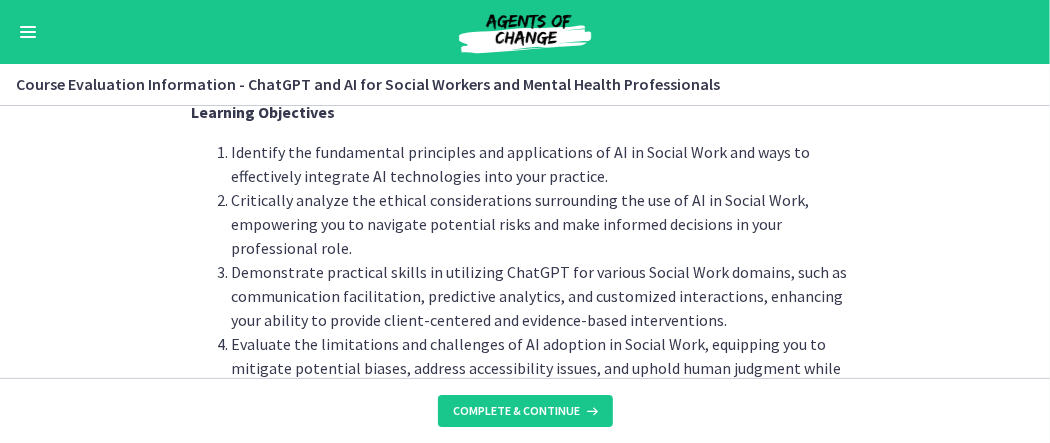 scroll, scrollTop: 295, scrollLeft: 0, axis: vertical 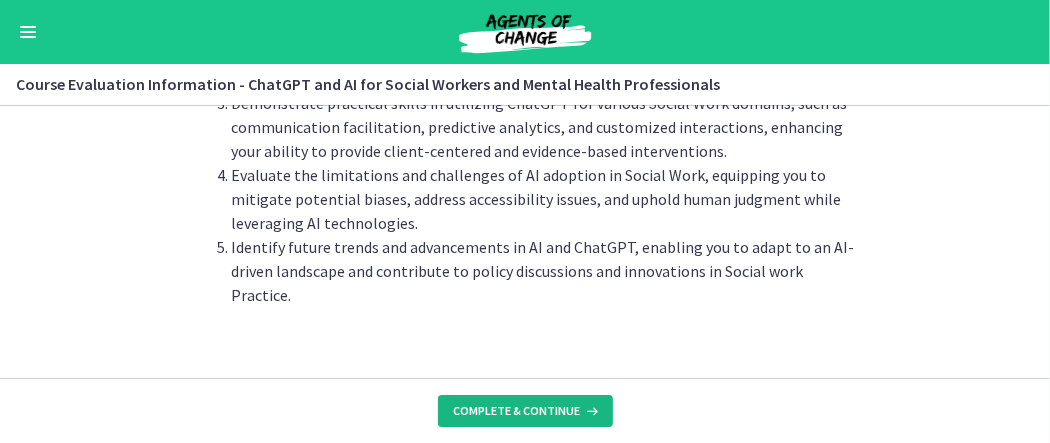 click on "Complete & continue" at bounding box center [517, 411] 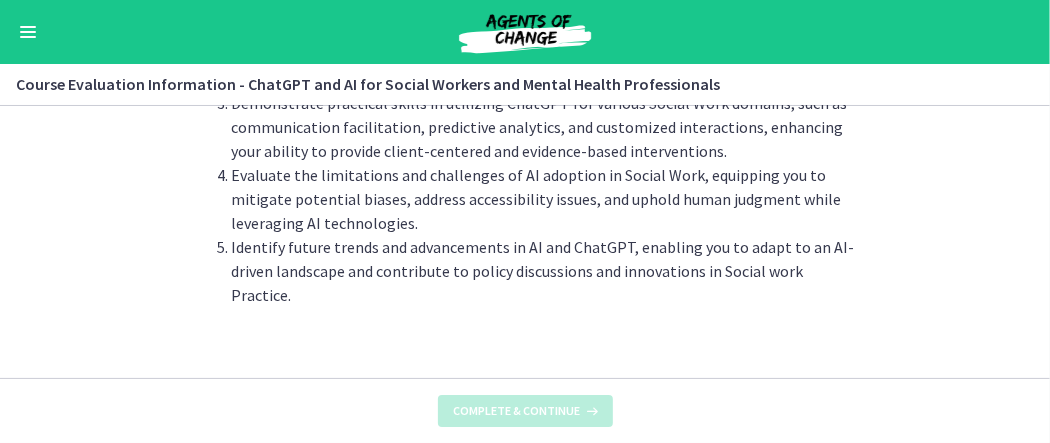 scroll, scrollTop: 0, scrollLeft: 0, axis: both 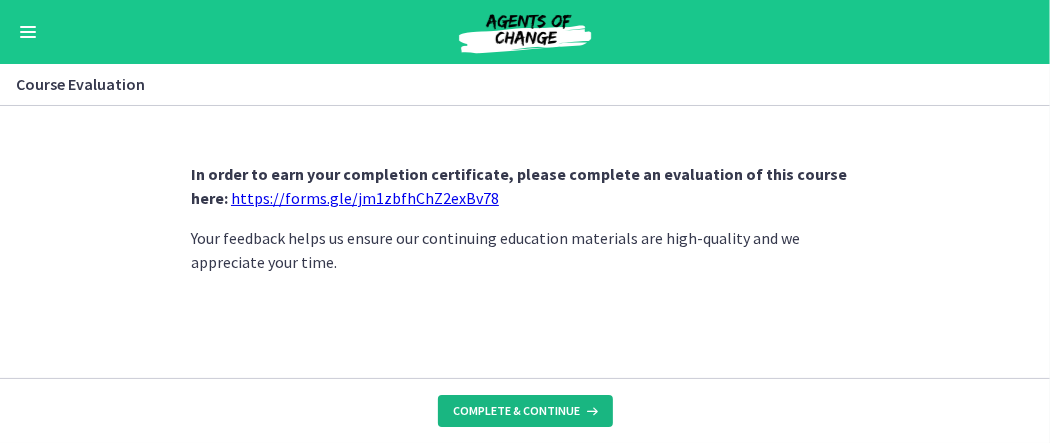 click on "Complete & continue" at bounding box center [517, 411] 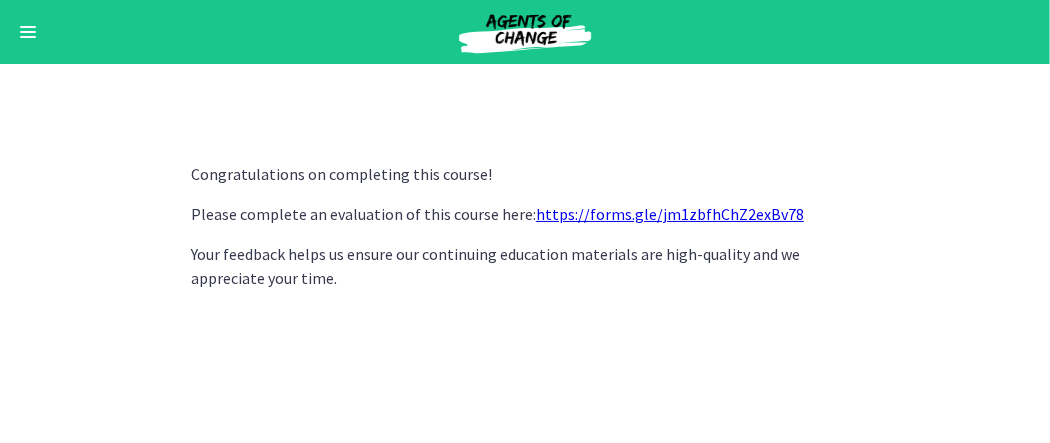 scroll, scrollTop: 1045, scrollLeft: 0, axis: vertical 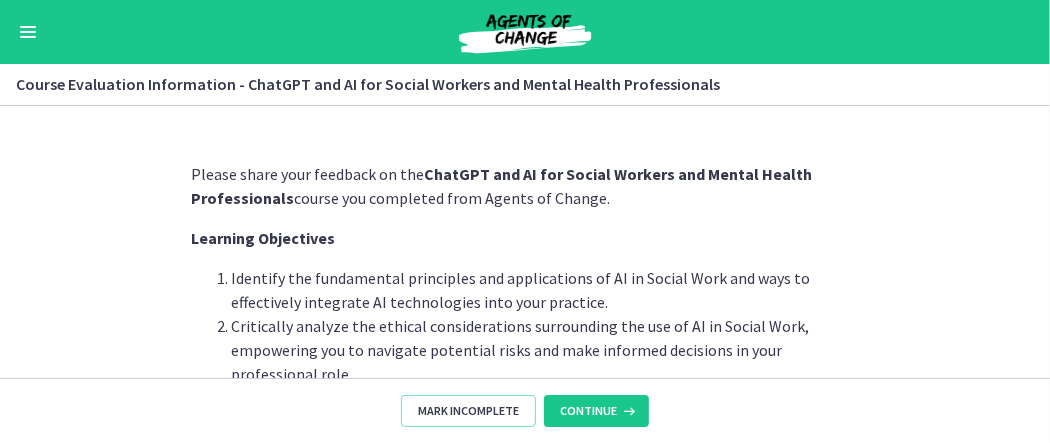 click at bounding box center (28, 32) 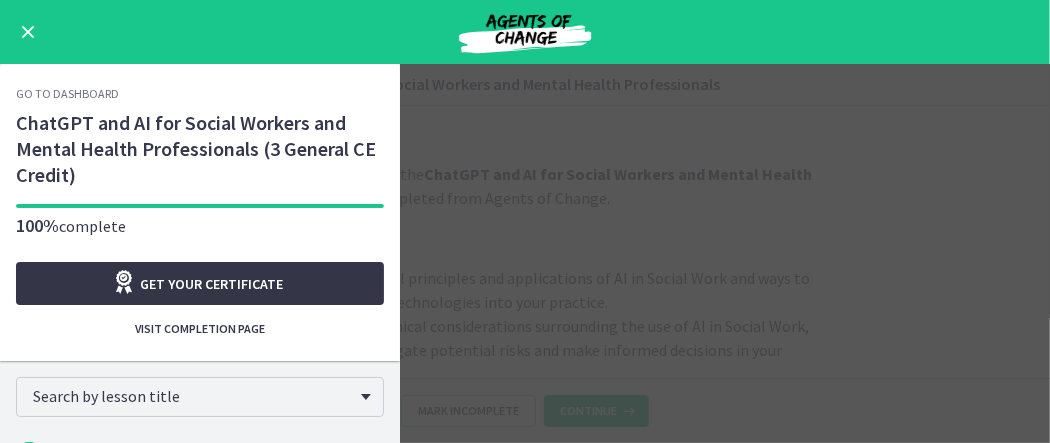 click on "Get your certificate" at bounding box center (212, 284) 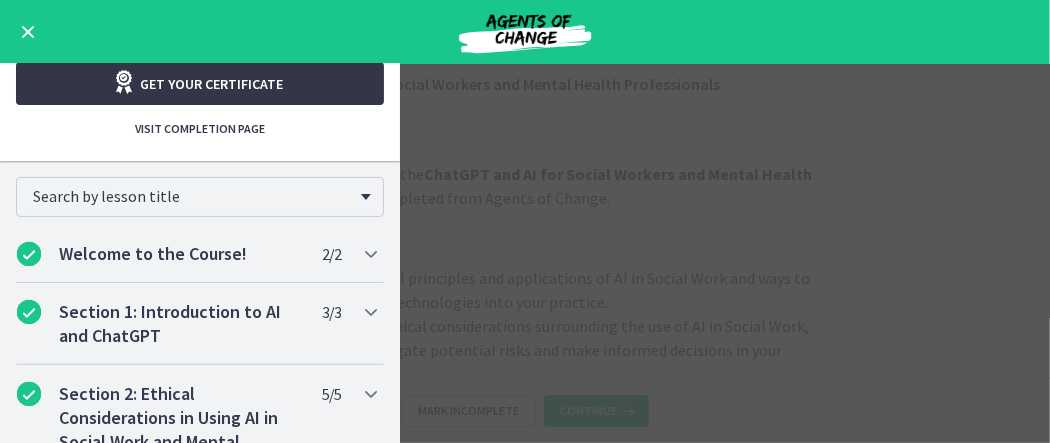 scroll, scrollTop: 0, scrollLeft: 0, axis: both 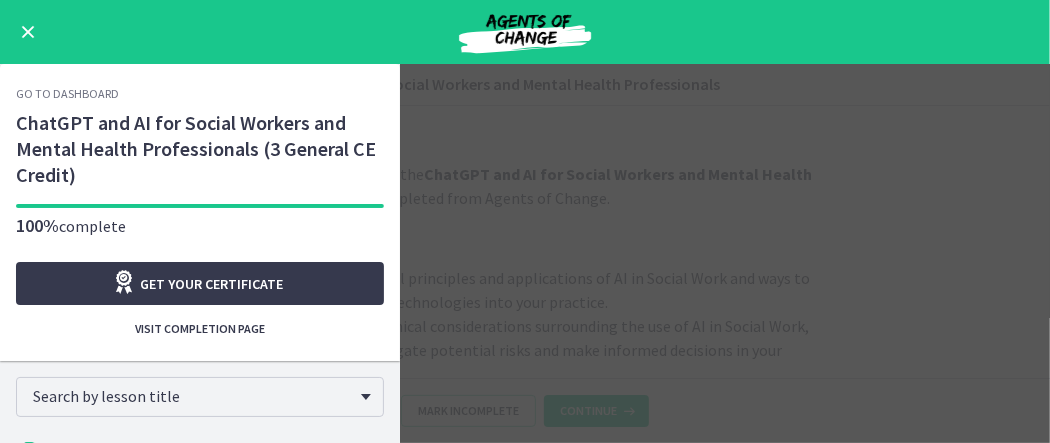click on "Go to Dashboard" at bounding box center [67, 94] 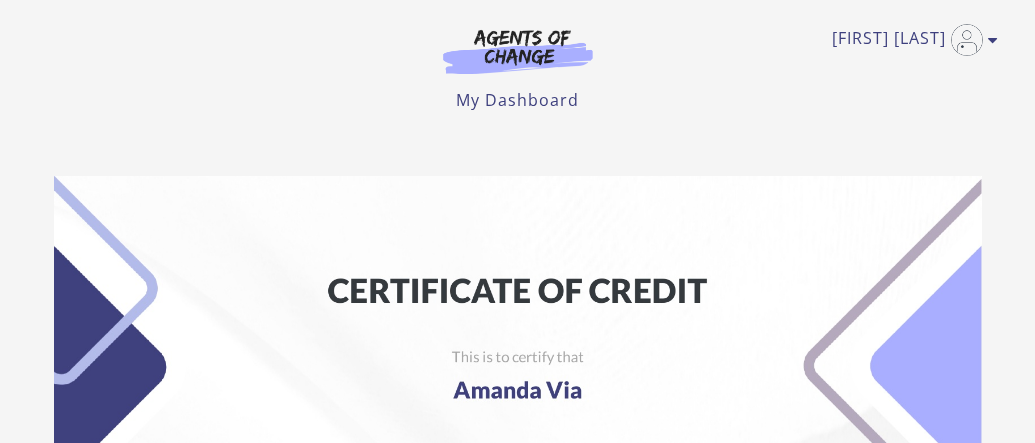 scroll, scrollTop: 0, scrollLeft: 0, axis: both 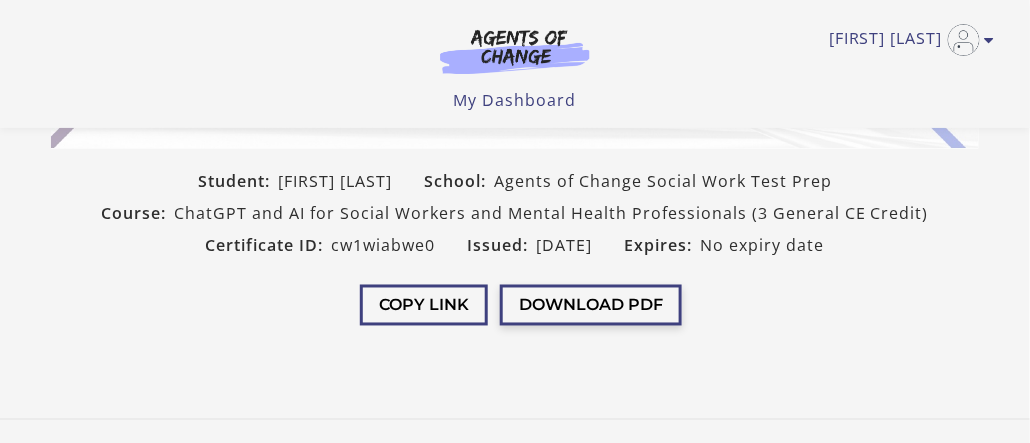 click on "Download PDF" at bounding box center [591, 305] 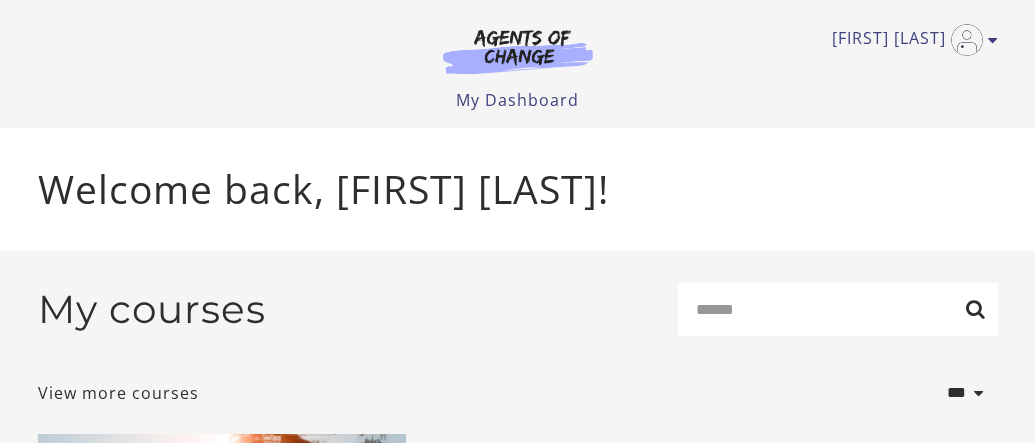 scroll, scrollTop: 0, scrollLeft: 0, axis: both 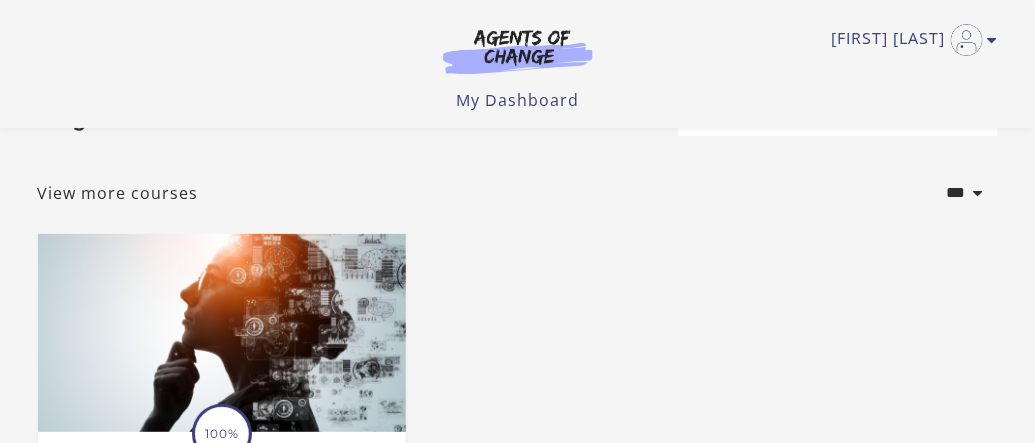 click on "View more courses" at bounding box center (118, 193) 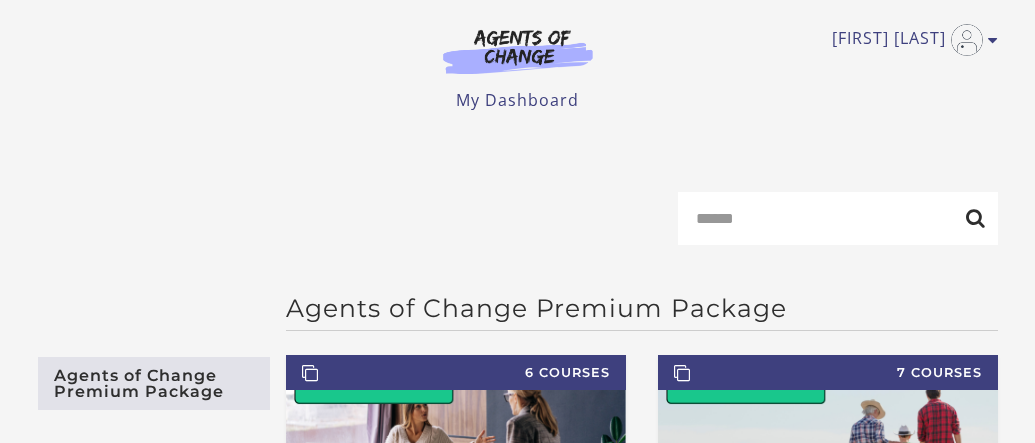 scroll, scrollTop: 0, scrollLeft: 0, axis: both 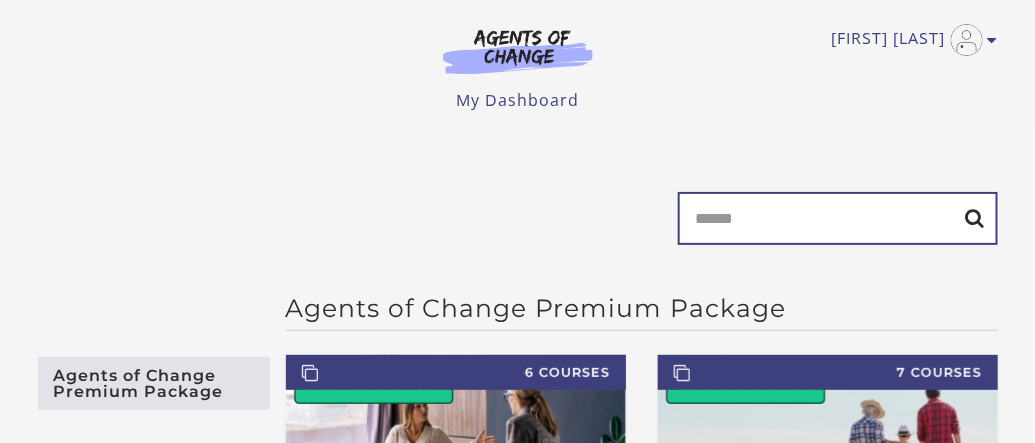 click on "Search" at bounding box center (838, 218) 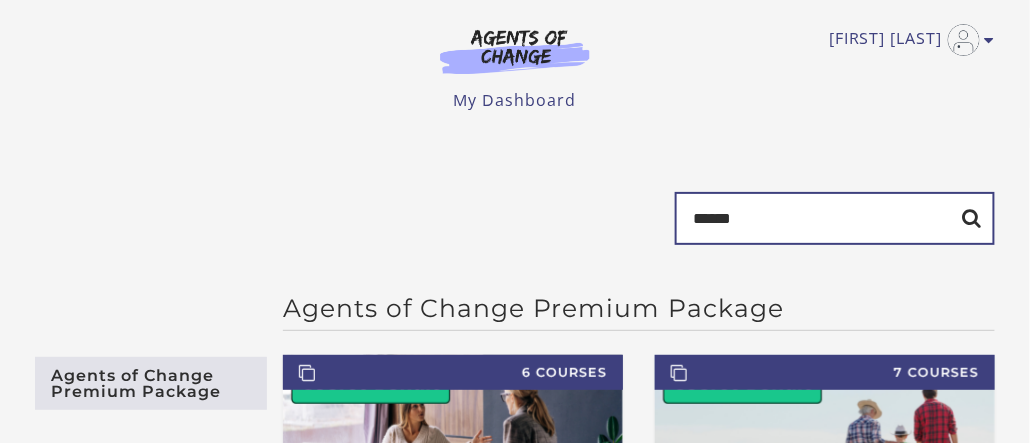 type on "******" 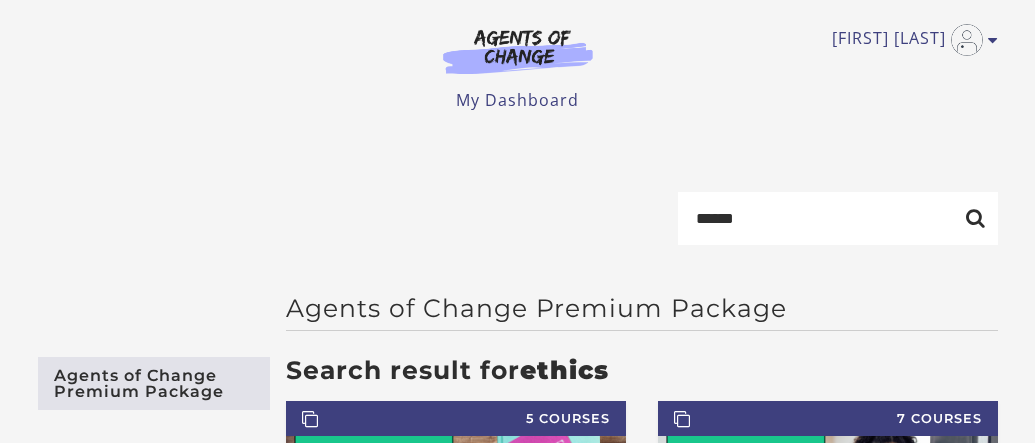 scroll, scrollTop: 0, scrollLeft: 0, axis: both 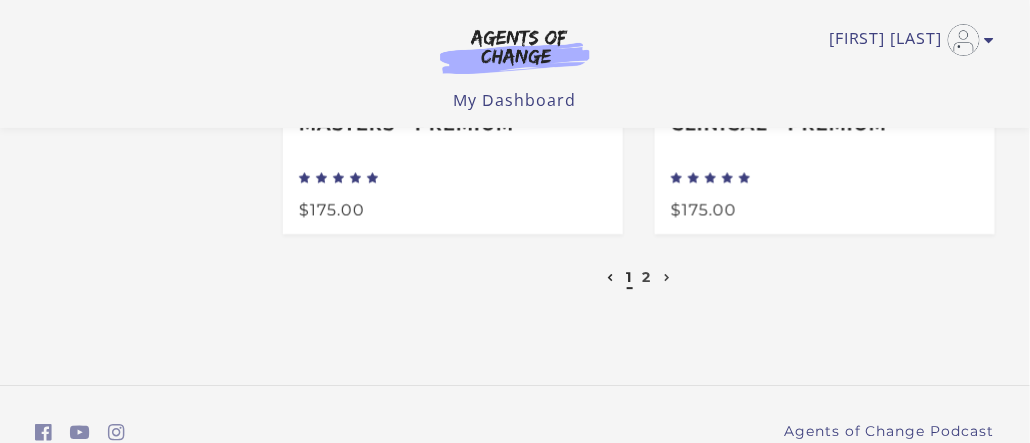 click on "2" at bounding box center (647, 277) 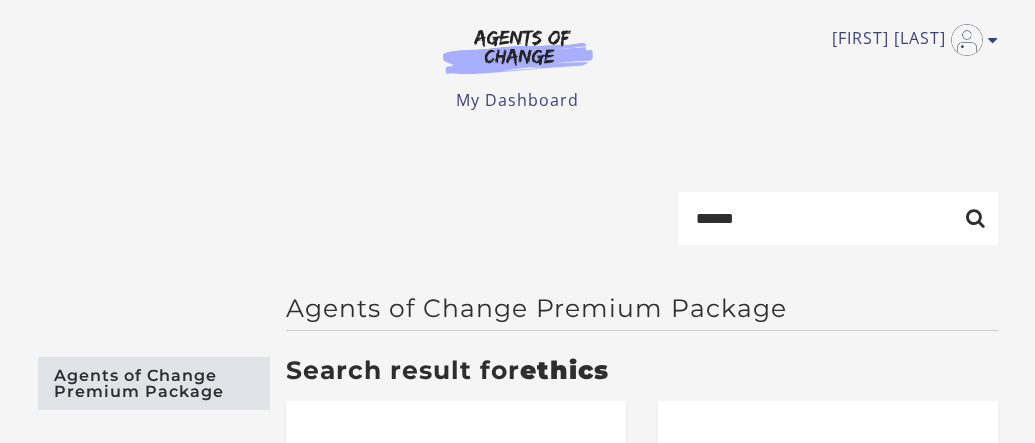 scroll, scrollTop: 0, scrollLeft: 0, axis: both 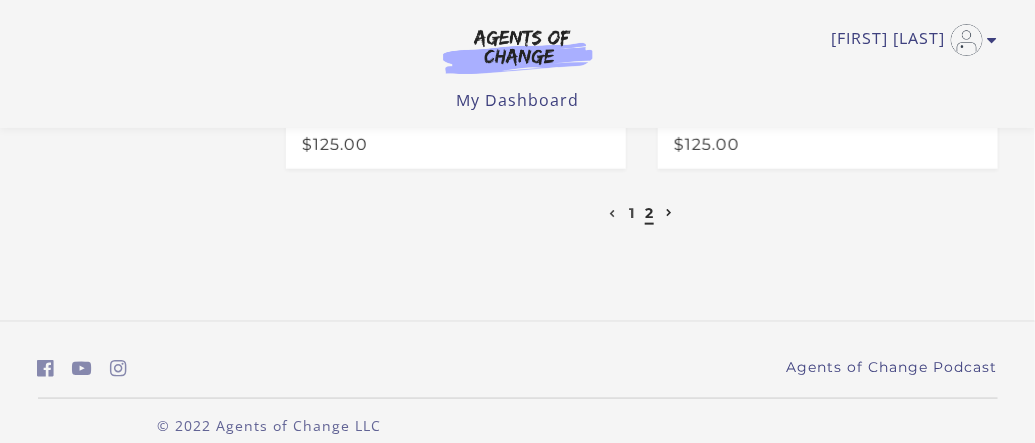click on "1" at bounding box center [632, 213] 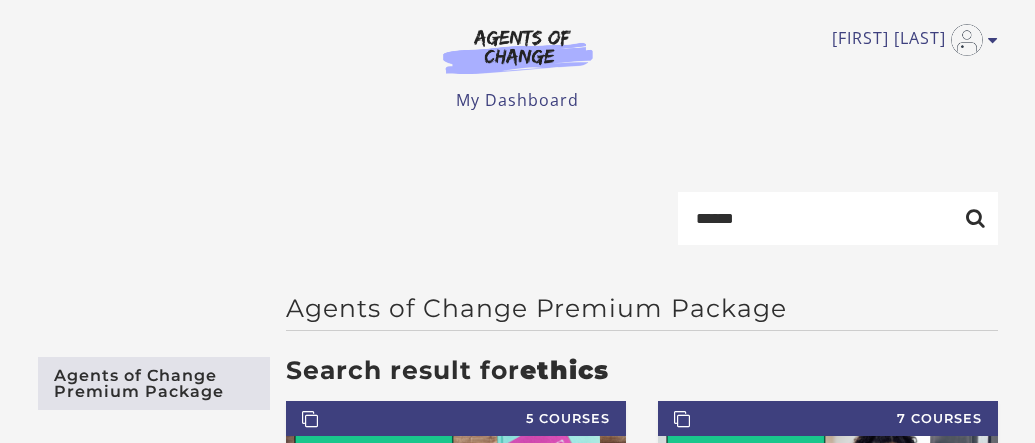 scroll, scrollTop: 0, scrollLeft: 0, axis: both 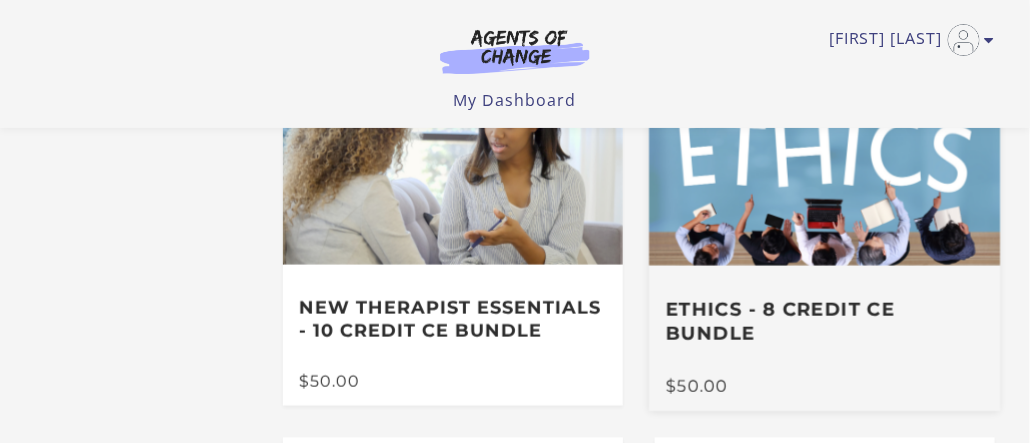 click at bounding box center [824, 163] 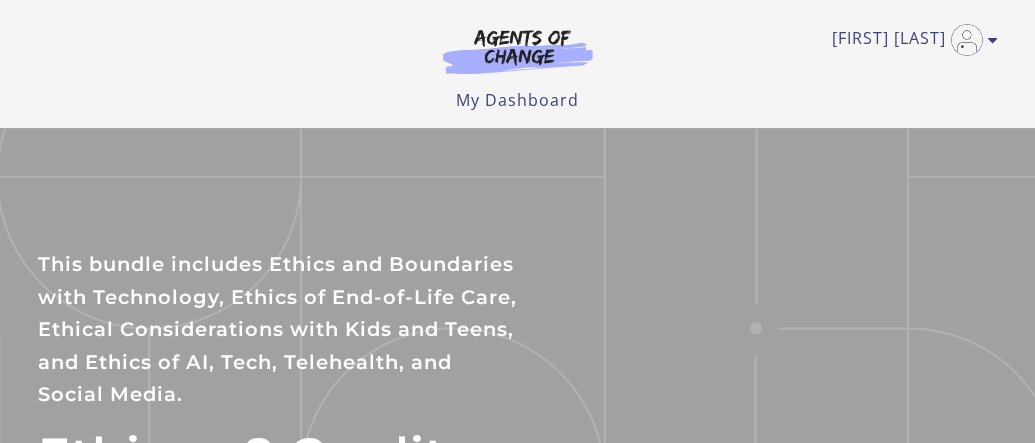 scroll, scrollTop: 0, scrollLeft: 0, axis: both 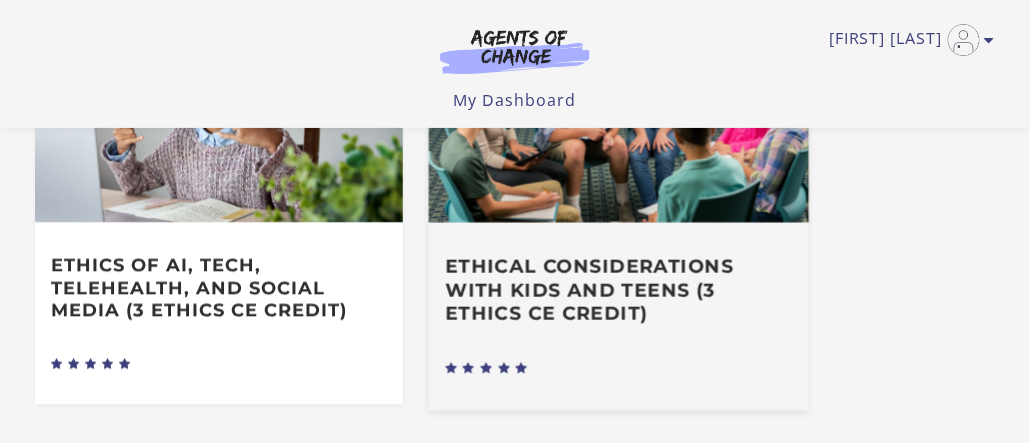 click on "Ethical Considerations with Kids and Teens (3 Ethics CE Credit)" at bounding box center (618, 290) 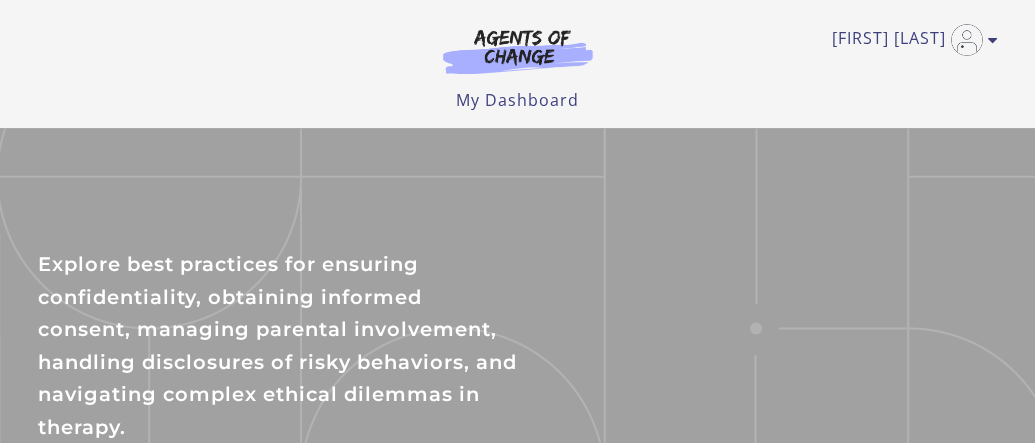 scroll, scrollTop: 0, scrollLeft: 0, axis: both 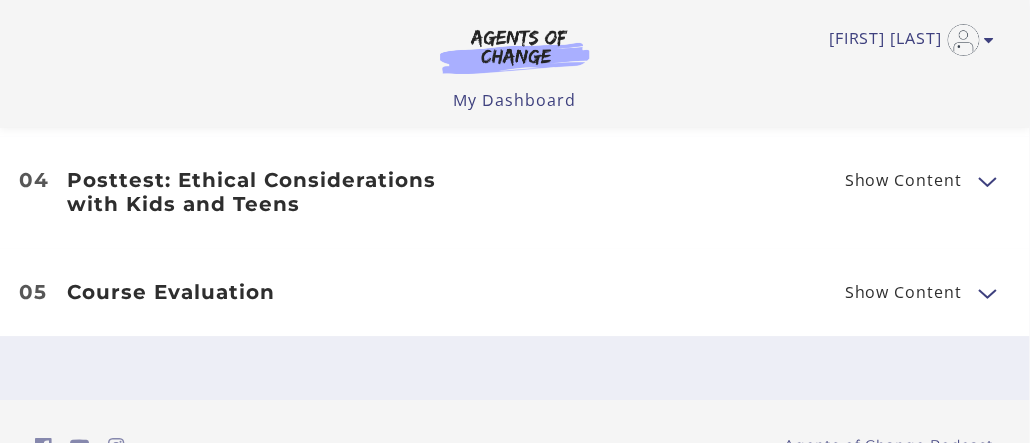 click at bounding box center [987, 180] 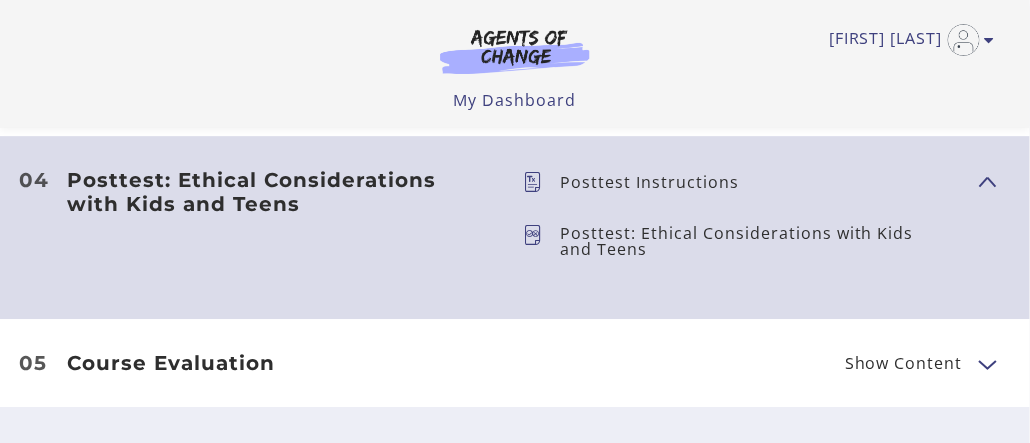 click at bounding box center [987, 180] 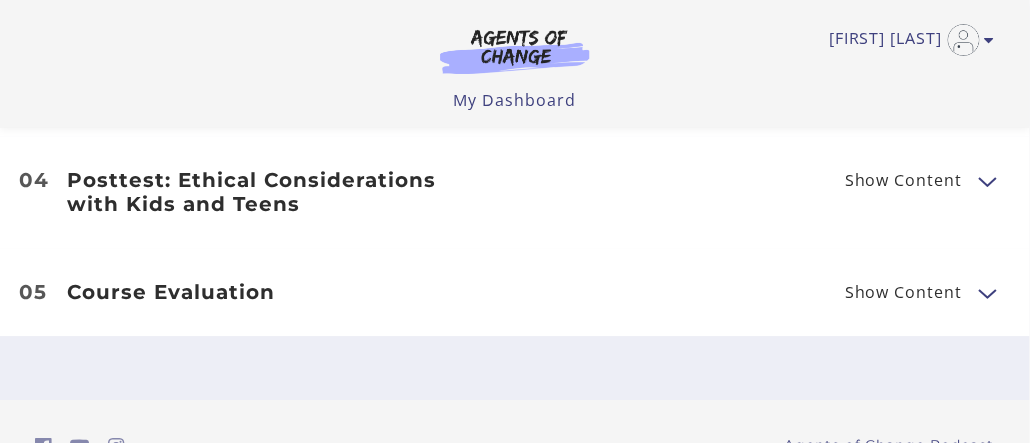 click at bounding box center [987, 292] 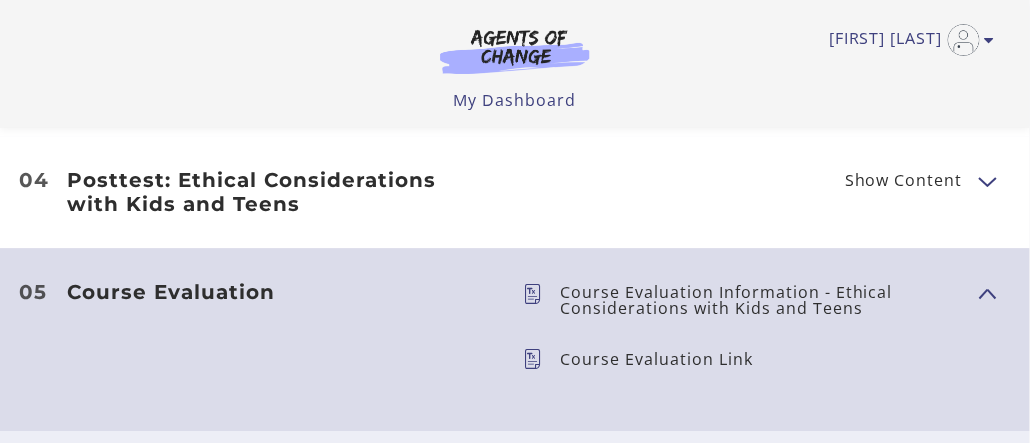 click at bounding box center [987, 292] 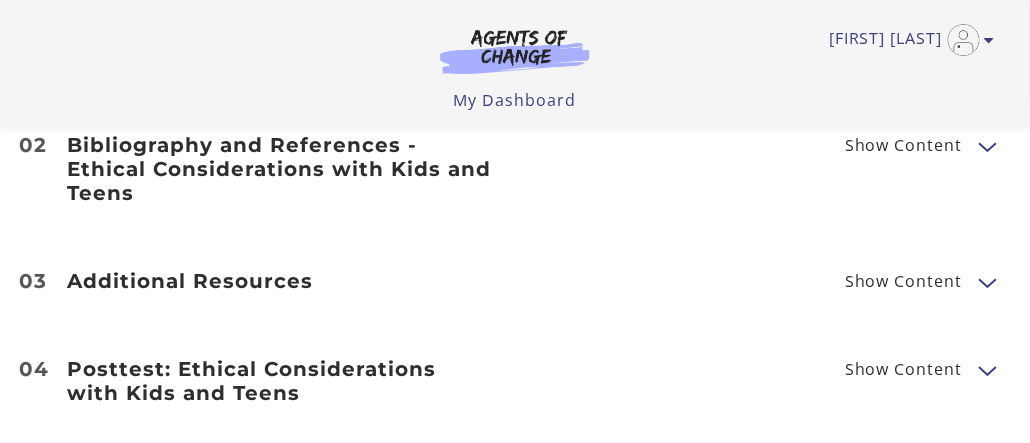 scroll, scrollTop: 1119, scrollLeft: 0, axis: vertical 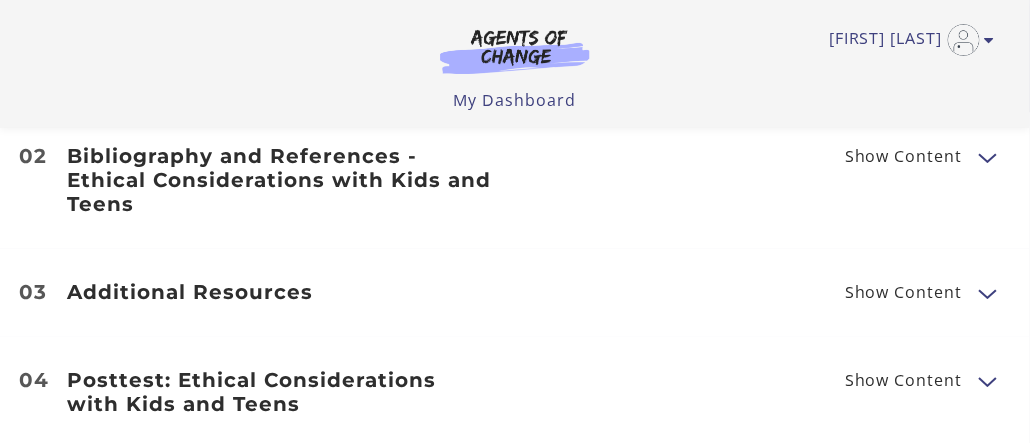 click at bounding box center [987, 156] 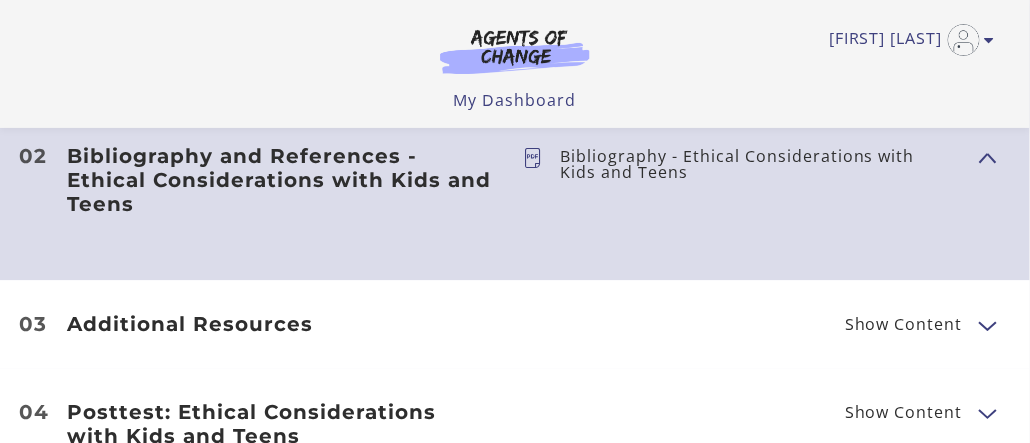 click on "Show Content" at bounding box center [979, 156] 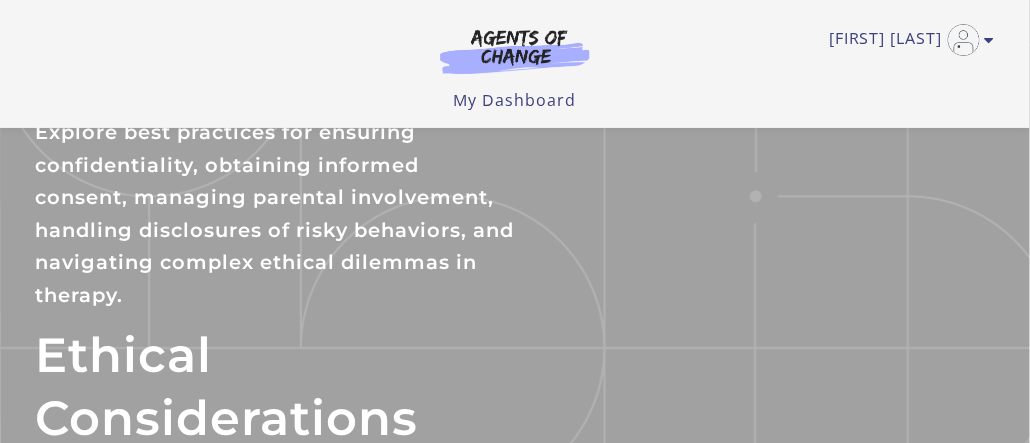 scroll, scrollTop: 0, scrollLeft: 0, axis: both 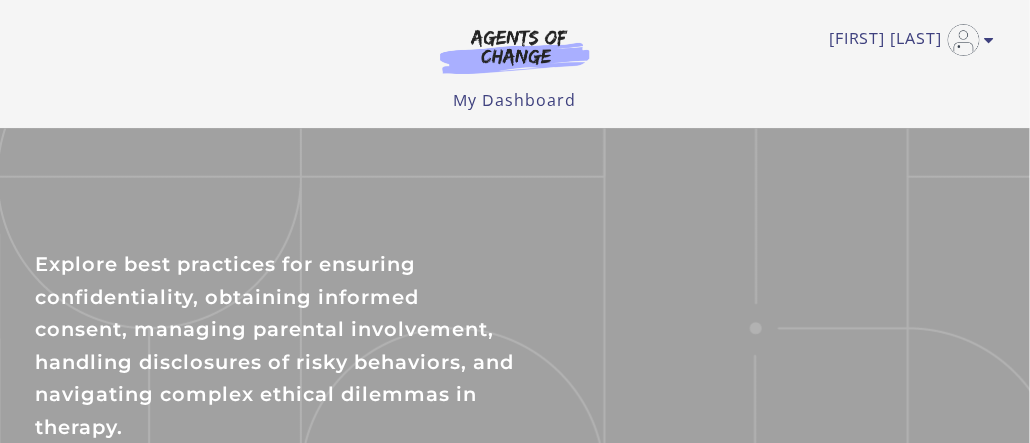 click on "[FIRST]  [LAST]" at bounding box center [907, 40] 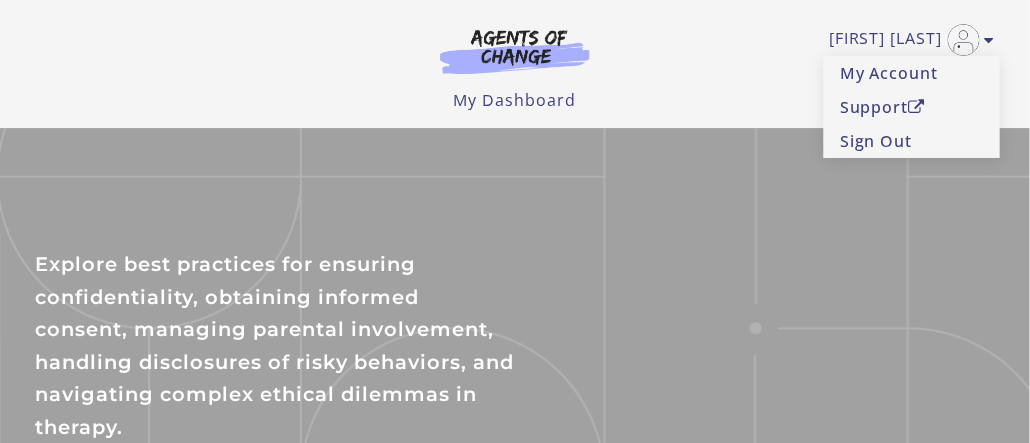 click on "My Account" at bounding box center (912, 73) 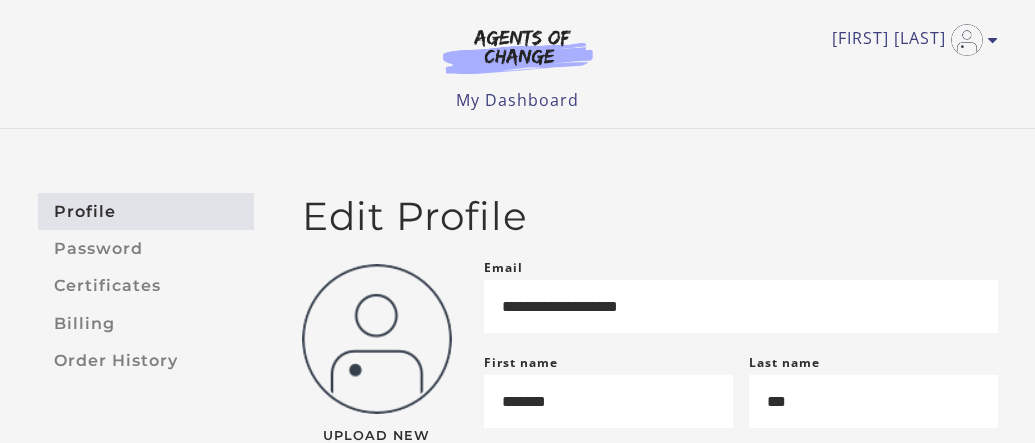 scroll, scrollTop: 0, scrollLeft: 0, axis: both 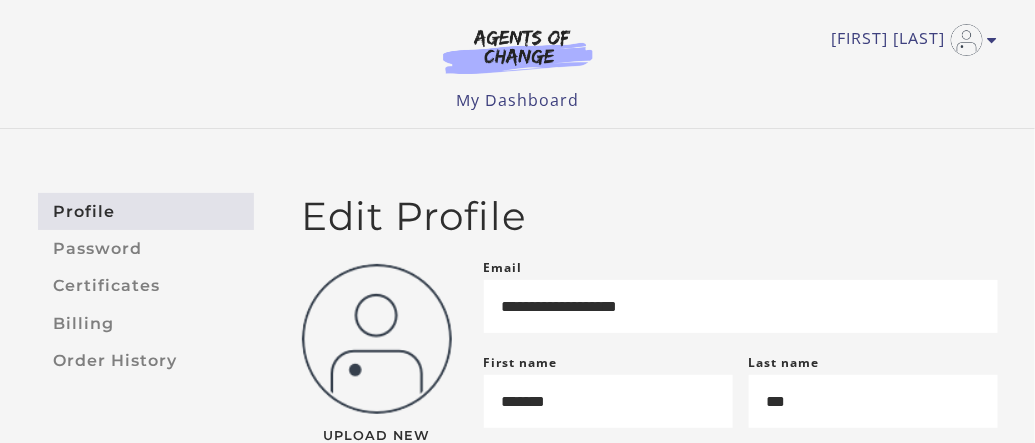 click on "My Dashboard" at bounding box center [517, 100] 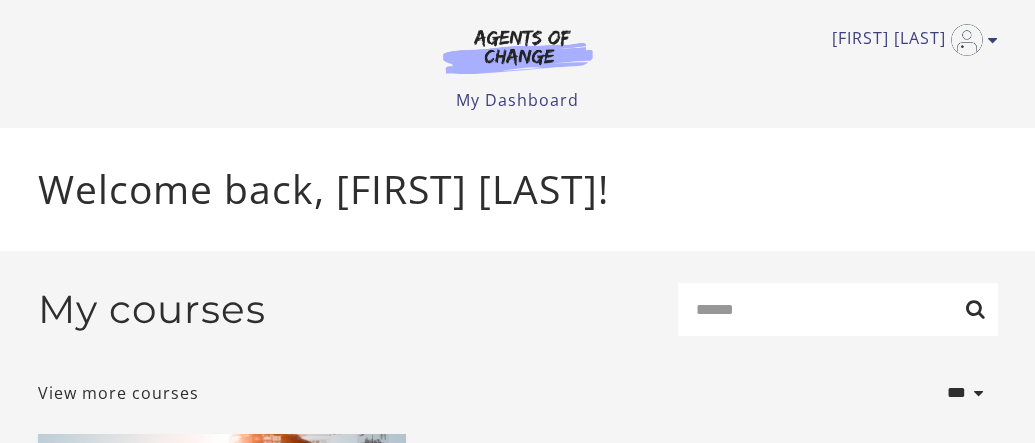 scroll, scrollTop: 0, scrollLeft: 0, axis: both 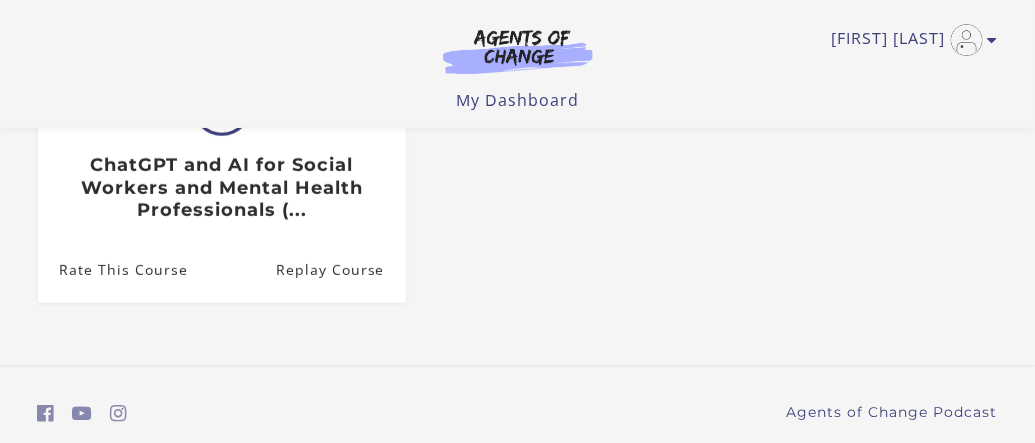 click on "ChatGPT and AI for Social Workers and Mental Health Professionals (..." at bounding box center [221, 188] 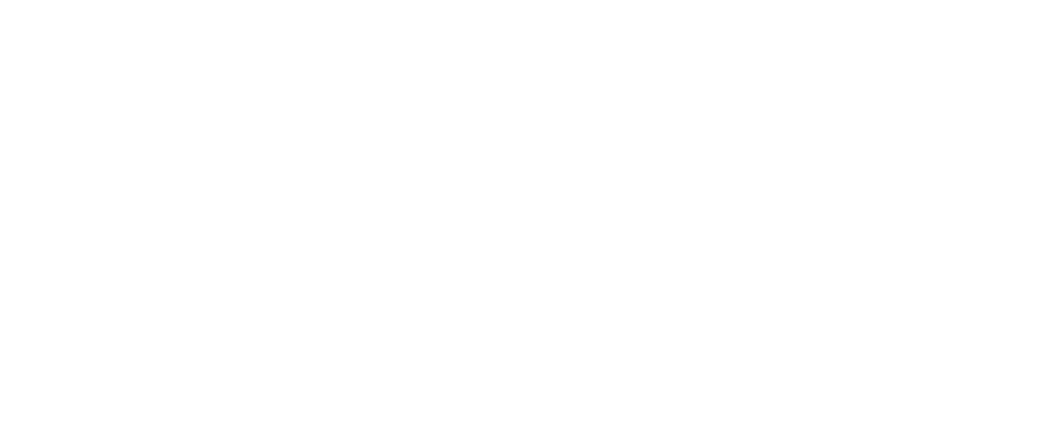 scroll, scrollTop: 0, scrollLeft: 0, axis: both 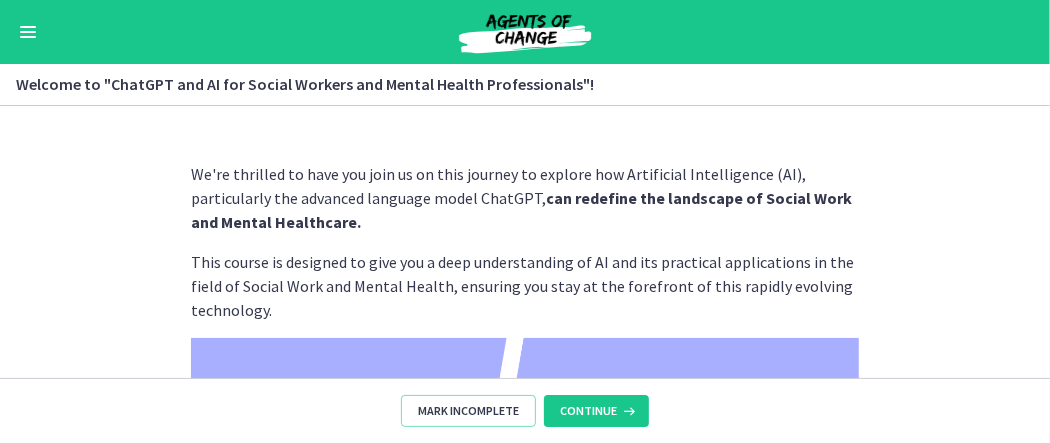 click at bounding box center [28, 32] 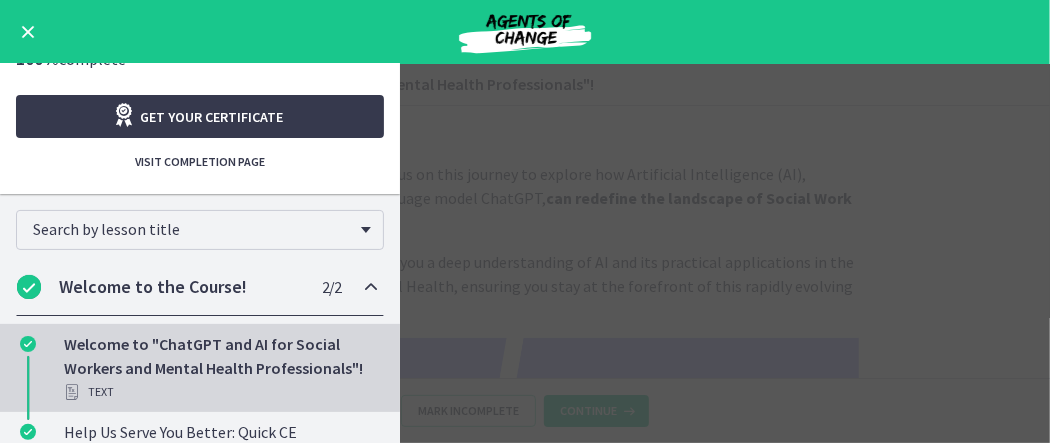 scroll, scrollTop: 124, scrollLeft: 0, axis: vertical 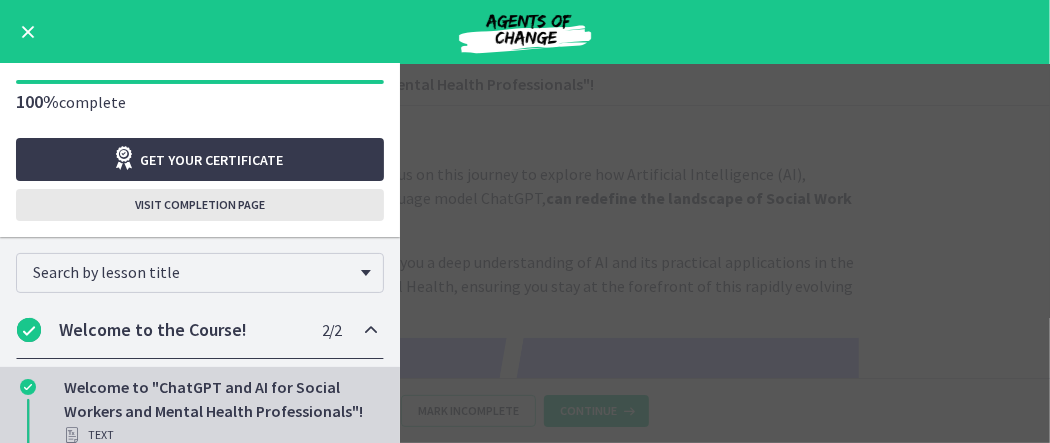 click on "Visit completion page" at bounding box center (200, 205) 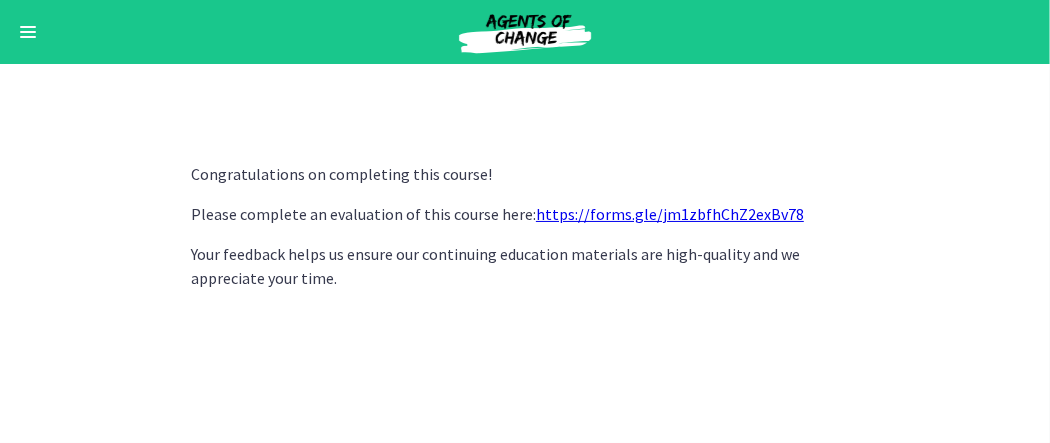 click at bounding box center (28, 32) 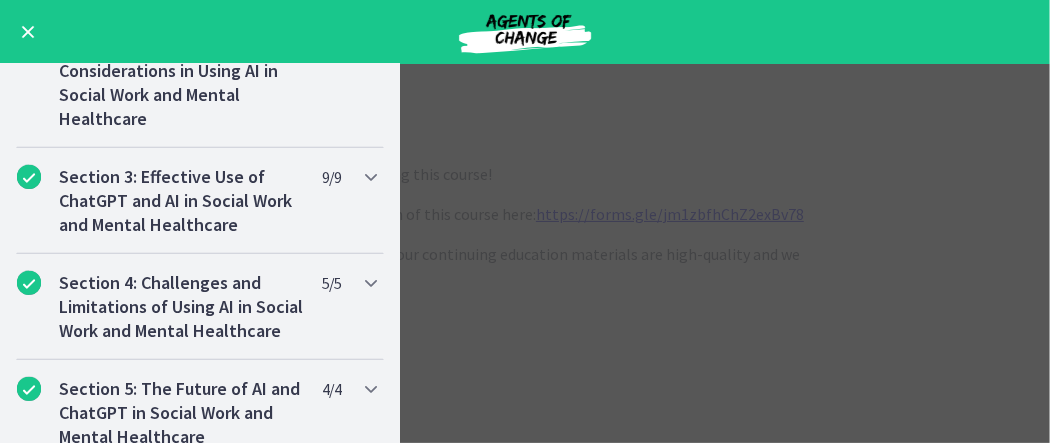 scroll, scrollTop: 1282, scrollLeft: 0, axis: vertical 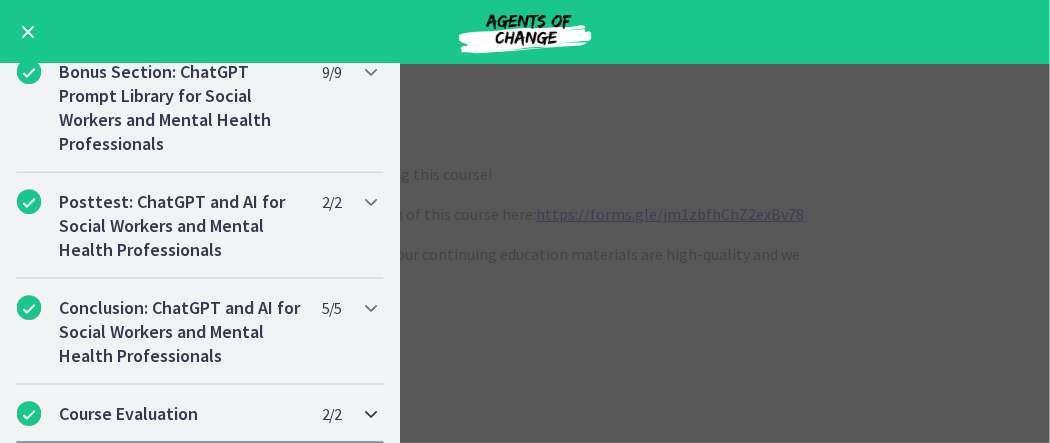click on "Course Evaluation" at bounding box center (181, 414) 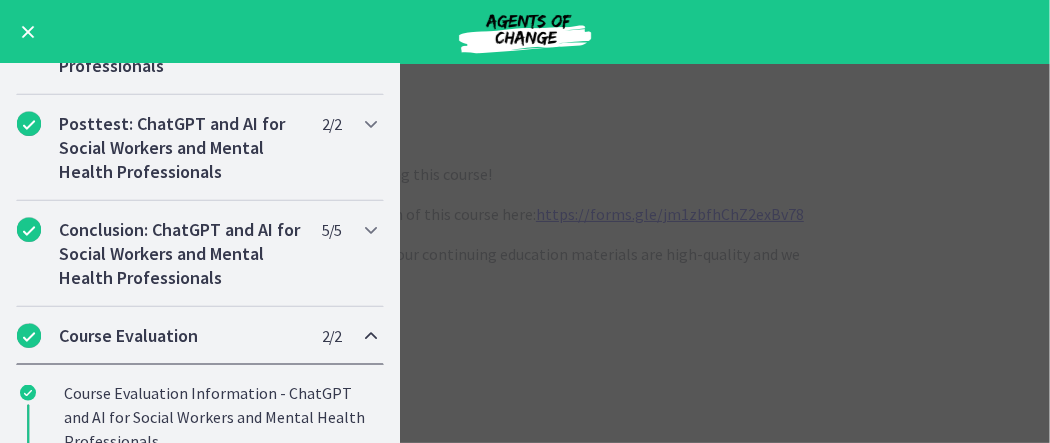 scroll, scrollTop: 1090, scrollLeft: 0, axis: vertical 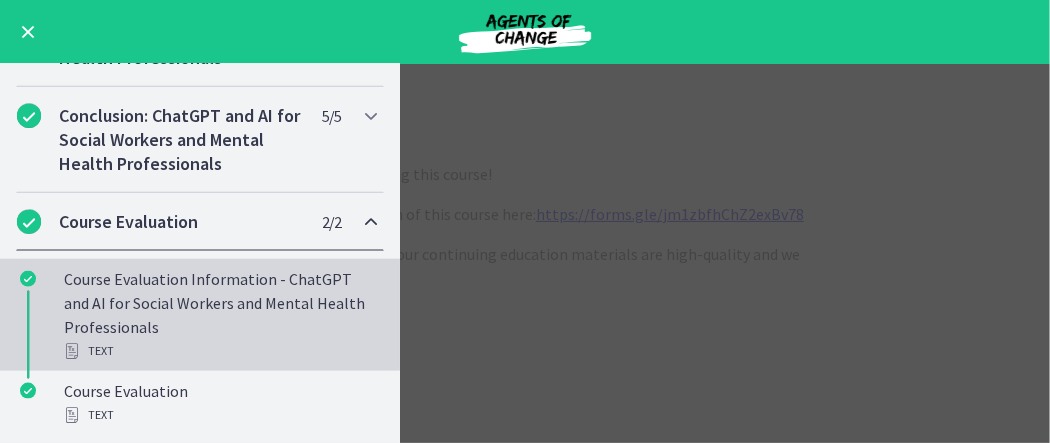 click on "Course Evaluation Information - ChatGPT and AI for Social Workers and Mental Health Professionals
Text" at bounding box center (220, 315) 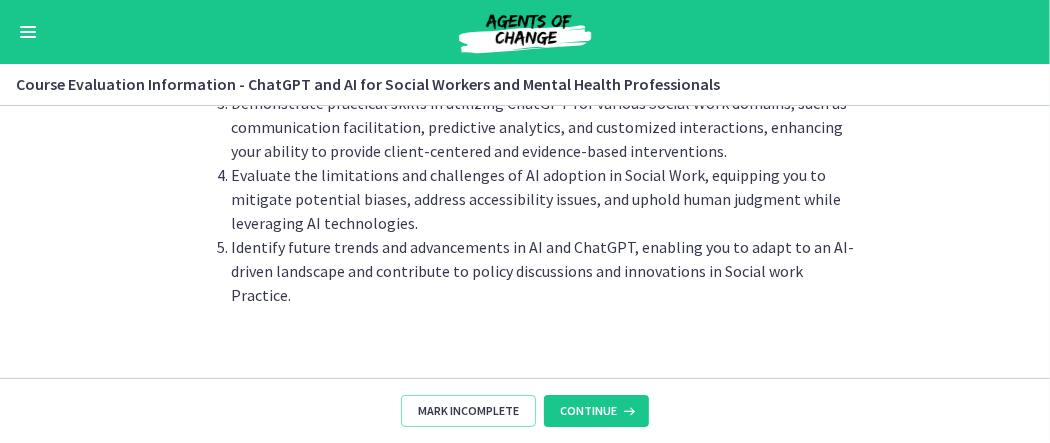 scroll, scrollTop: 0, scrollLeft: 0, axis: both 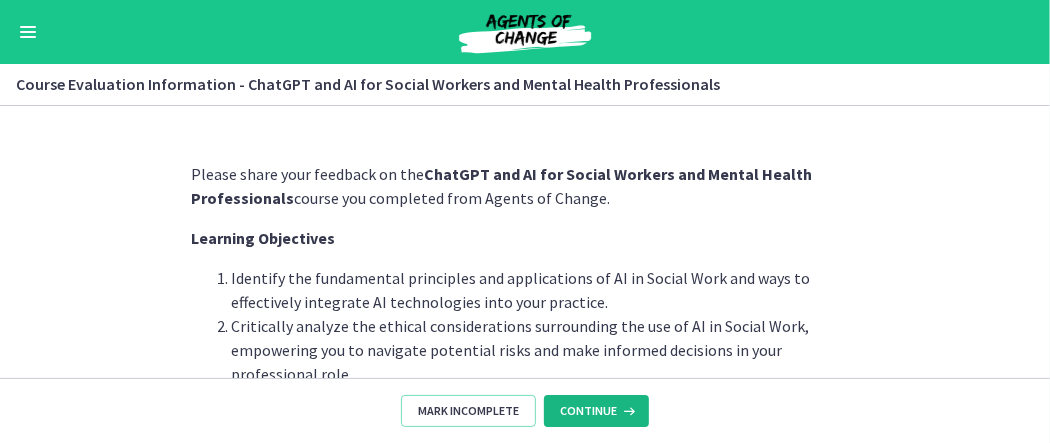 click at bounding box center [627, 411] 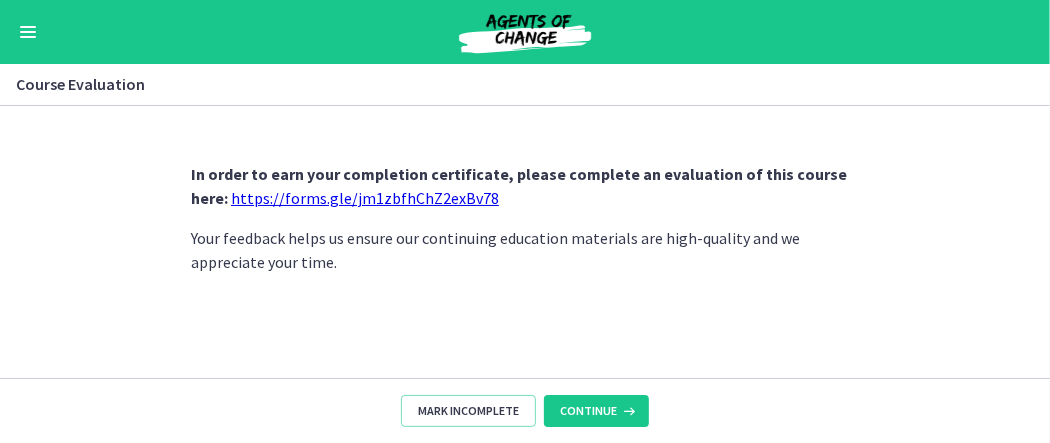 click at bounding box center [28, 32] 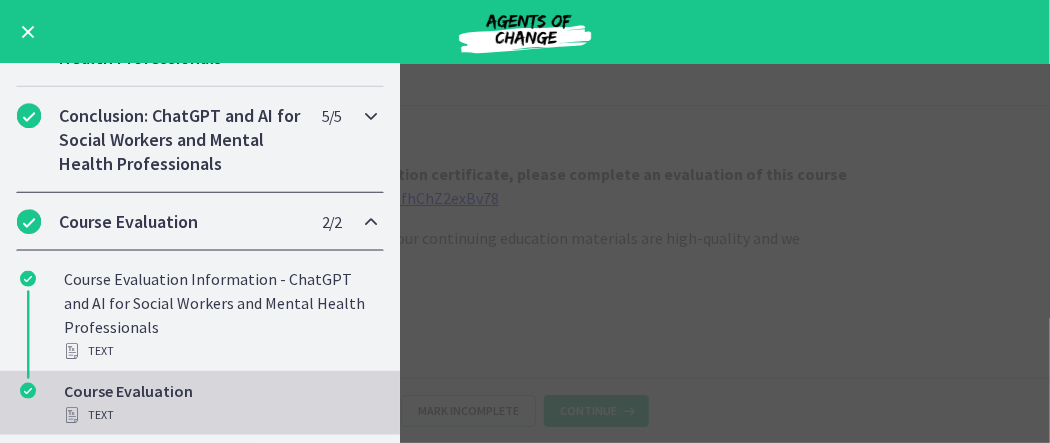 click on "Conclusion: ChatGPT and AI for Social Workers and Mental Health Professionals" at bounding box center (181, 140) 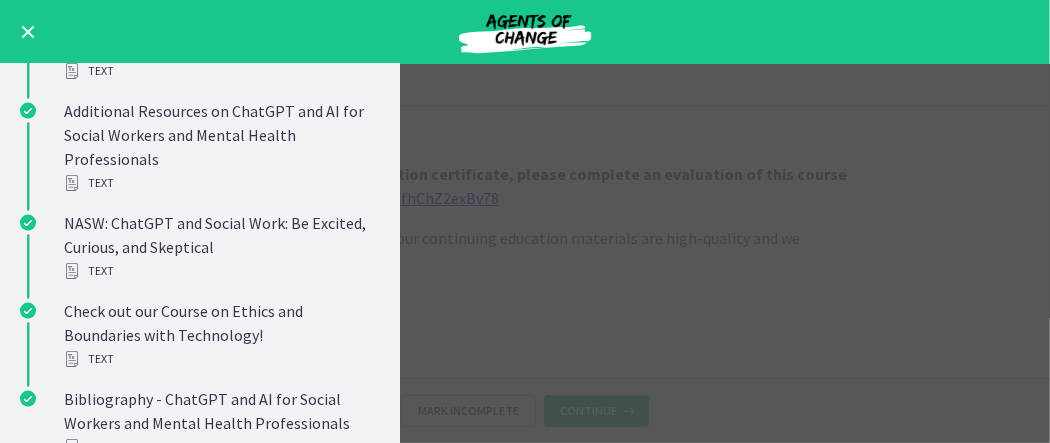 scroll, scrollTop: 1546, scrollLeft: 0, axis: vertical 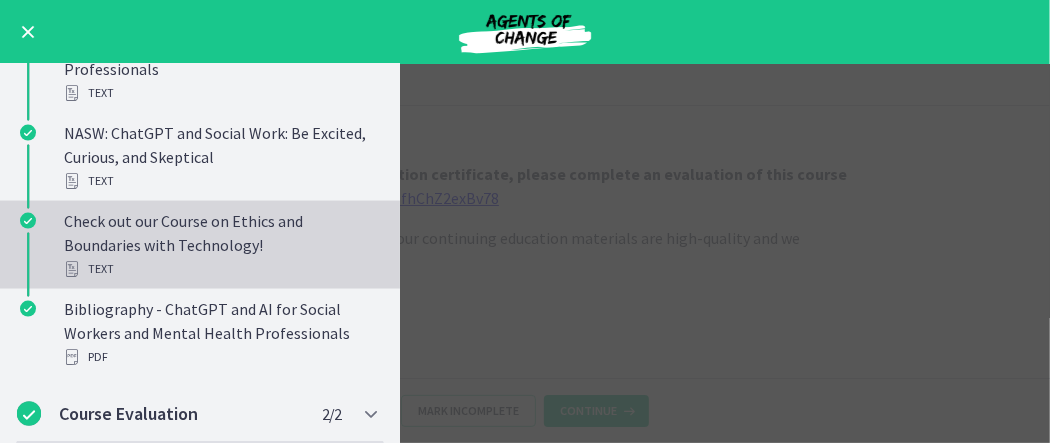 click on "Check out our Course on Ethics and Boundaries with Technology!
Text" at bounding box center (220, 245) 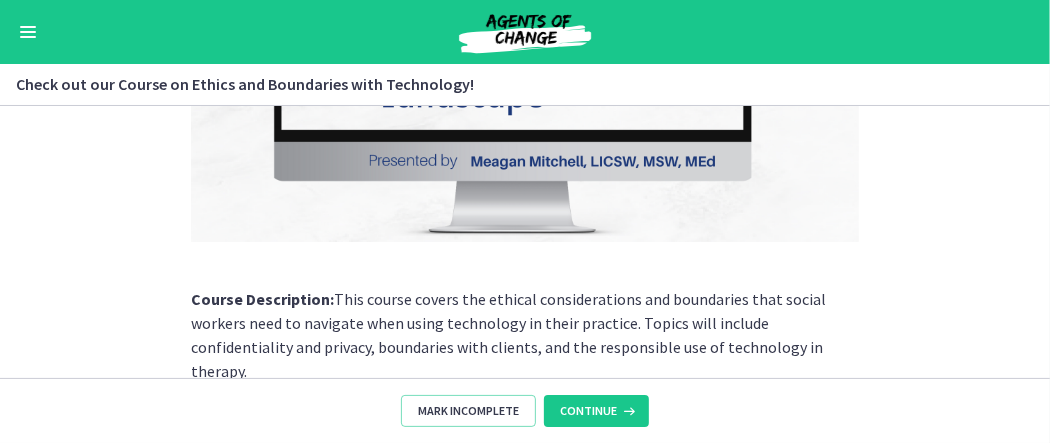 scroll, scrollTop: 0, scrollLeft: 0, axis: both 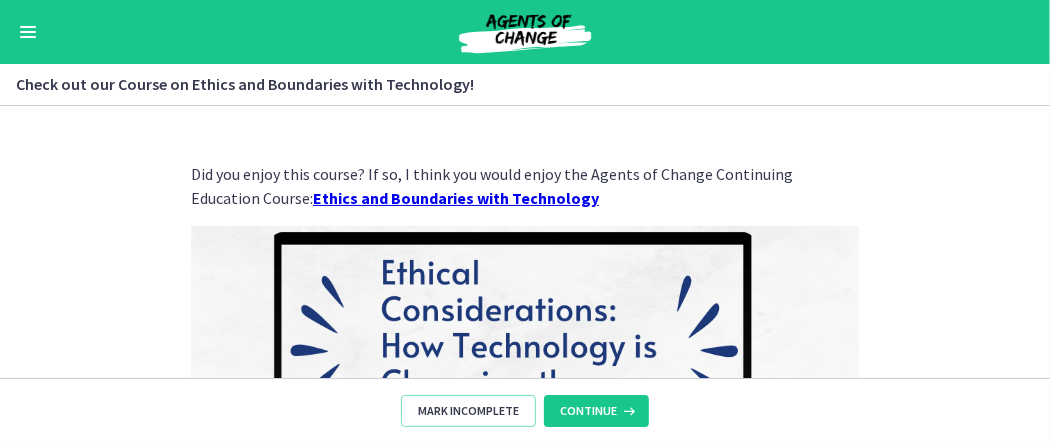 click at bounding box center [28, 32] 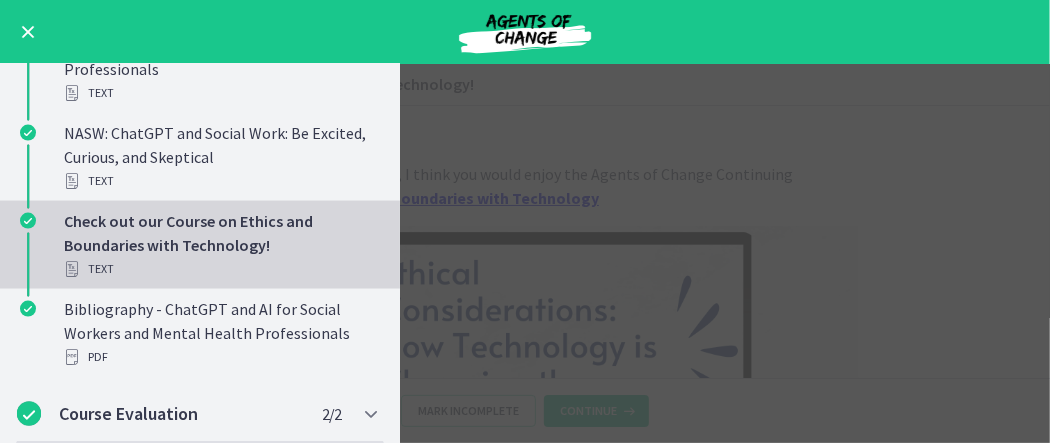scroll, scrollTop: 0, scrollLeft: 0, axis: both 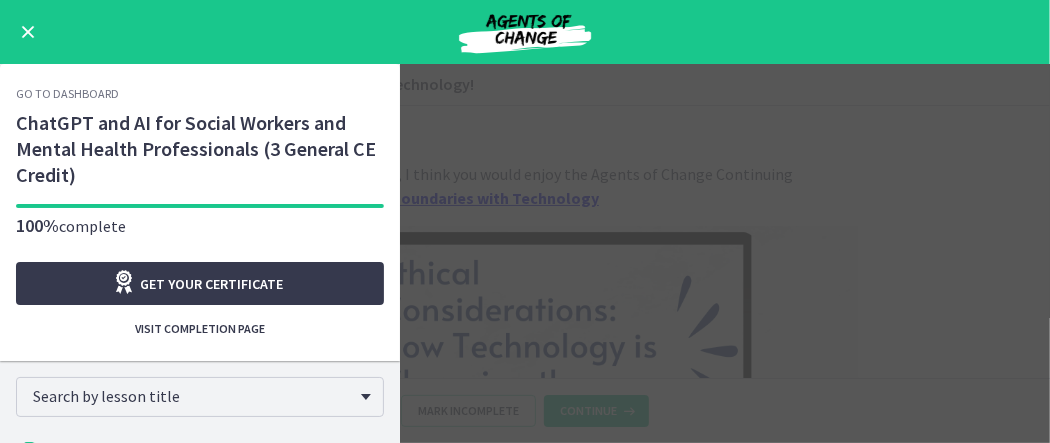 click at bounding box center (28, 32) 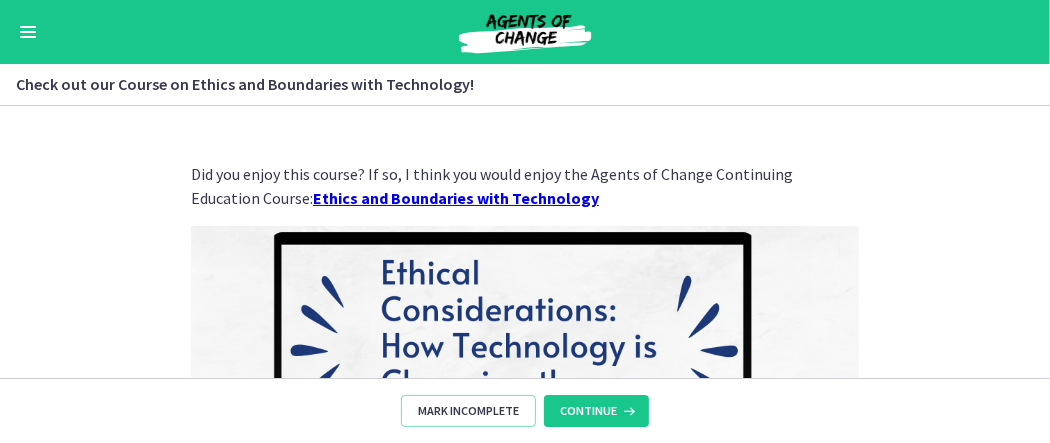 click at bounding box center [28, 32] 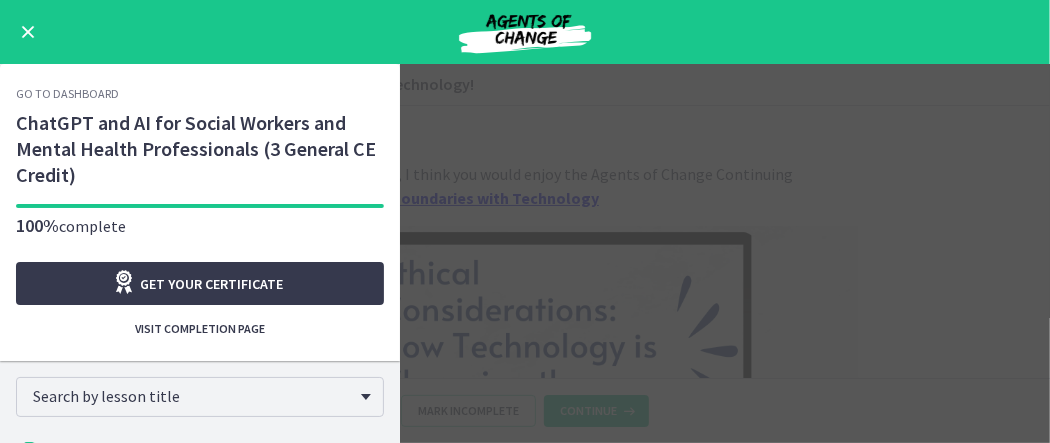 click on "Go to Dashboard" at bounding box center [67, 94] 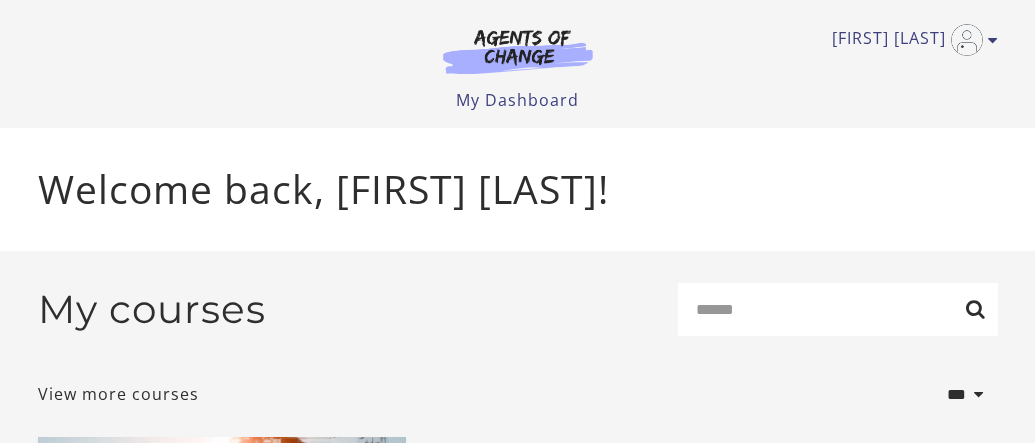 scroll, scrollTop: 0, scrollLeft: 0, axis: both 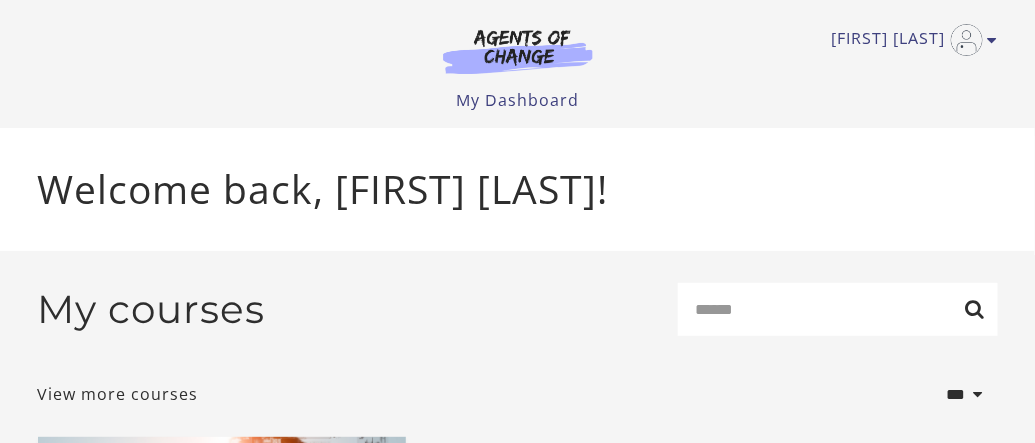 click on "View more courses" at bounding box center (118, 394) 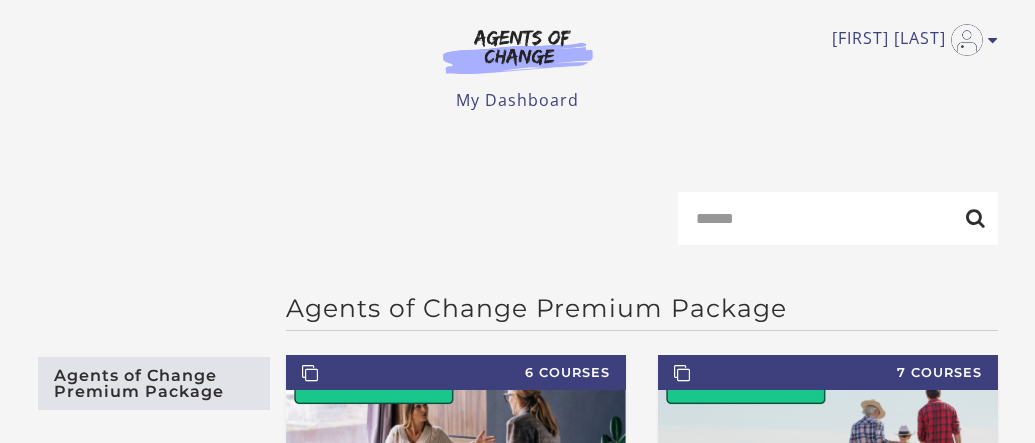 scroll, scrollTop: 0, scrollLeft: 0, axis: both 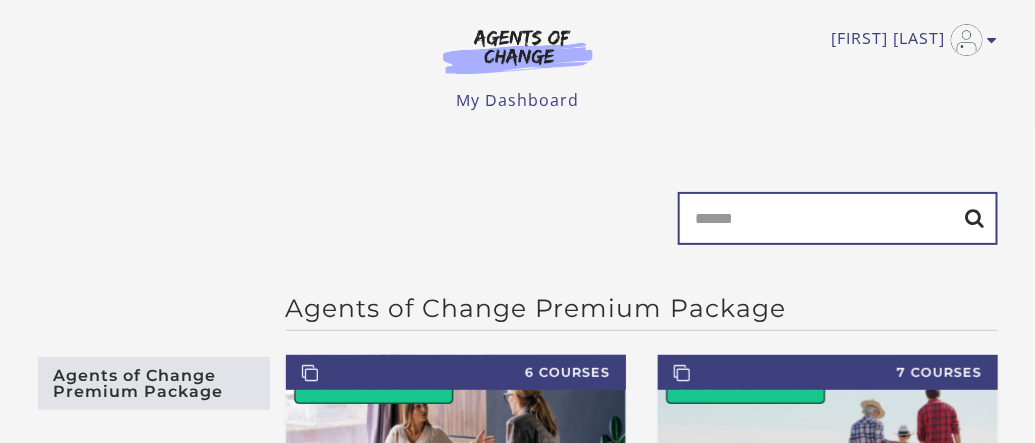 click on "Search" at bounding box center [838, 218] 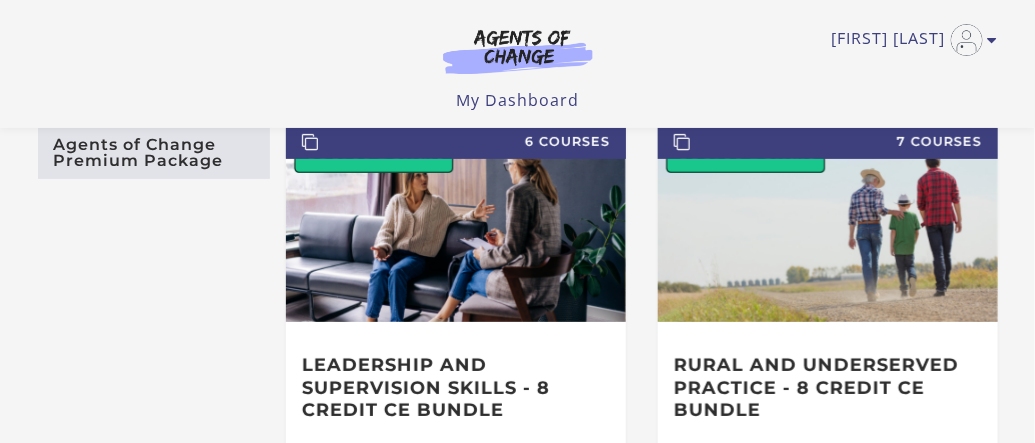 scroll, scrollTop: 0, scrollLeft: 0, axis: both 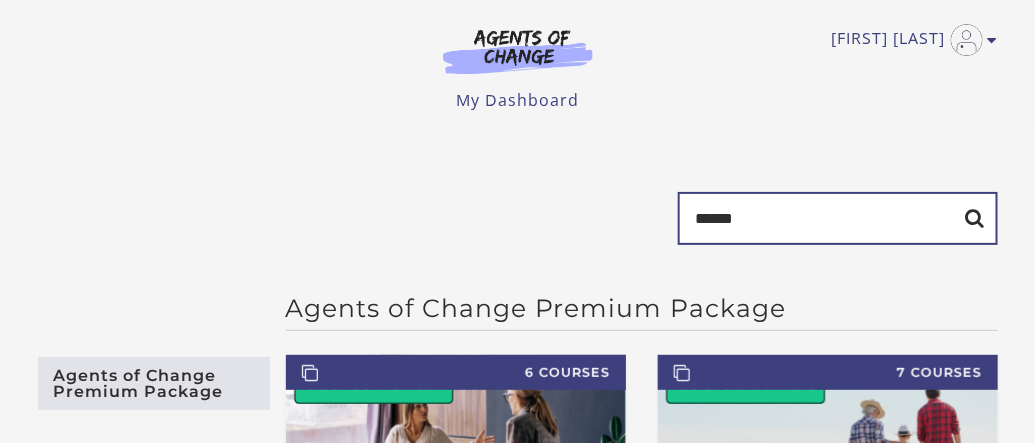 click on "******" at bounding box center [838, 218] 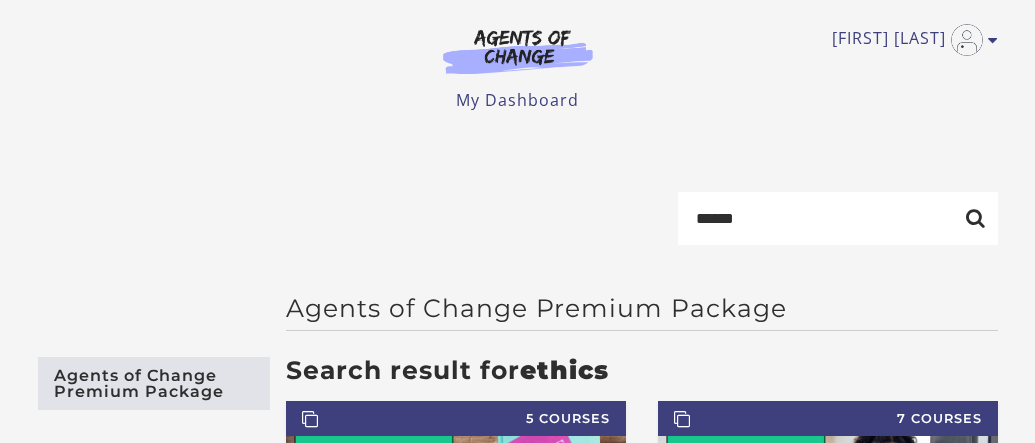 scroll, scrollTop: 0, scrollLeft: 0, axis: both 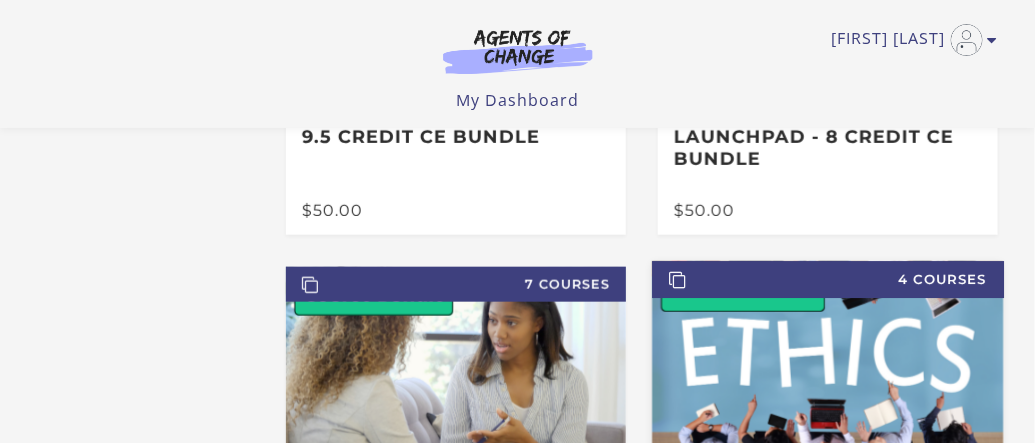 click at bounding box center (827, 363) 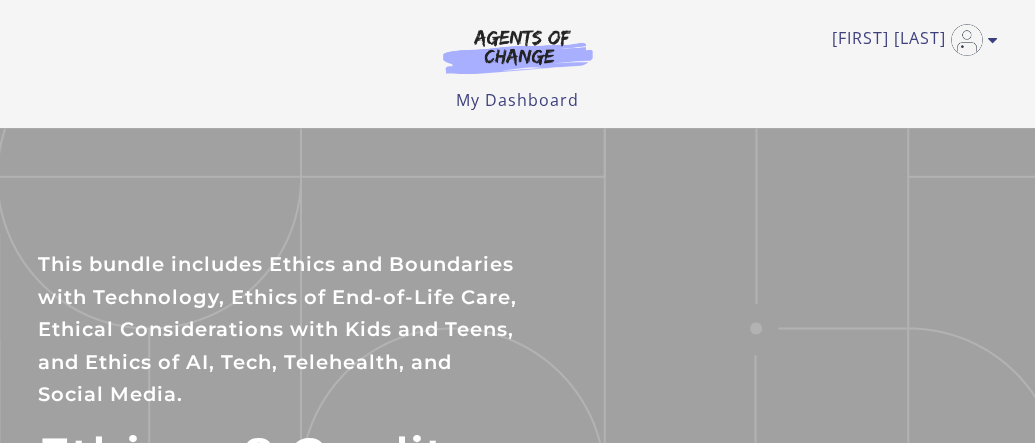 scroll, scrollTop: 0, scrollLeft: 0, axis: both 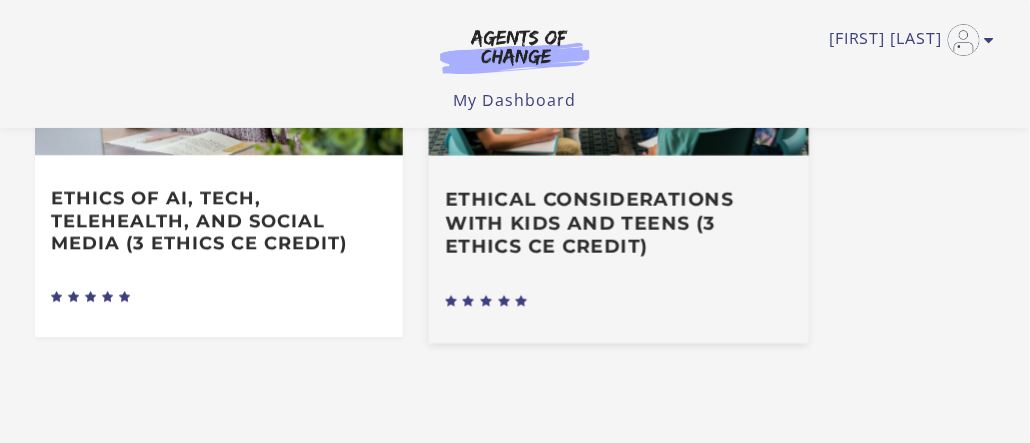 click on "Ethical Considerations with Kids and Teens (3 Ethics CE Credit)" at bounding box center [618, 223] 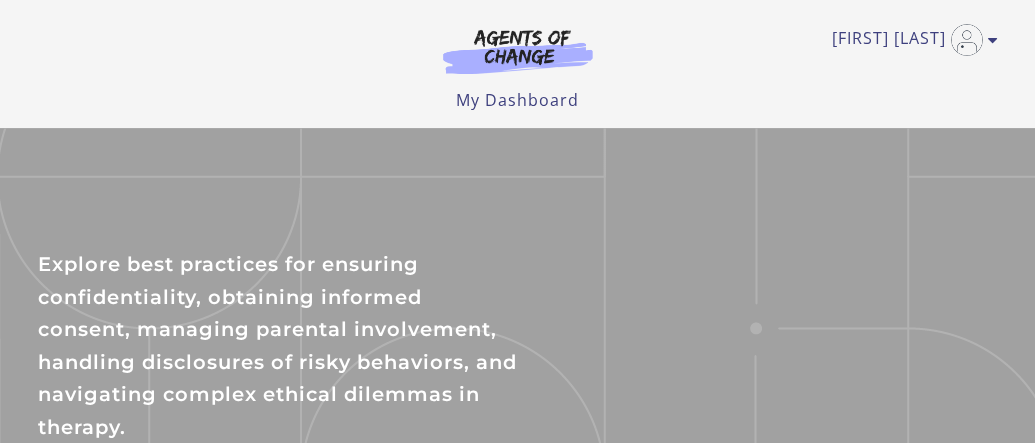 scroll, scrollTop: 0, scrollLeft: 0, axis: both 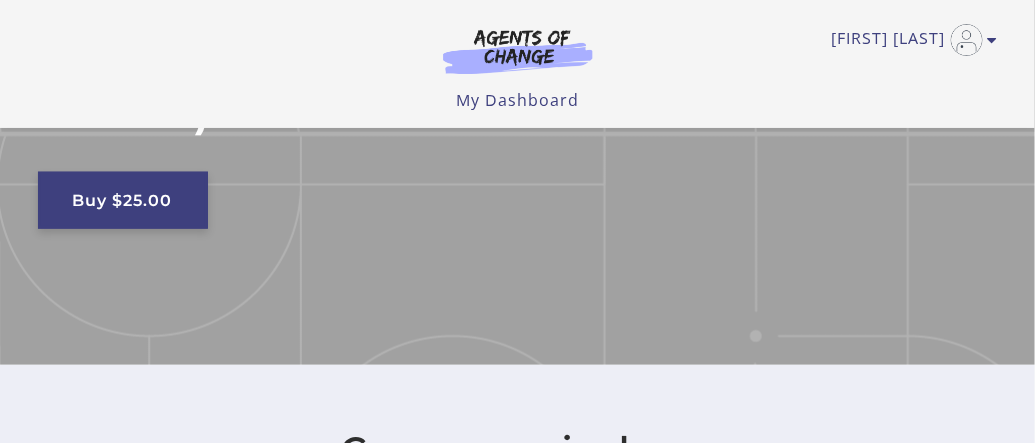 click on "Buy $25.00" at bounding box center (123, 200) 